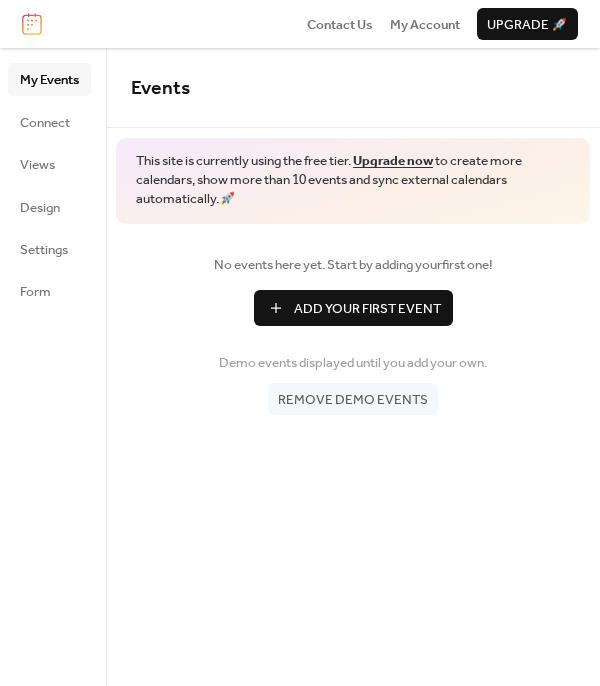 scroll, scrollTop: 0, scrollLeft: 0, axis: both 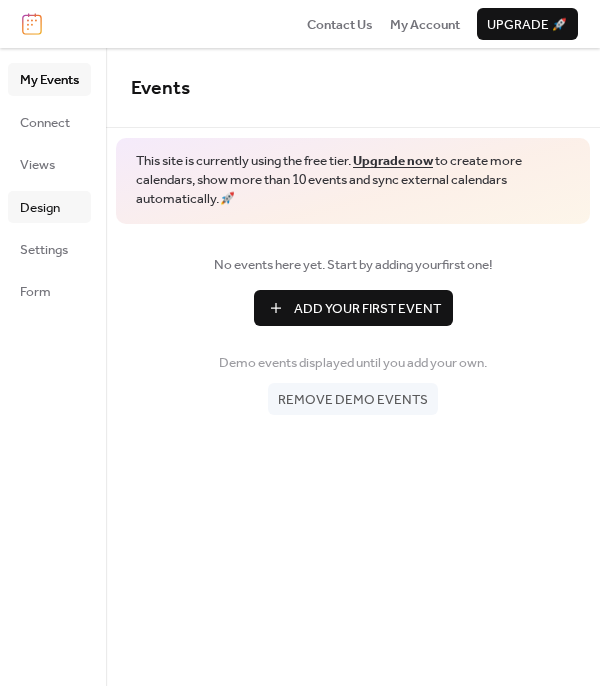 click on "Design" at bounding box center [40, 208] 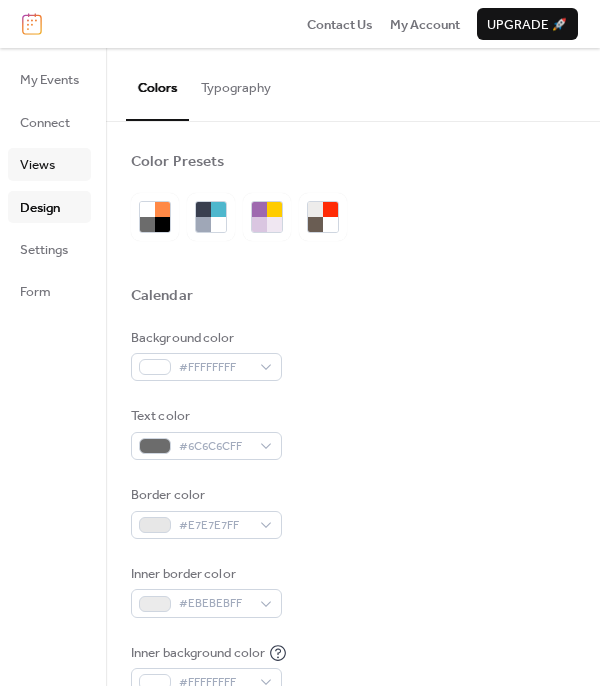 click on "Views" at bounding box center [49, 164] 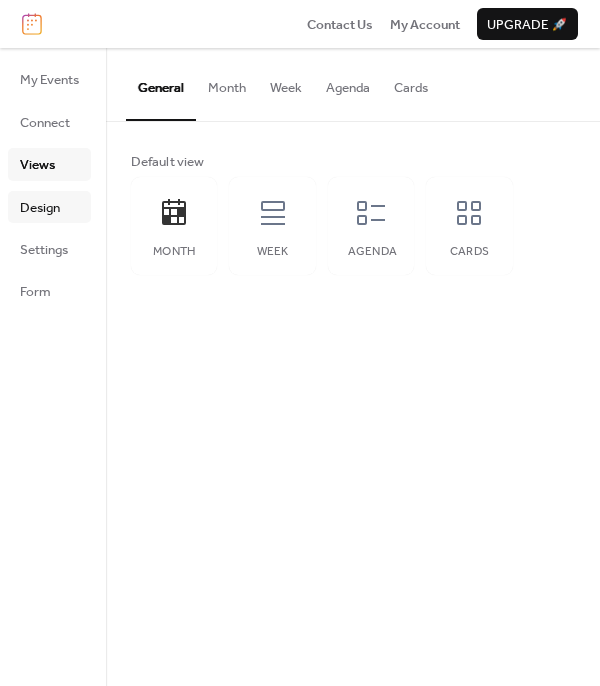 click on "Design" at bounding box center (49, 207) 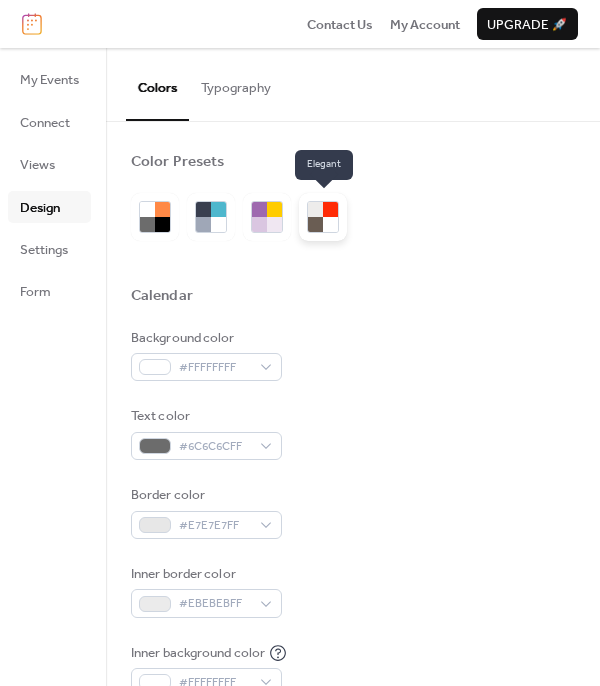 click at bounding box center [330, 209] 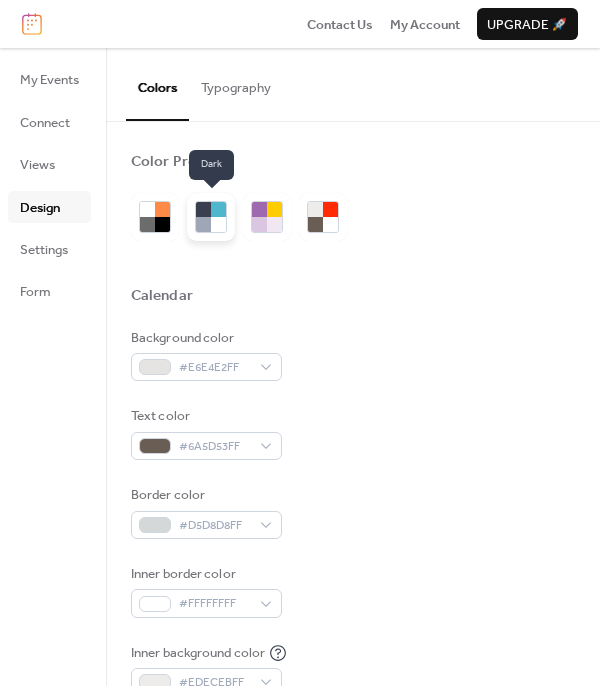 click at bounding box center (211, 217) 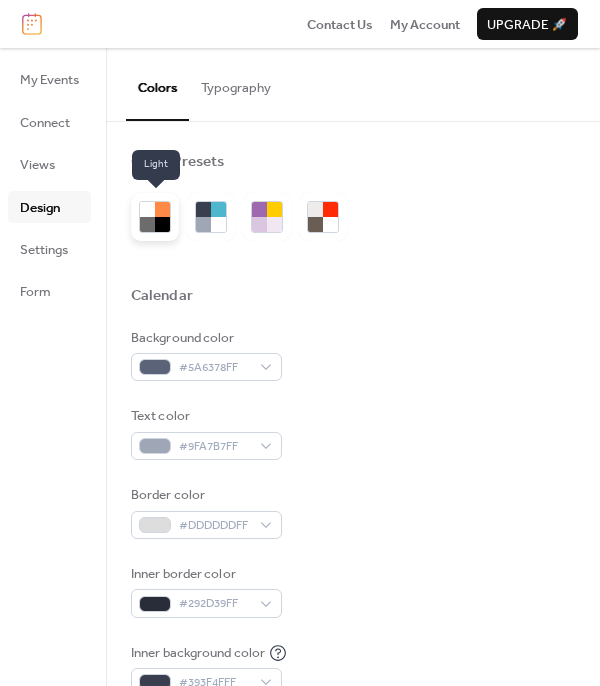 click at bounding box center (147, 224) 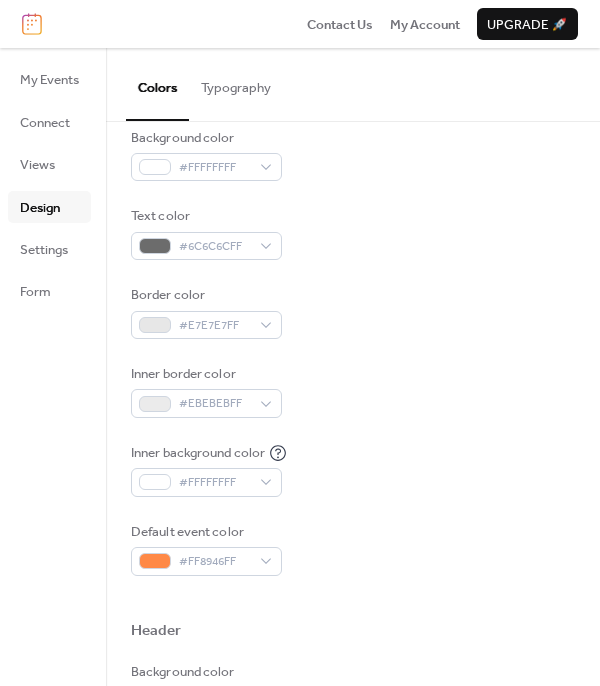 scroll, scrollTop: 500, scrollLeft: 0, axis: vertical 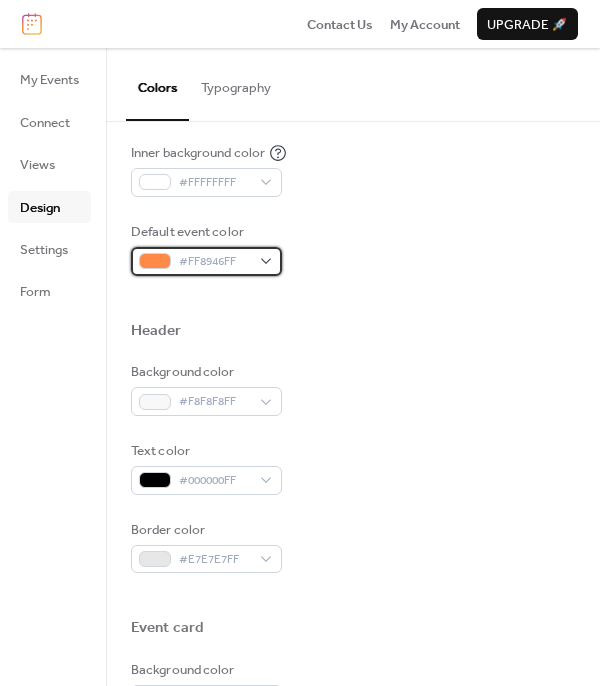 click on "#FF8946FF" at bounding box center (214, 262) 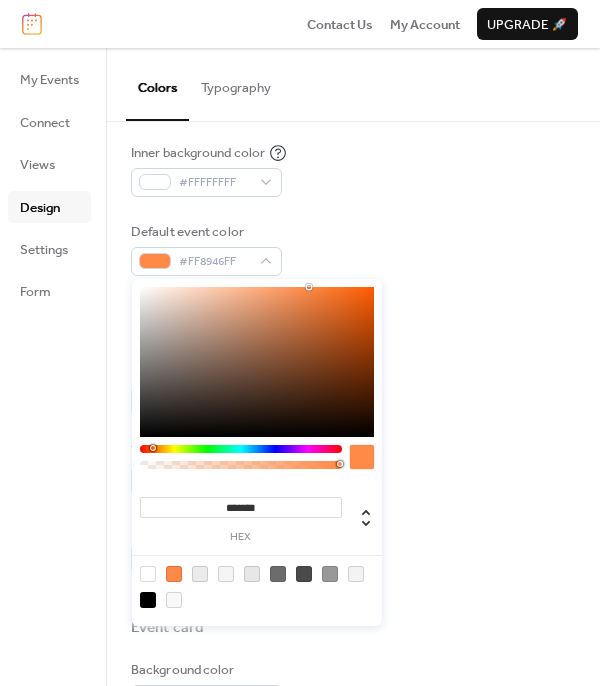drag, startPoint x: 156, startPoint y: 443, endPoint x: 133, endPoint y: 453, distance: 25.079872 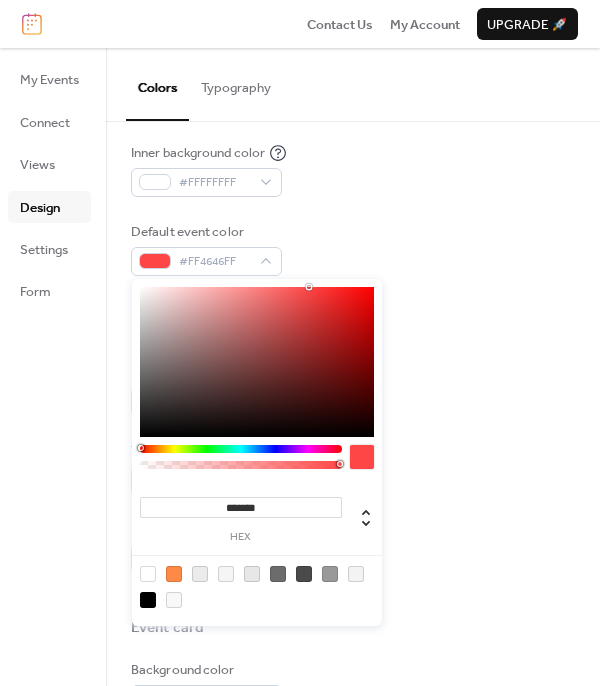 drag, startPoint x: 145, startPoint y: 445, endPoint x: 195, endPoint y: 377, distance: 84.40379 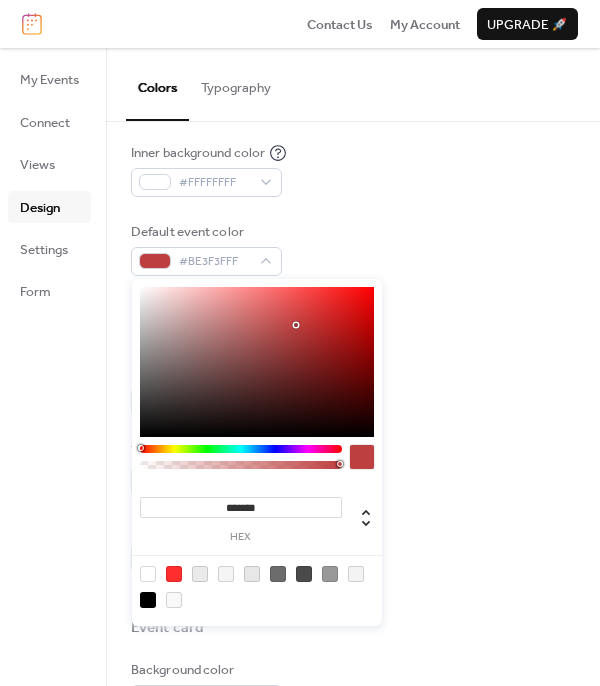 drag, startPoint x: 379, startPoint y: 263, endPoint x: 296, endPoint y: 325, distance: 103.6002 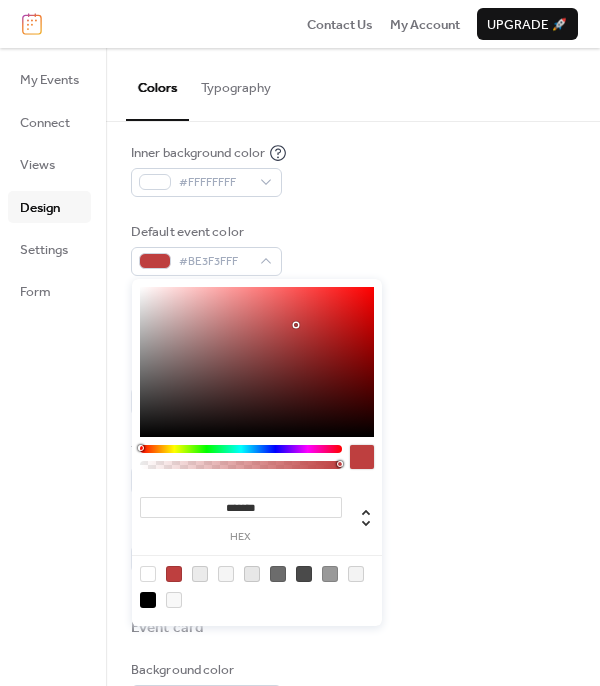 click at bounding box center (257, 362) 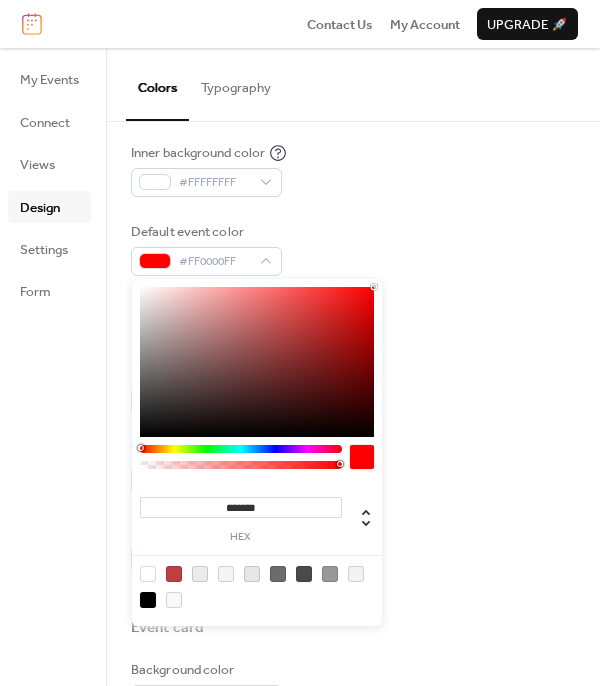 drag, startPoint x: 327, startPoint y: 317, endPoint x: 389, endPoint y: 253, distance: 89.106674 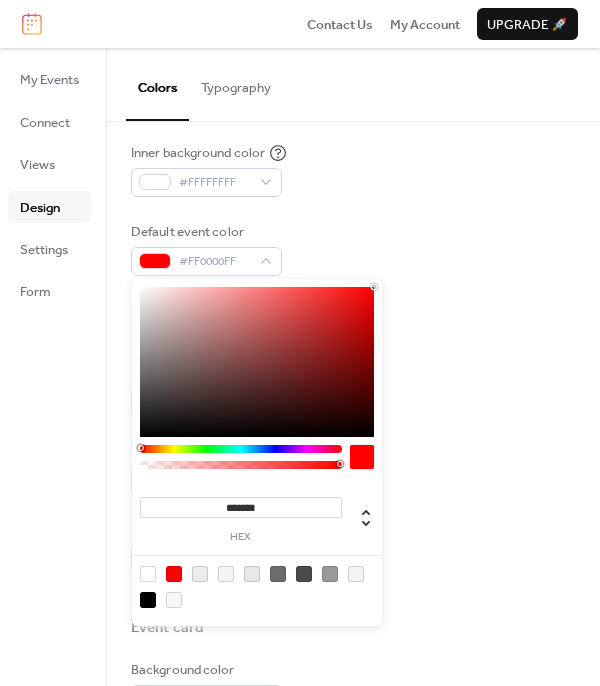 click at bounding box center [257, 362] 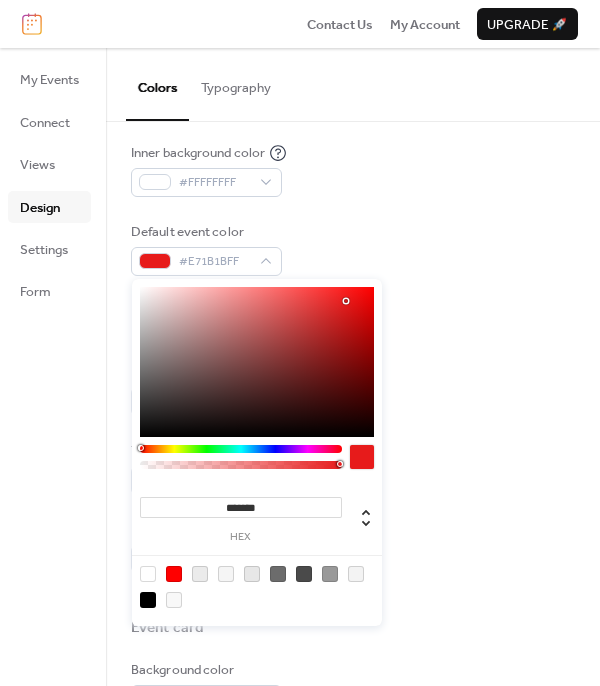 type on "*******" 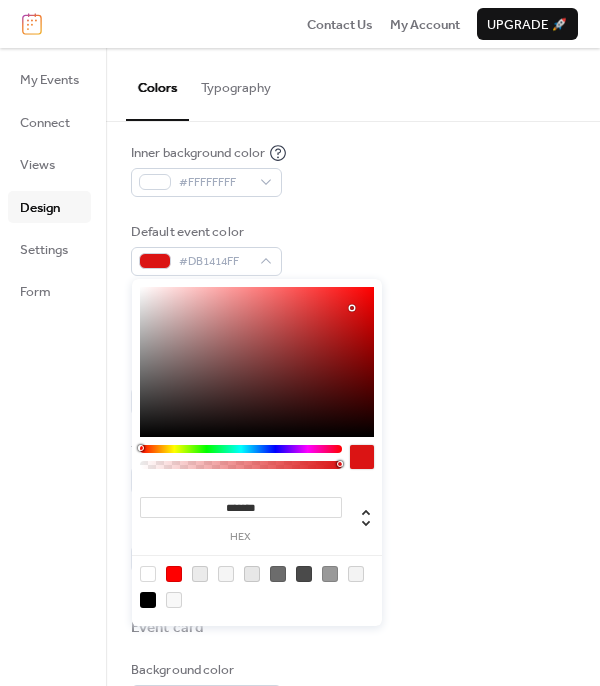 click at bounding box center [257, 362] 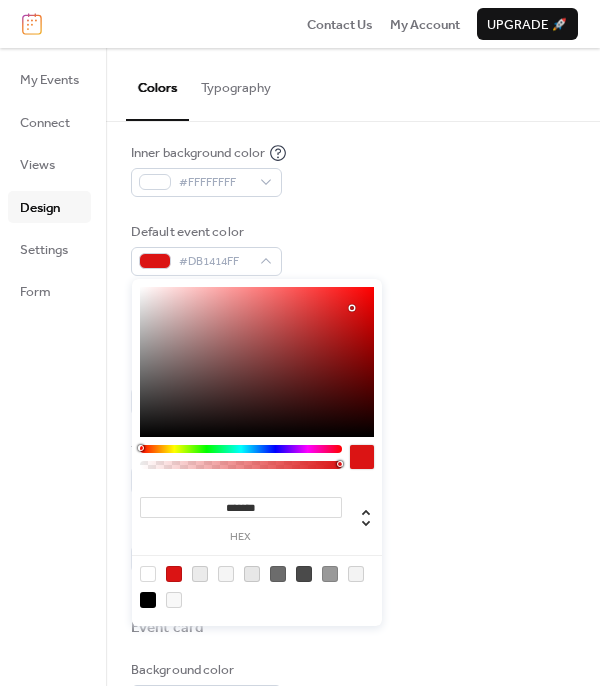 click on "Default event color #DB1414FF" at bounding box center [353, 249] 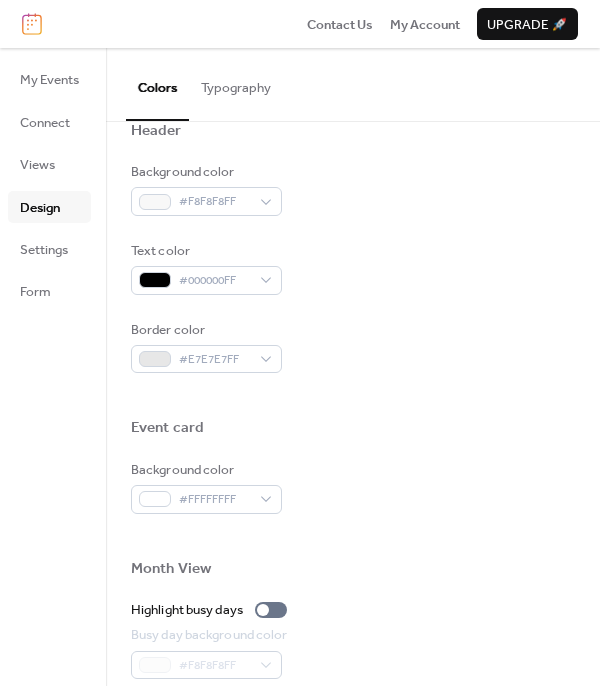 scroll, scrollTop: 967, scrollLeft: 0, axis: vertical 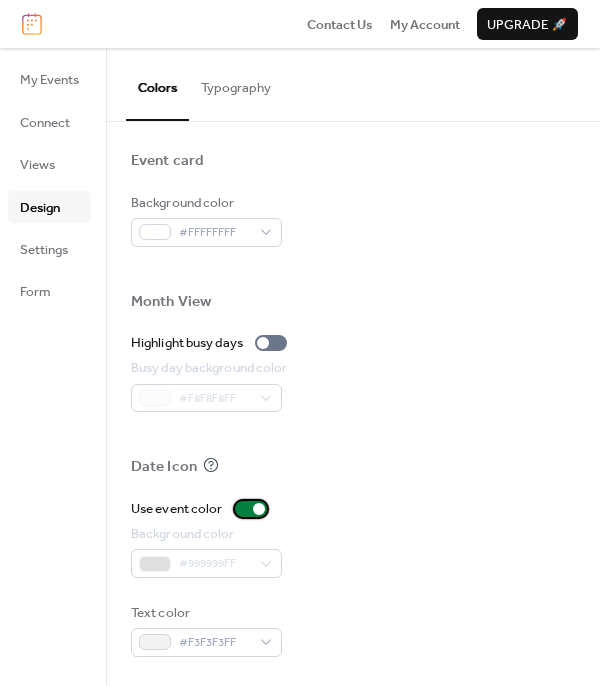 click on "Use event color" at bounding box center [203, 509] 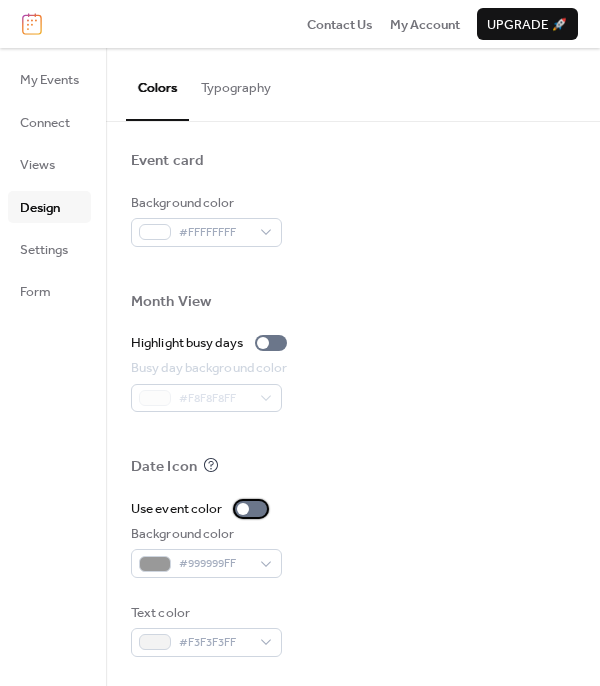 click at bounding box center [251, 509] 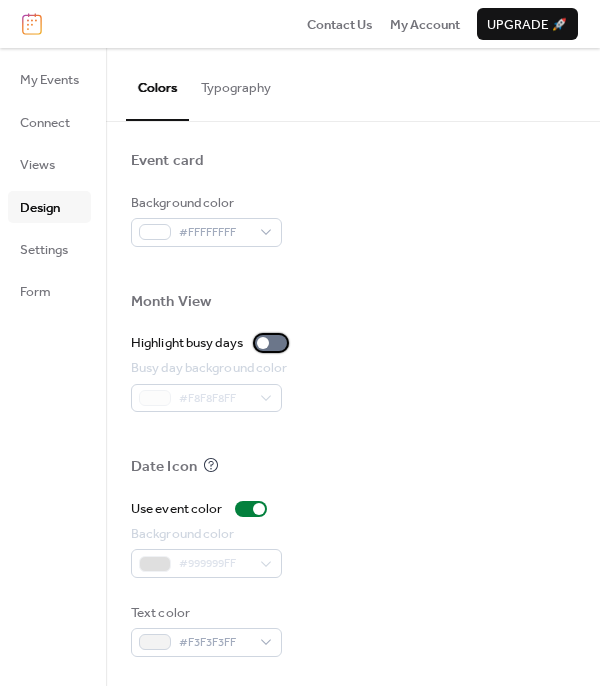 click at bounding box center (271, 343) 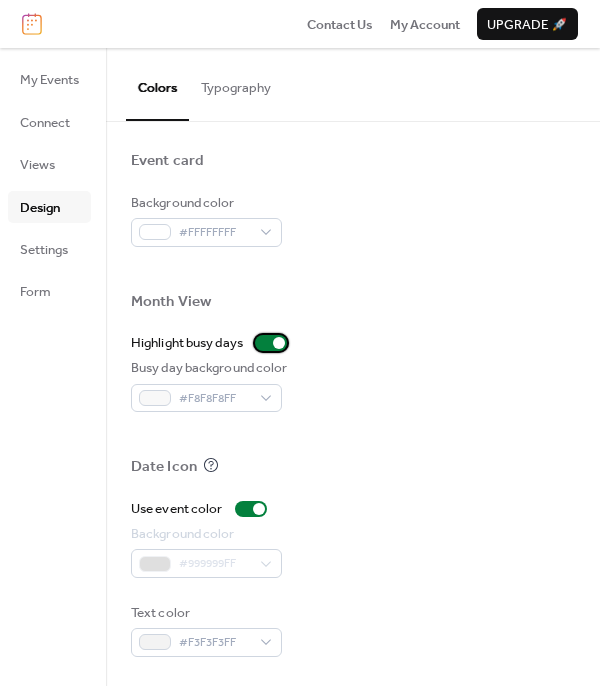 click at bounding box center (279, 343) 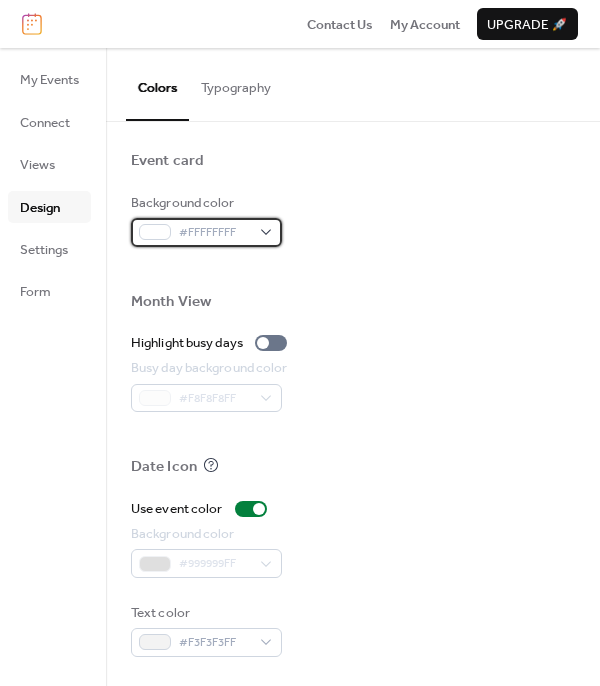 click on "#FFFFFFFF" at bounding box center [206, 232] 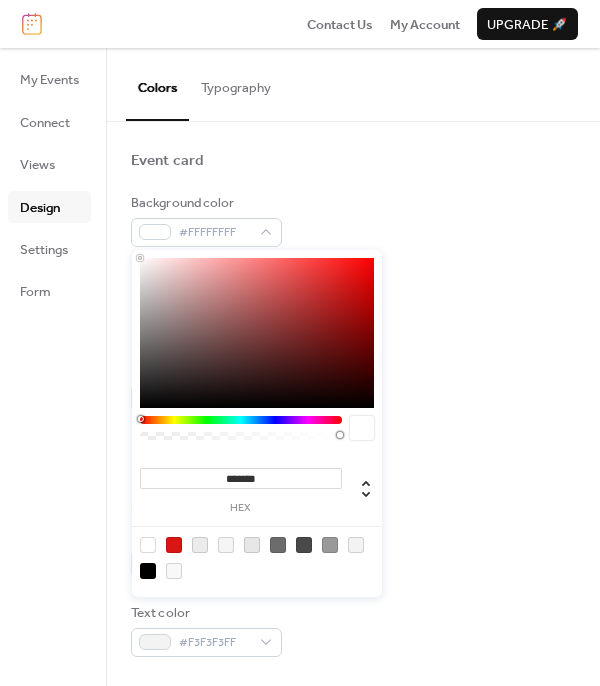 click on "Background color #FFFFFFFF" at bounding box center [353, 220] 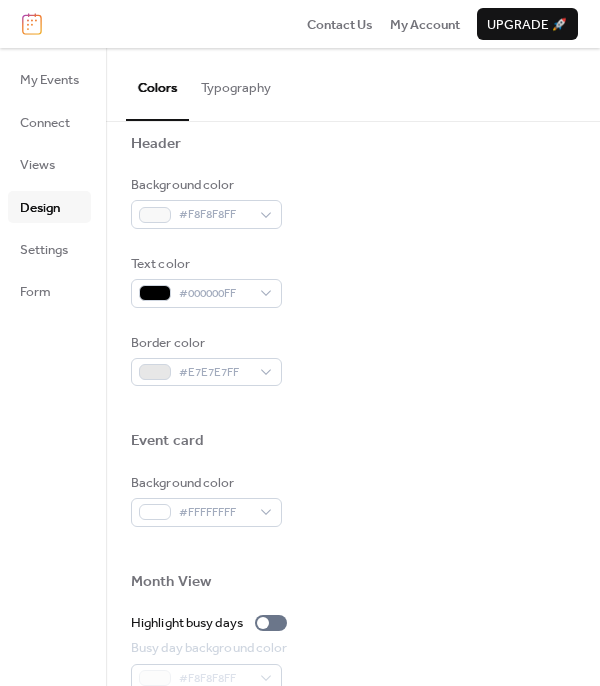scroll, scrollTop: 667, scrollLeft: 0, axis: vertical 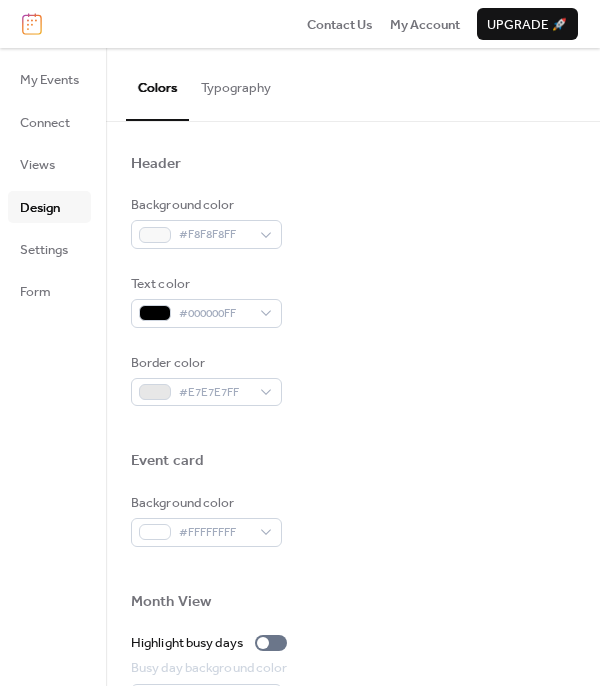 click on "Typography" at bounding box center [236, 83] 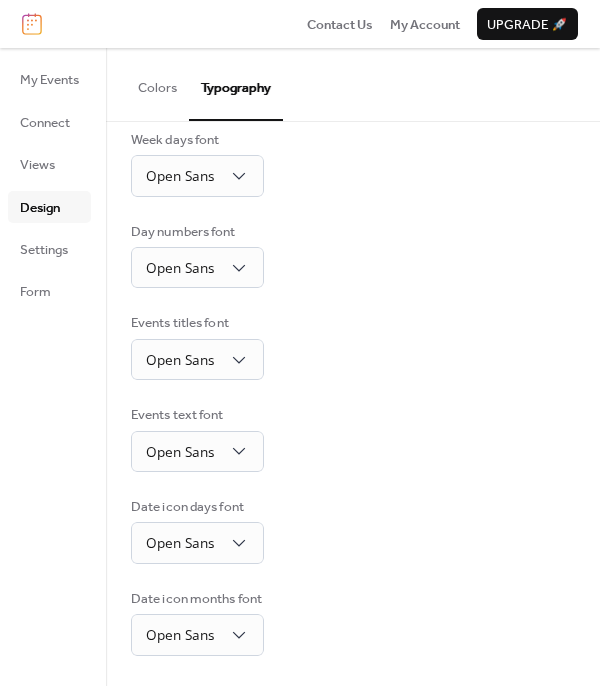 scroll, scrollTop: 264, scrollLeft: 0, axis: vertical 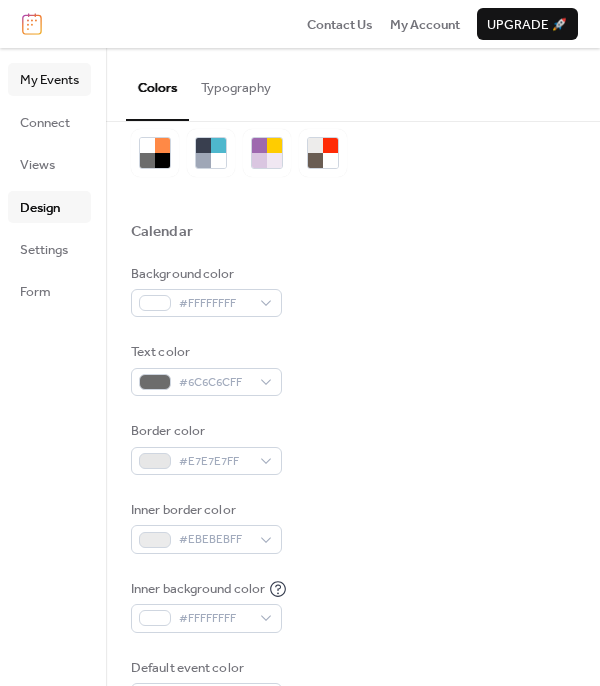 click on "My Events" at bounding box center [49, 80] 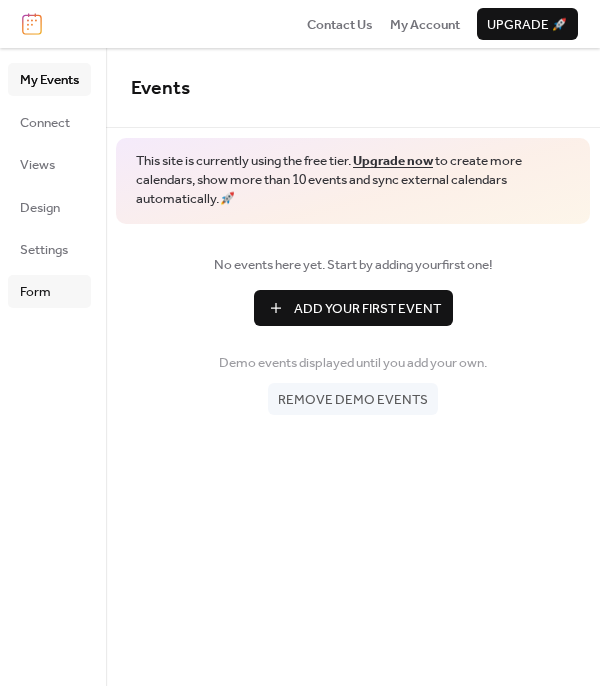 click on "Form" at bounding box center (49, 291) 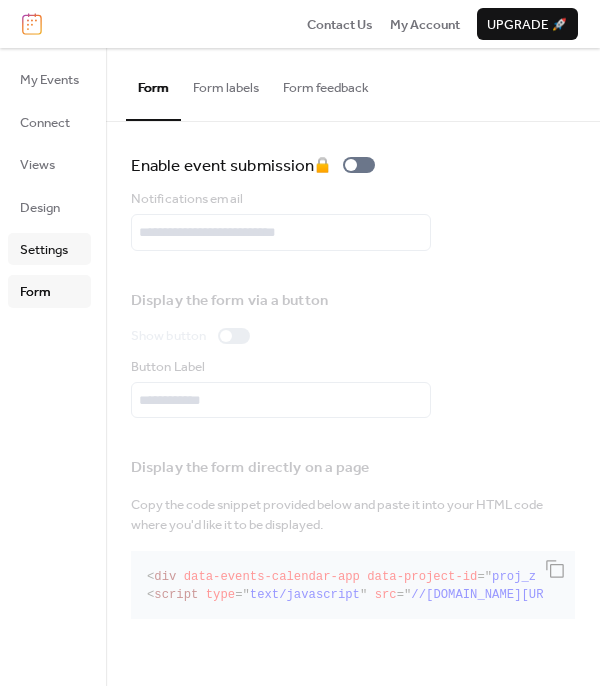 click on "Settings" at bounding box center [44, 250] 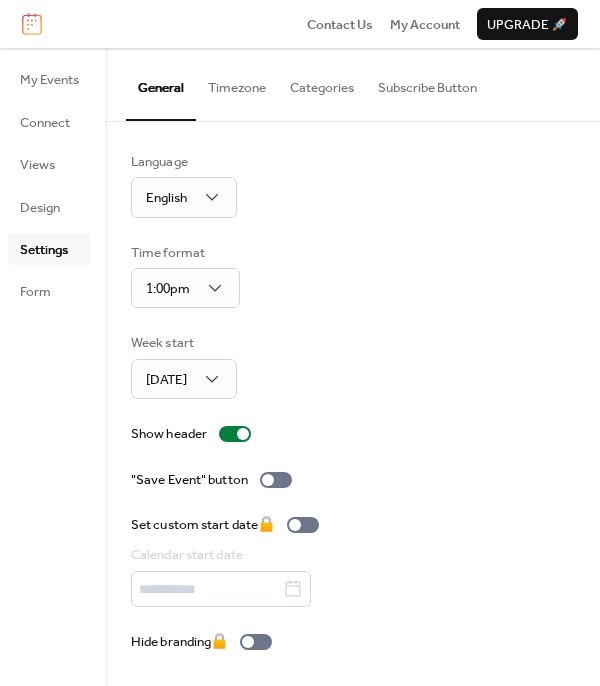 click on "Timezone" at bounding box center [237, 83] 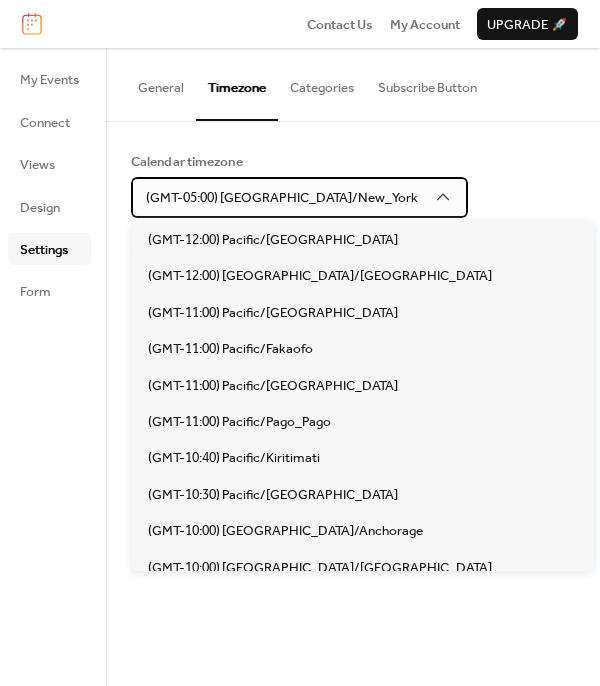 click on "(GMT-05:00) America/New_York" at bounding box center (282, 198) 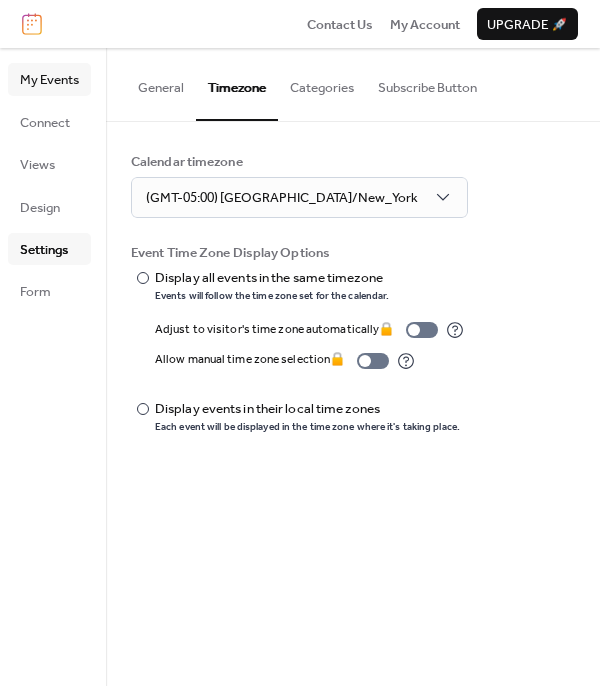 click on "My Events" at bounding box center [49, 80] 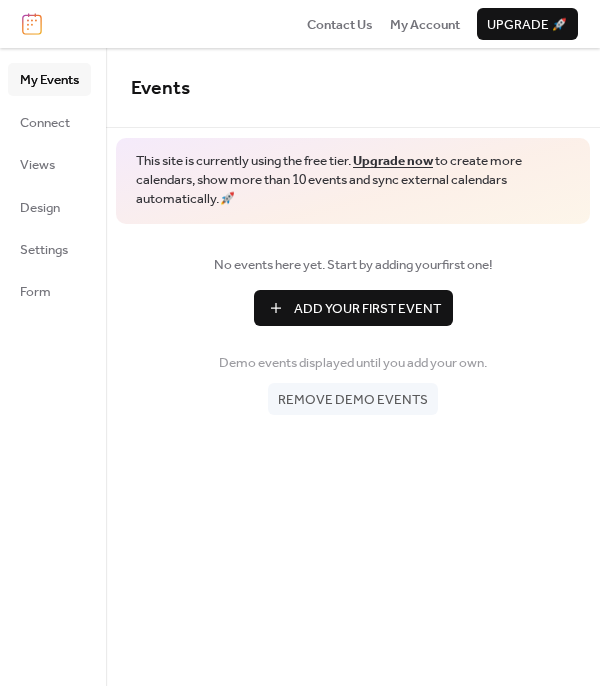 click on "Add Your First Event" at bounding box center (353, 308) 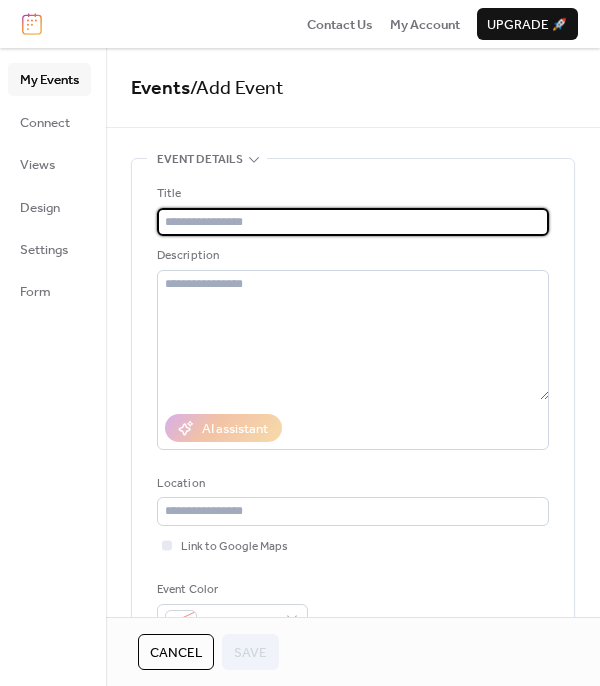 click at bounding box center [353, 222] 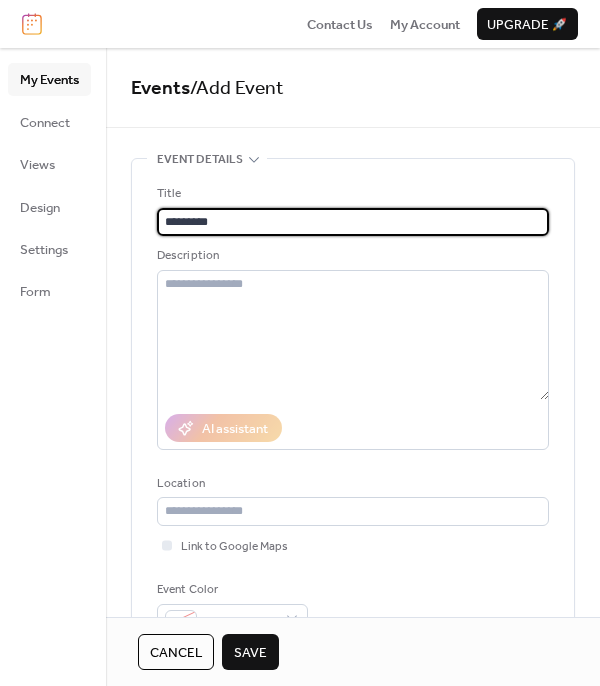 type on "*********" 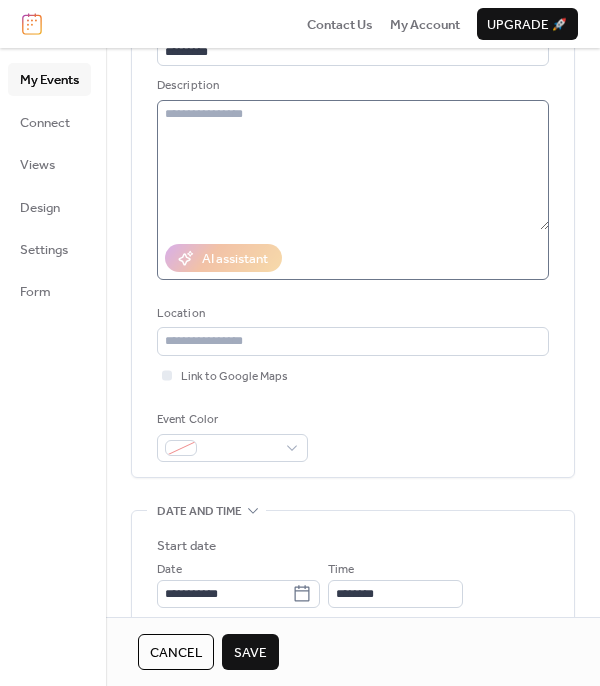 scroll, scrollTop: 300, scrollLeft: 0, axis: vertical 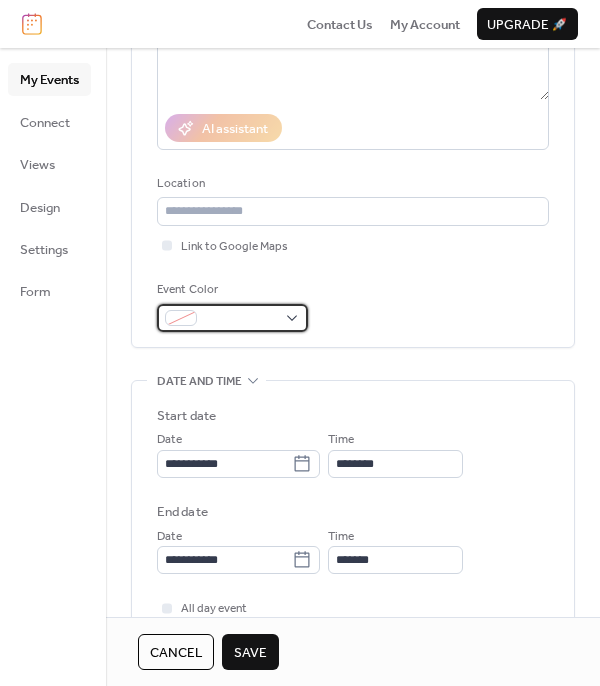 click at bounding box center (240, 319) 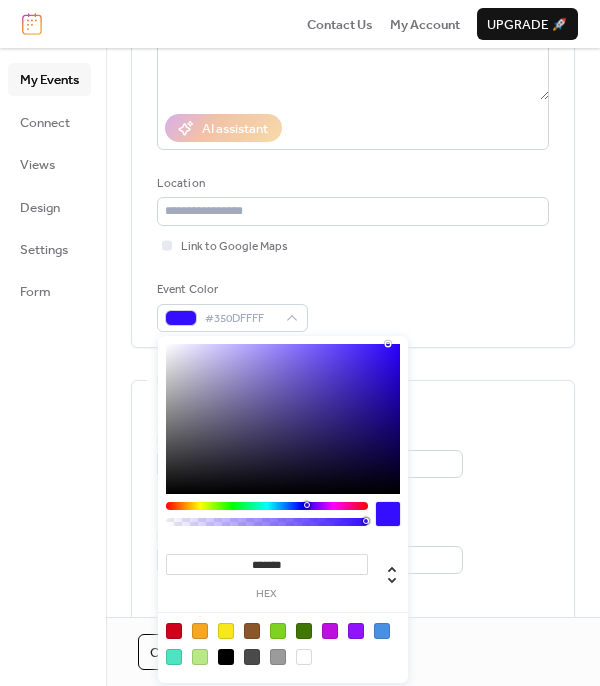 type on "*******" 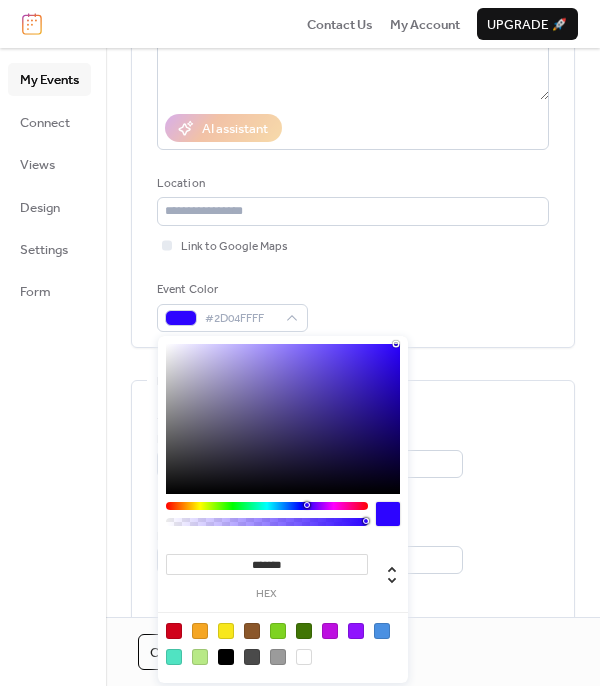 drag, startPoint x: 347, startPoint y: 362, endPoint x: 396, endPoint y: 333, distance: 56.938564 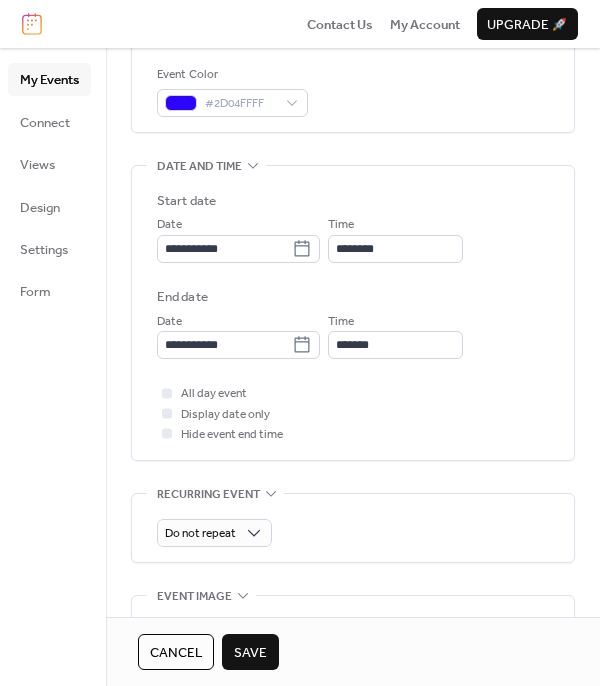 scroll, scrollTop: 531, scrollLeft: 0, axis: vertical 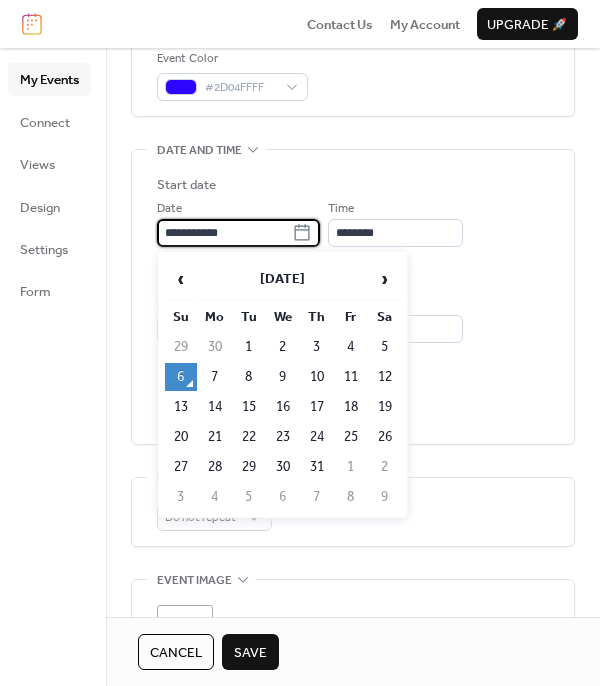 click on "**********" at bounding box center (224, 233) 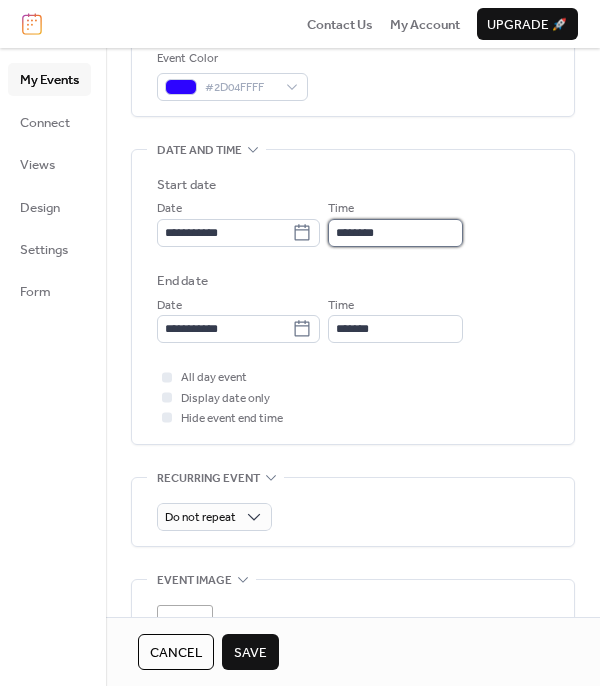 click on "********" at bounding box center [395, 233] 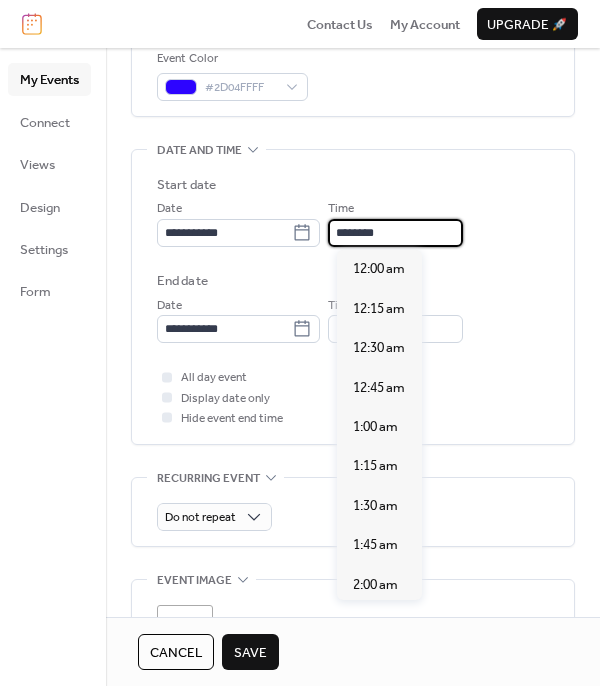 scroll, scrollTop: 1900, scrollLeft: 0, axis: vertical 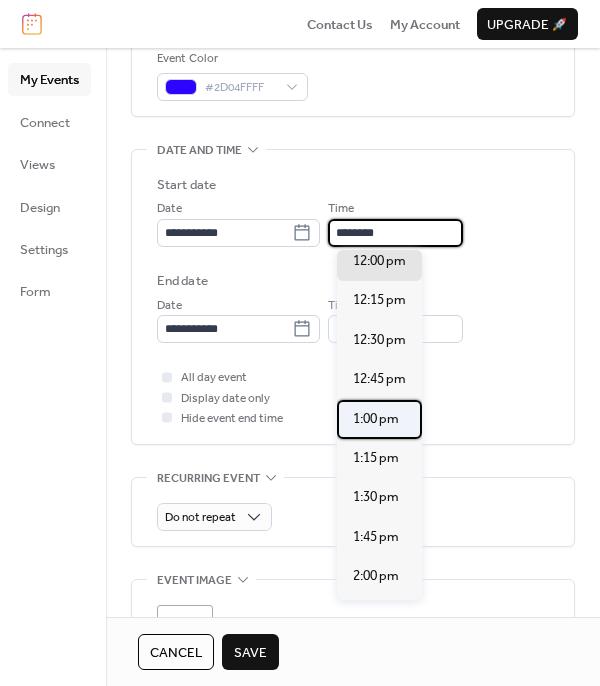 click on "1:00 pm" at bounding box center (376, 419) 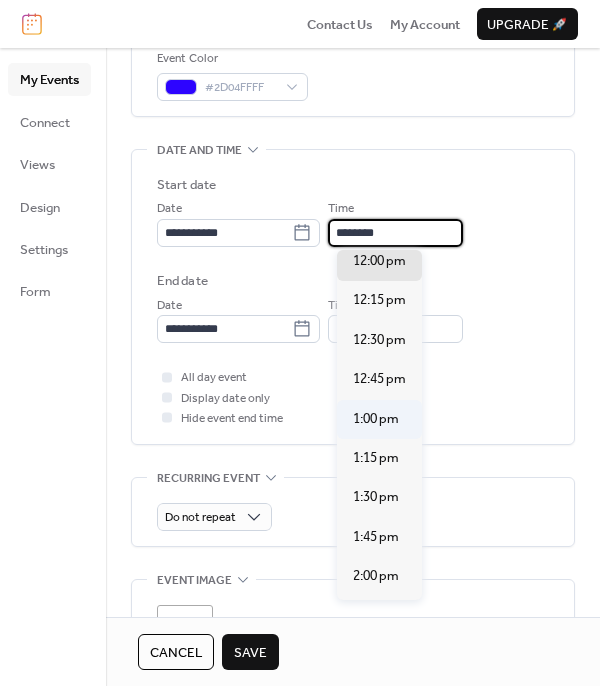 type on "*******" 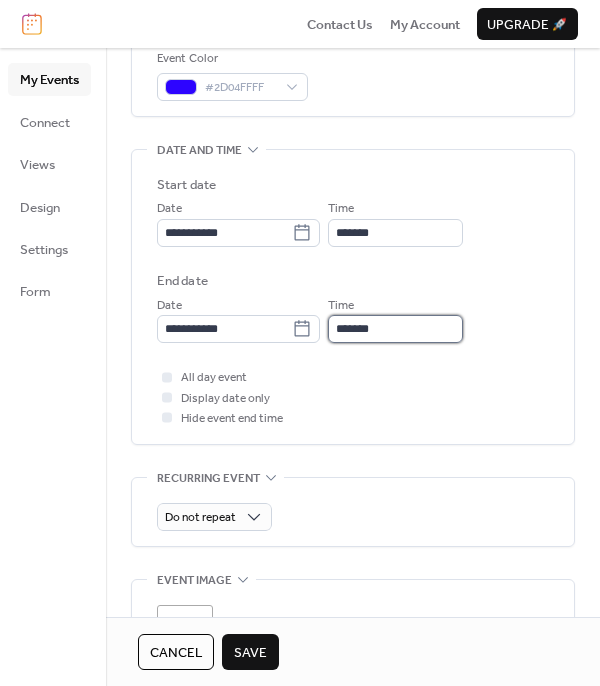 click on "*******" at bounding box center [395, 329] 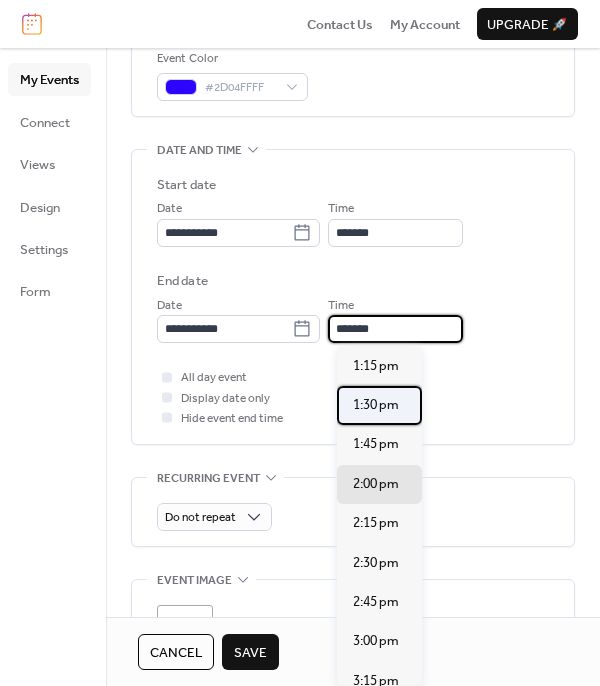 click on "1:30 pm" at bounding box center [376, 405] 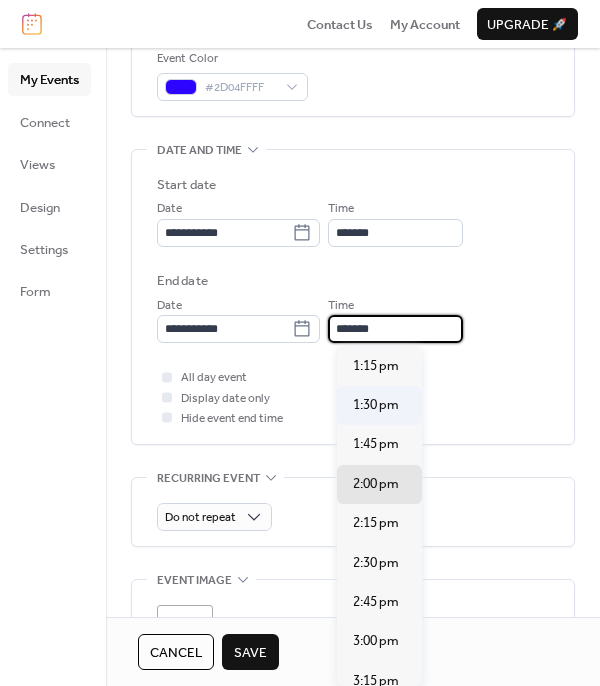 type on "*******" 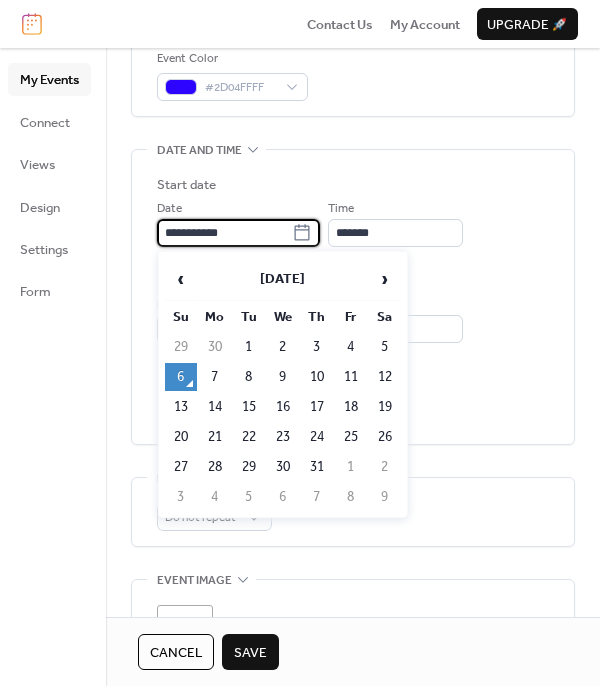 click on "**********" at bounding box center (224, 233) 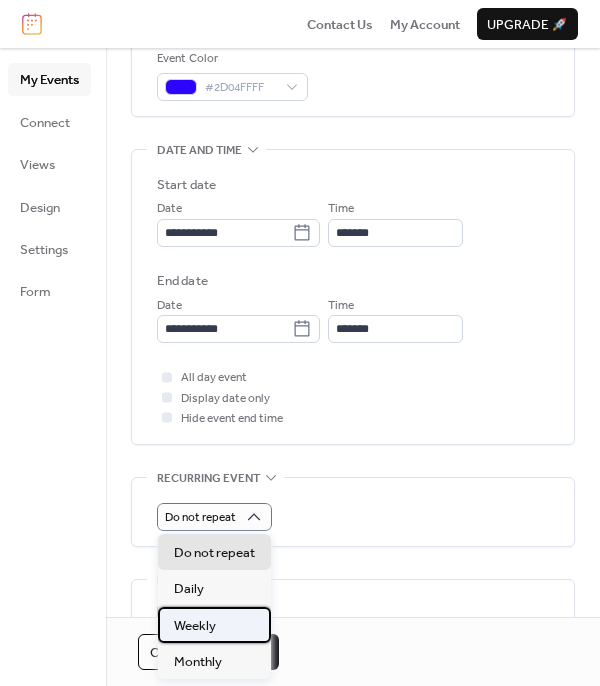 click on "Weekly" at bounding box center [214, 625] 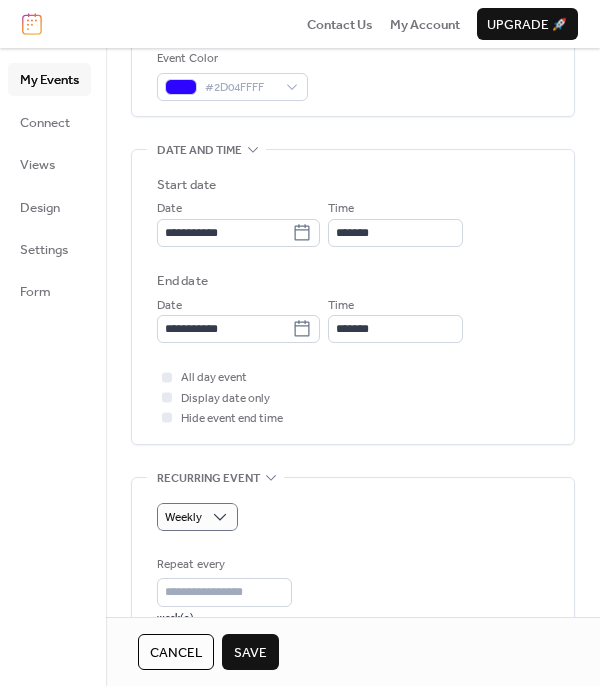 click on "**********" at bounding box center [353, 297] 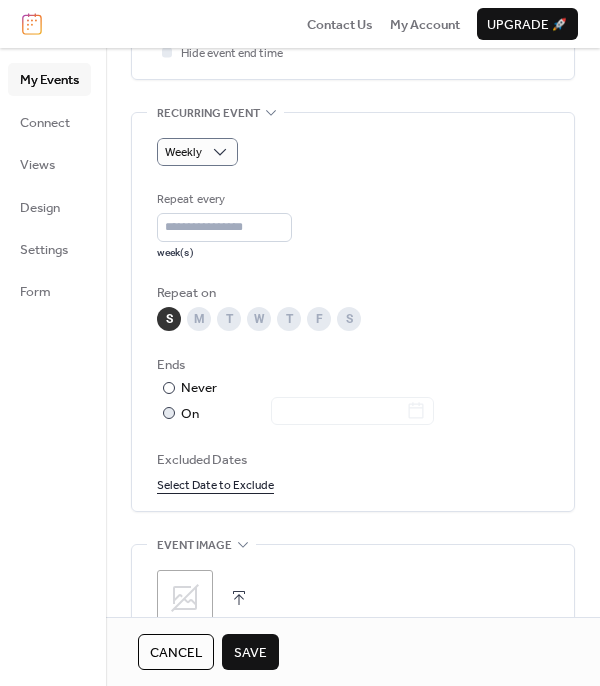 scroll, scrollTop: 931, scrollLeft: 0, axis: vertical 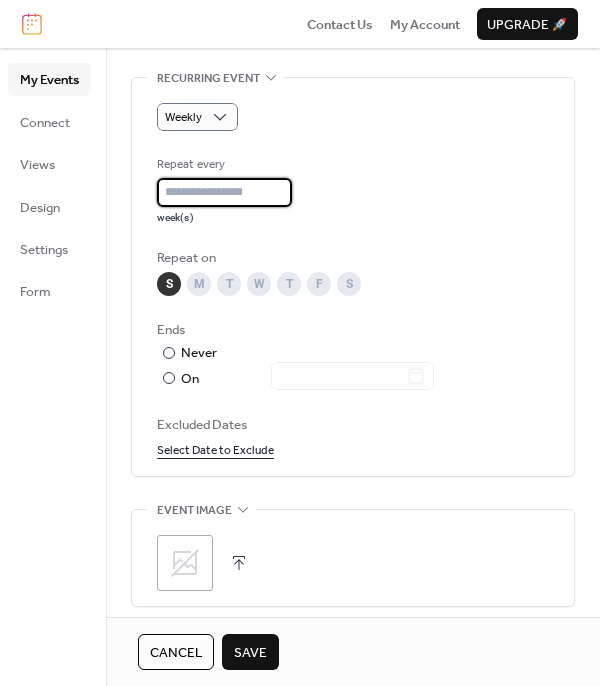 click on "*" at bounding box center [224, 192] 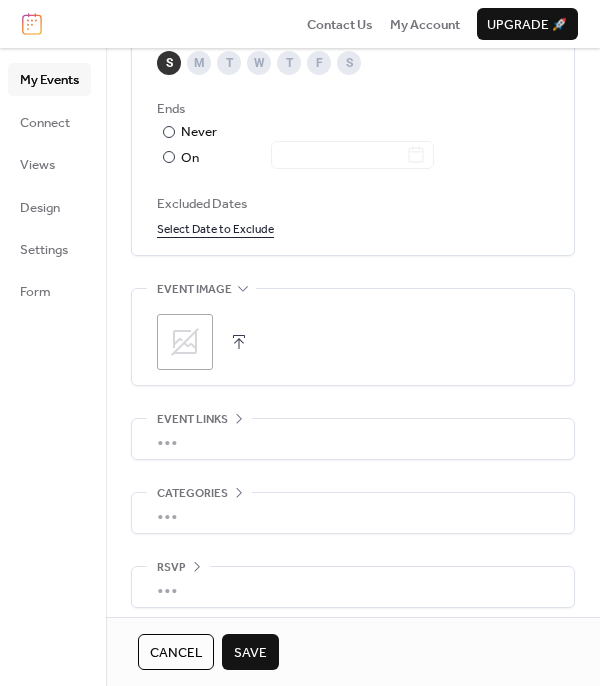 scroll, scrollTop: 1160, scrollLeft: 0, axis: vertical 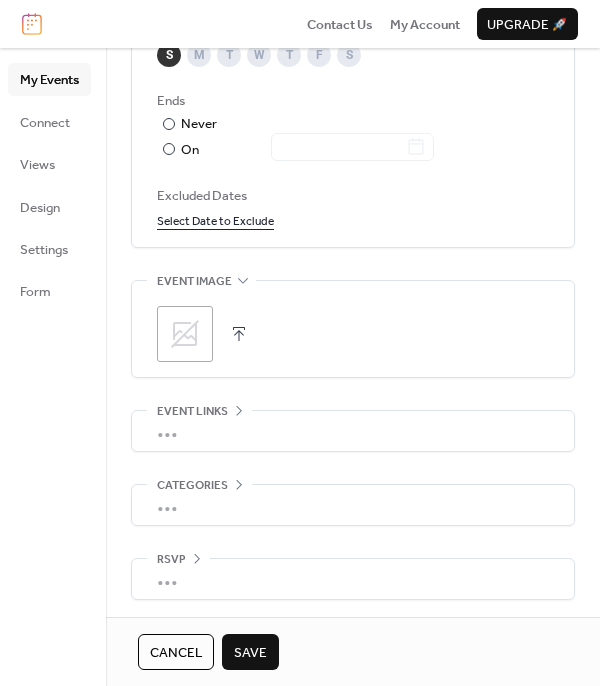 click on "Save" at bounding box center (250, 653) 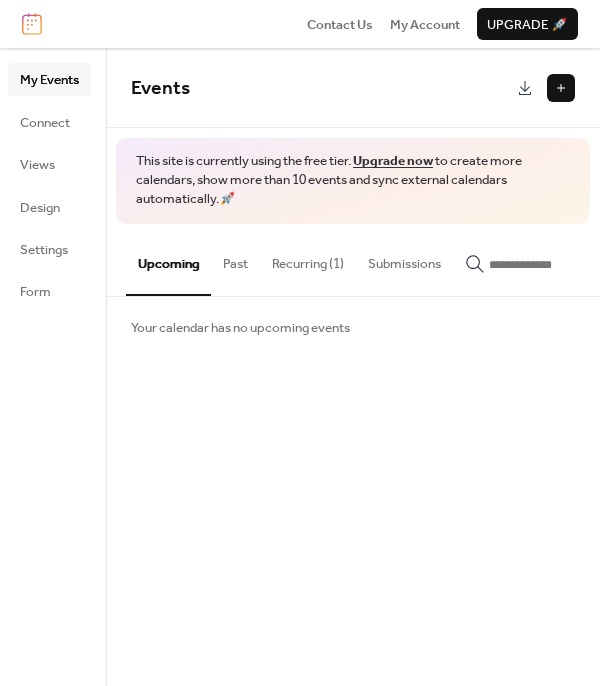 click on "Recurring  (1)" at bounding box center [308, 259] 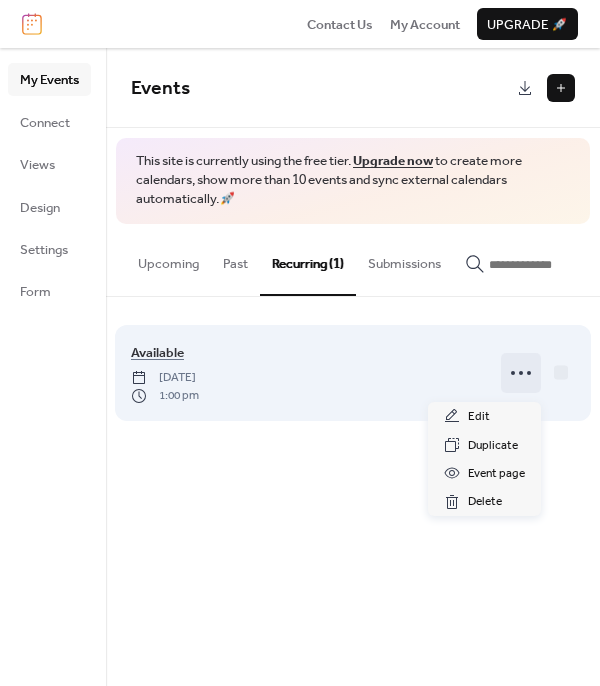 click 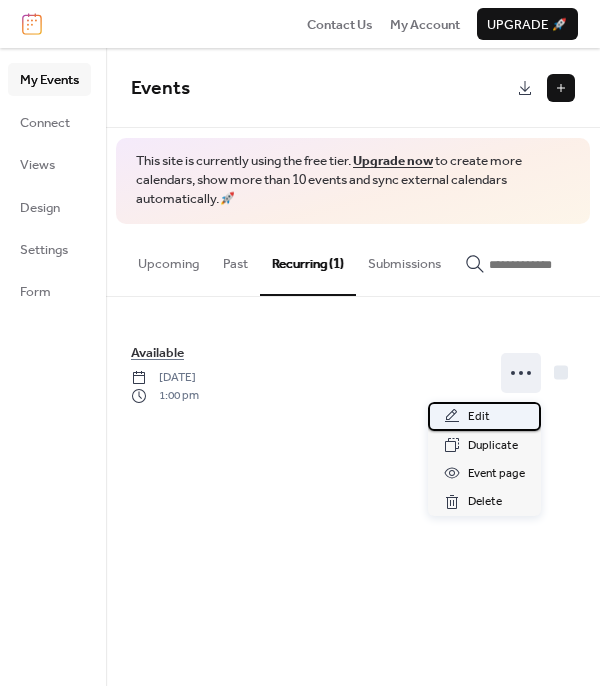 click on "Edit" at bounding box center [484, 416] 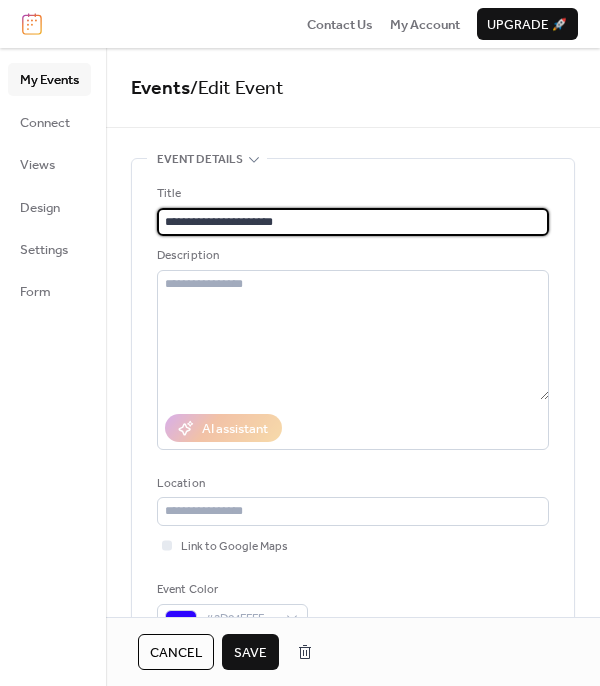 type on "**********" 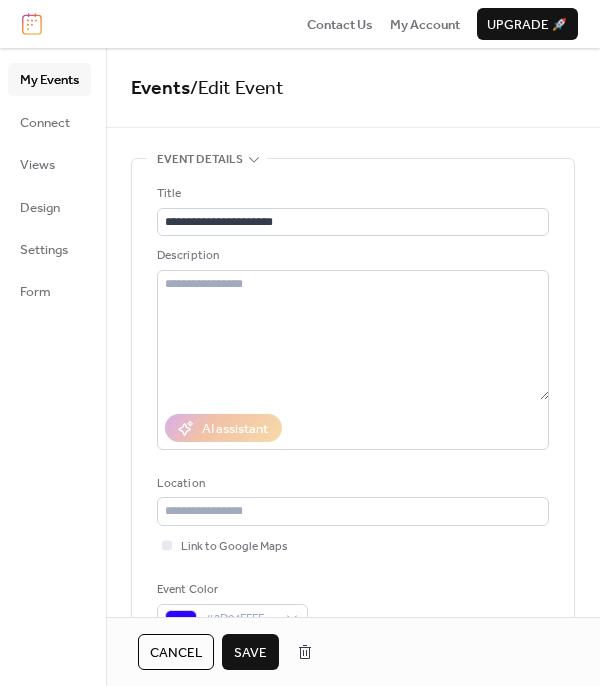 click on "Save" at bounding box center [250, 653] 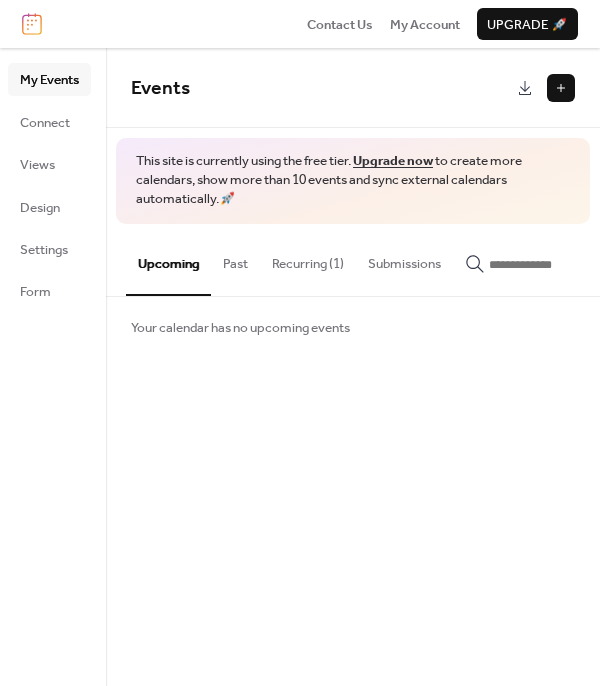 click at bounding box center (561, 88) 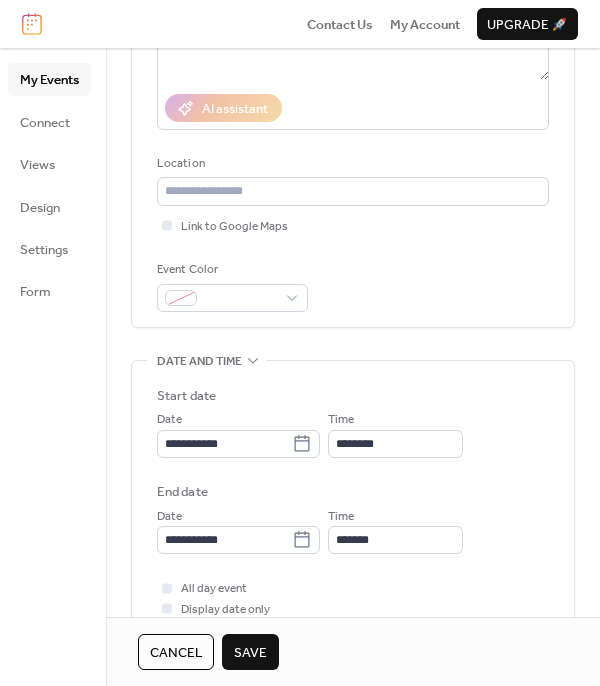 scroll, scrollTop: 300, scrollLeft: 0, axis: vertical 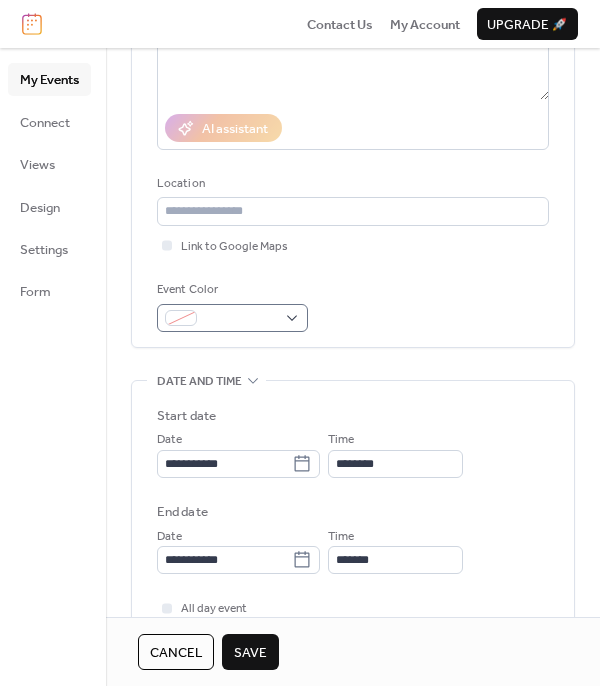 type on "**********" 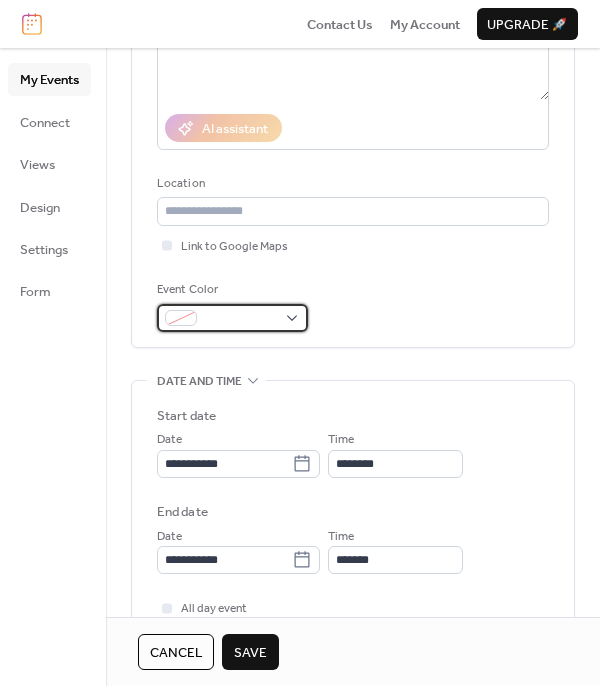 click at bounding box center (240, 319) 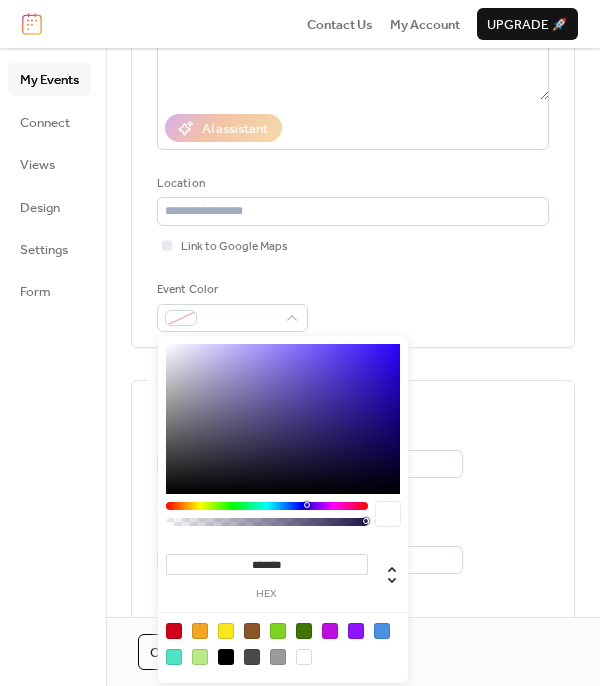 click on "**********" at bounding box center [300, 343] 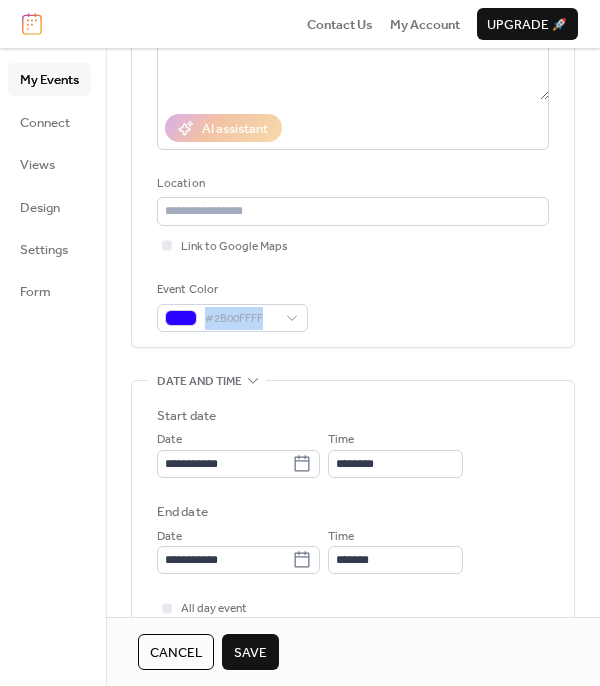 drag, startPoint x: 448, startPoint y: 317, endPoint x: 504, endPoint y: 285, distance: 64.49806 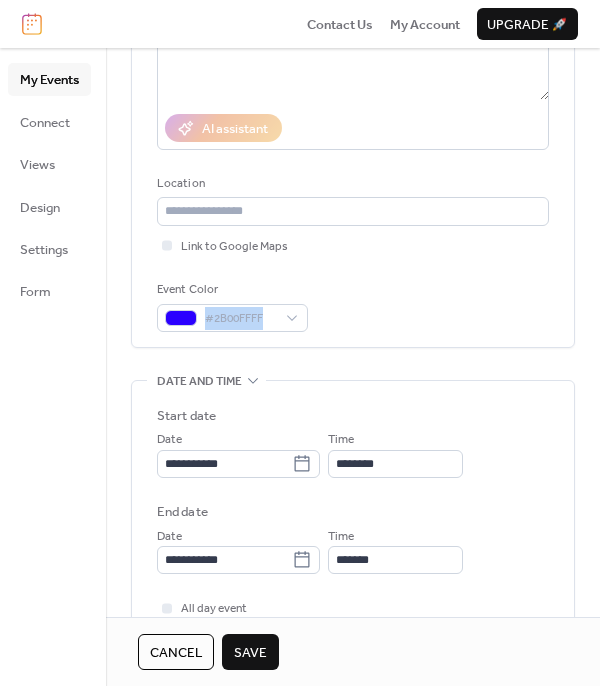 click on "**********" at bounding box center (353, 504) 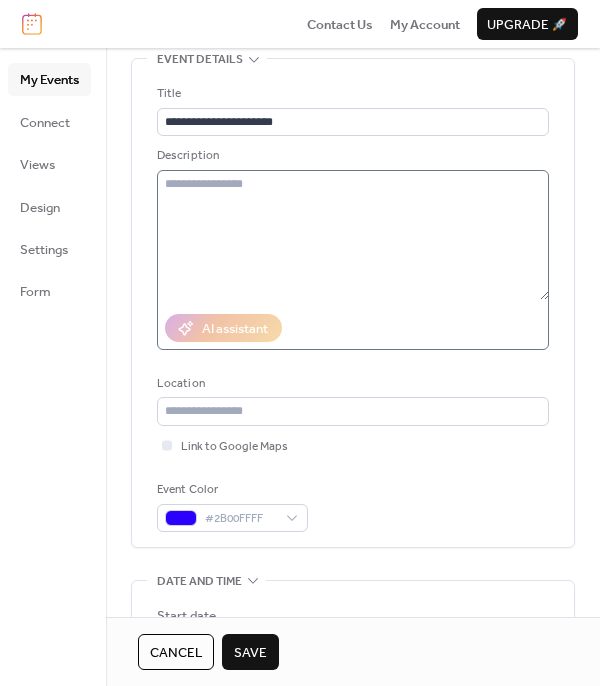 scroll, scrollTop: 400, scrollLeft: 0, axis: vertical 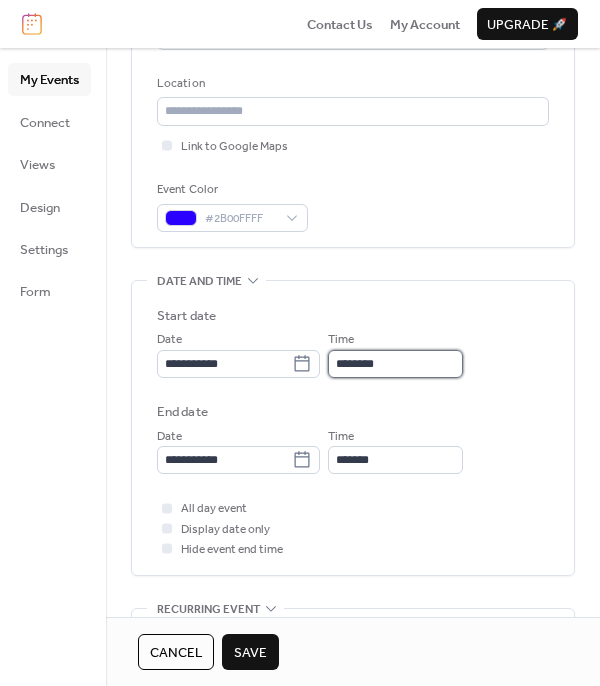 click on "********" at bounding box center (395, 364) 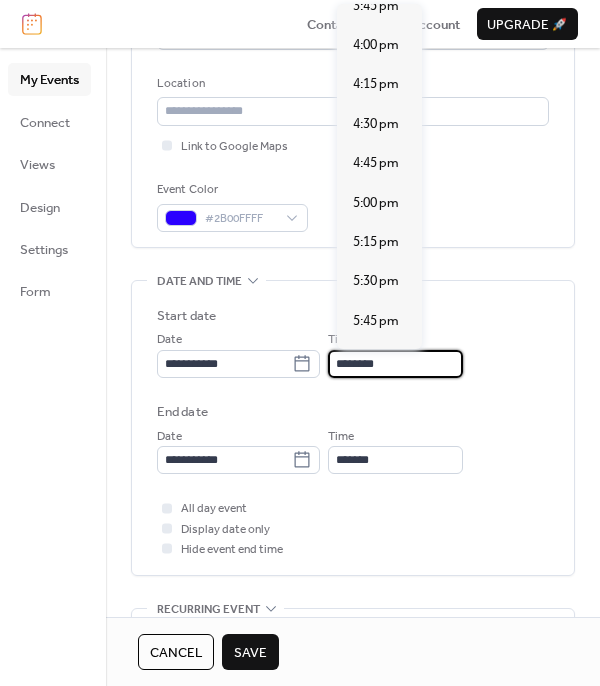 scroll, scrollTop: 2500, scrollLeft: 0, axis: vertical 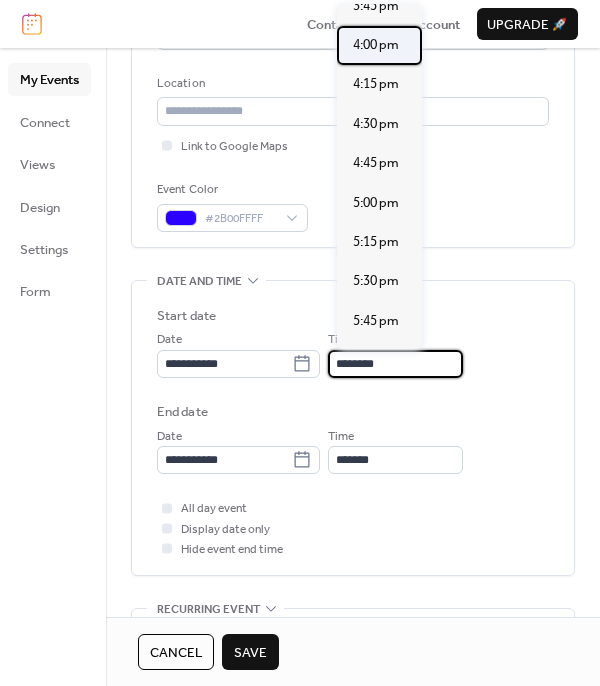 click on "4:00 pm" at bounding box center (376, 45) 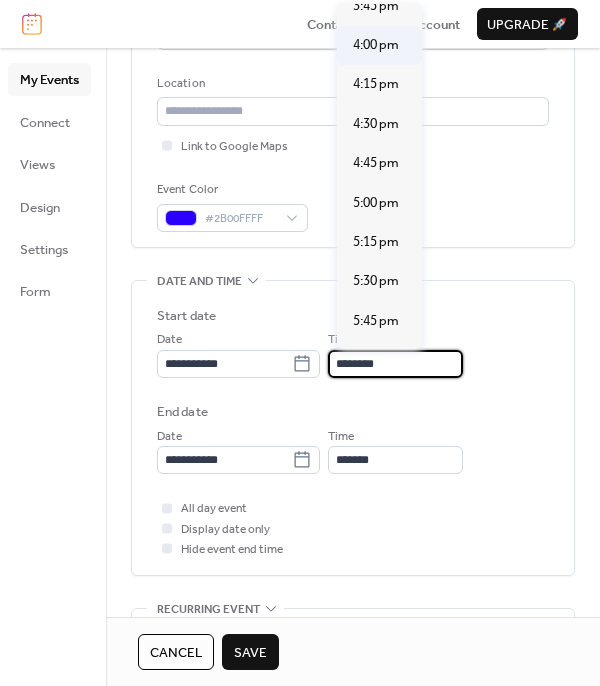 type on "*******" 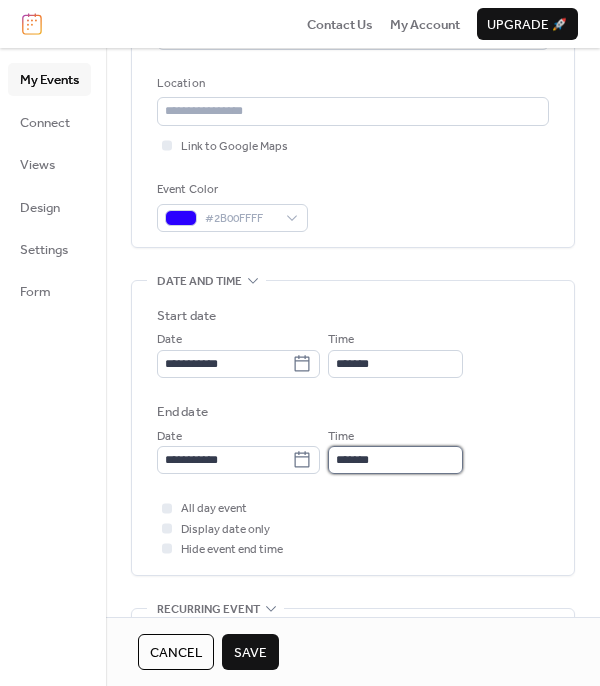 click on "*******" at bounding box center (395, 460) 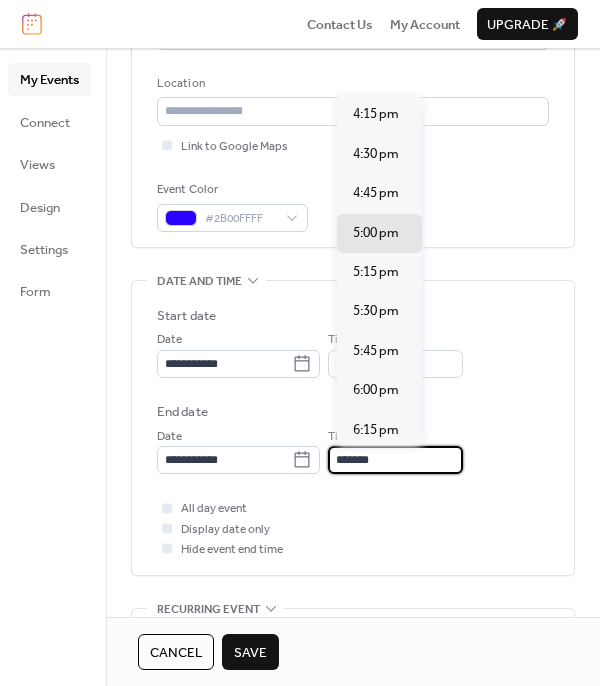 click on "**********" at bounding box center (353, 404) 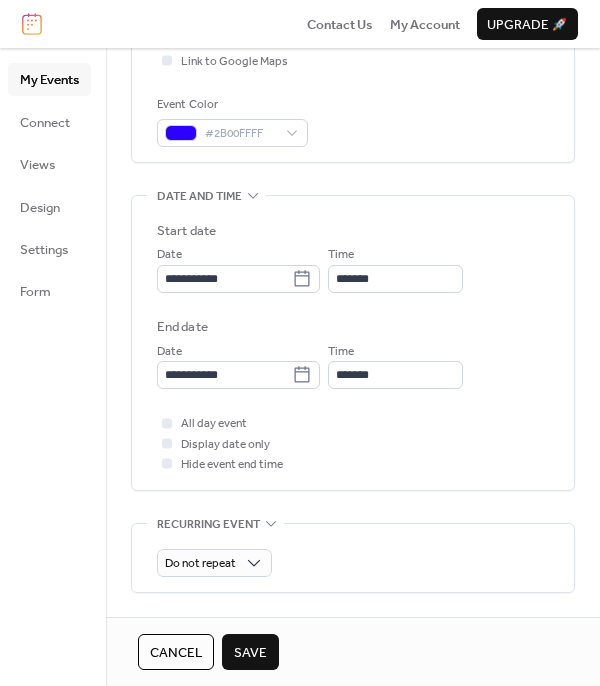 scroll, scrollTop: 700, scrollLeft: 0, axis: vertical 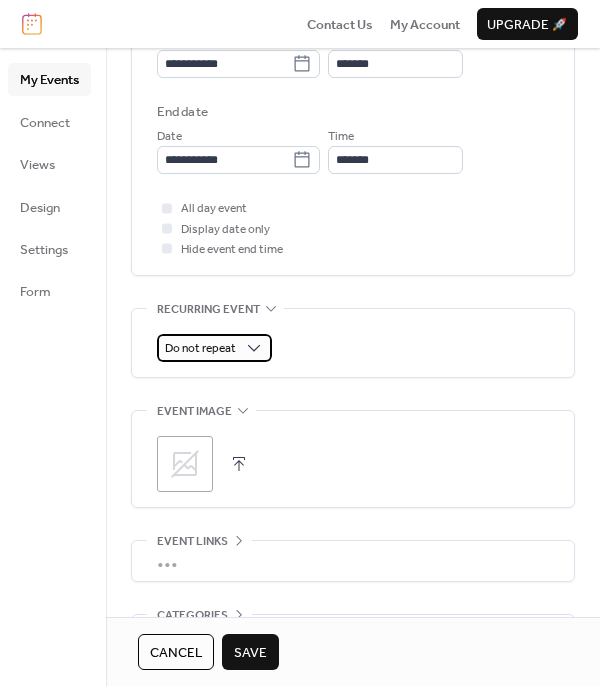 click on "Do not repeat" at bounding box center (200, 348) 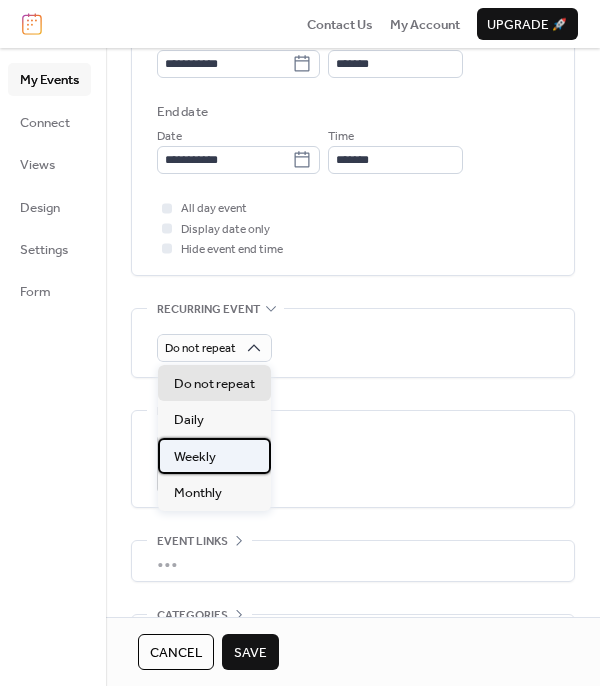 click on "Weekly" at bounding box center [214, 456] 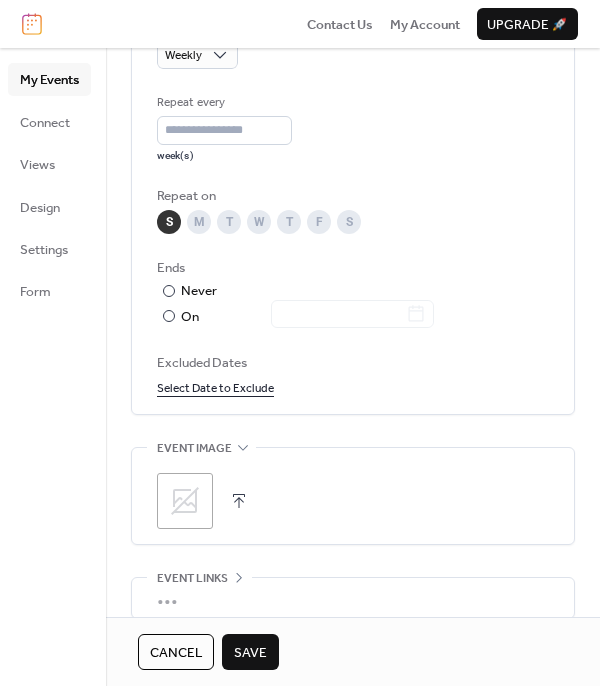 scroll, scrollTop: 1000, scrollLeft: 0, axis: vertical 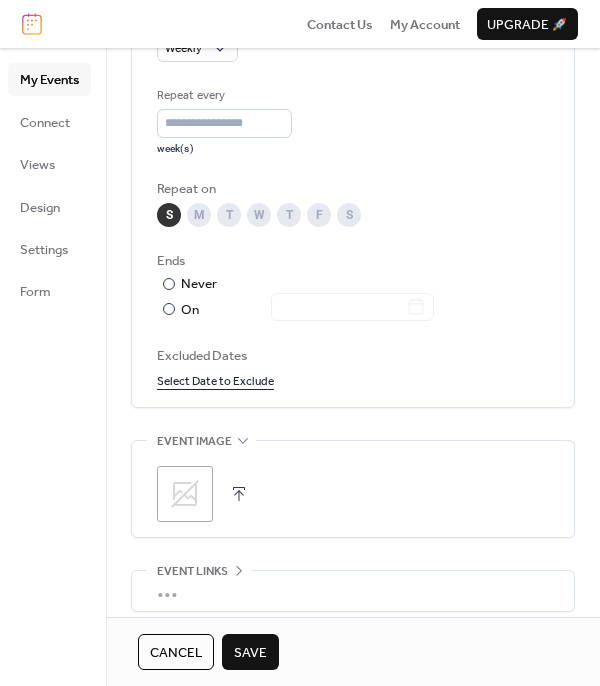 click on "M" at bounding box center [199, 215] 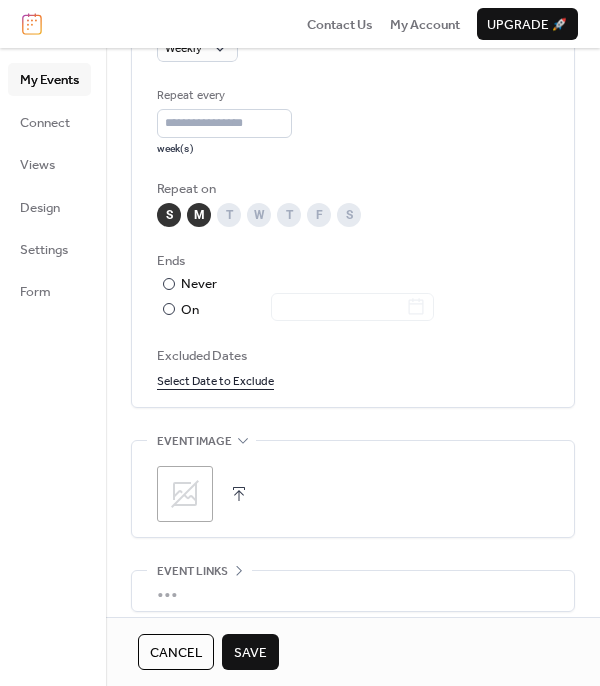 click on "S" at bounding box center [169, 215] 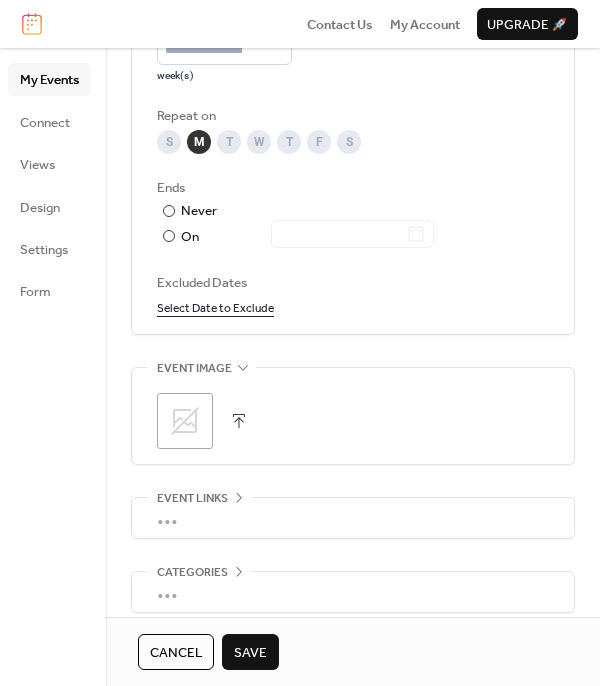 scroll, scrollTop: 1160, scrollLeft: 0, axis: vertical 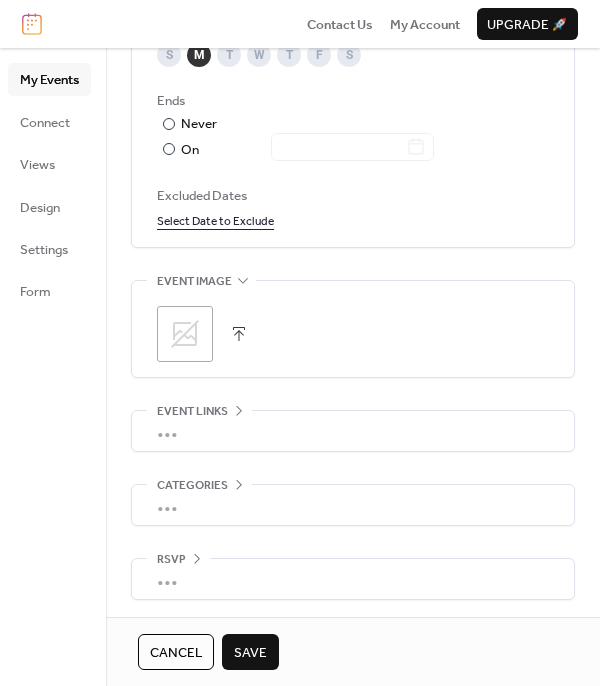 click on "Save" at bounding box center [250, 652] 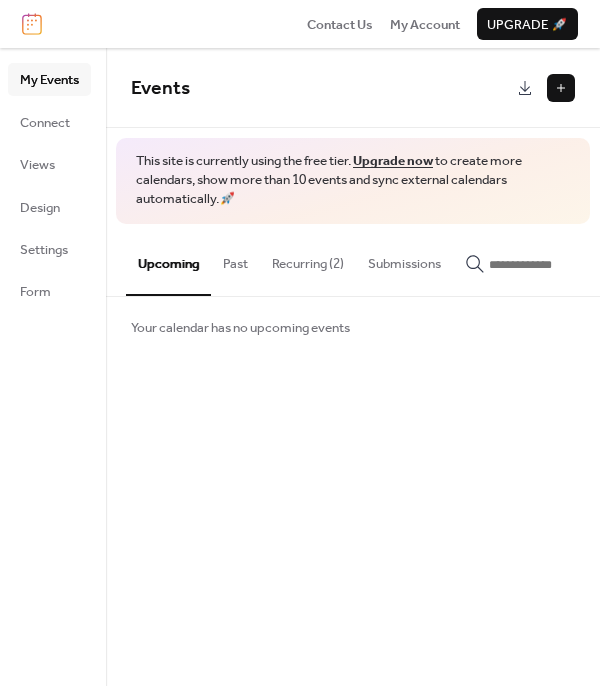 click on "Recurring  (2)" at bounding box center (308, 259) 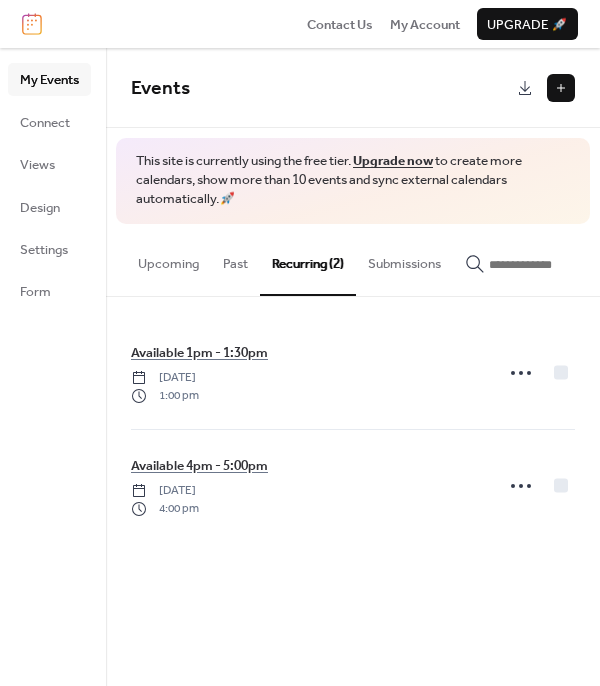 click at bounding box center [561, 88] 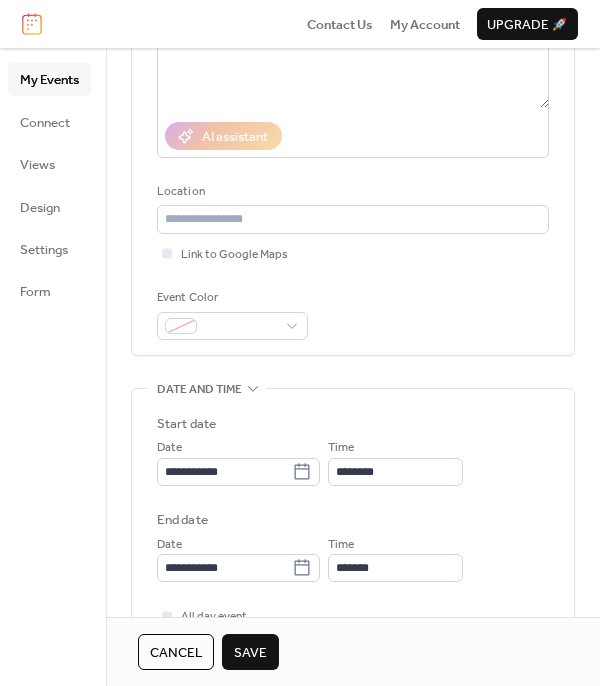 scroll, scrollTop: 300, scrollLeft: 0, axis: vertical 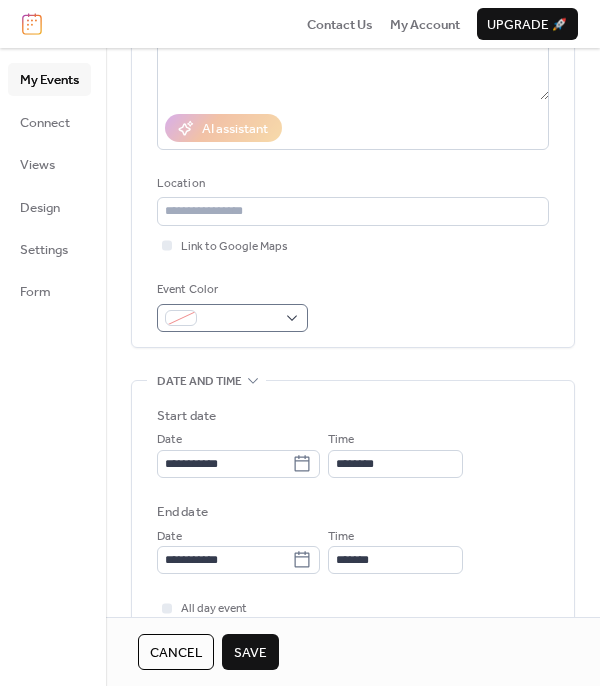 type on "********" 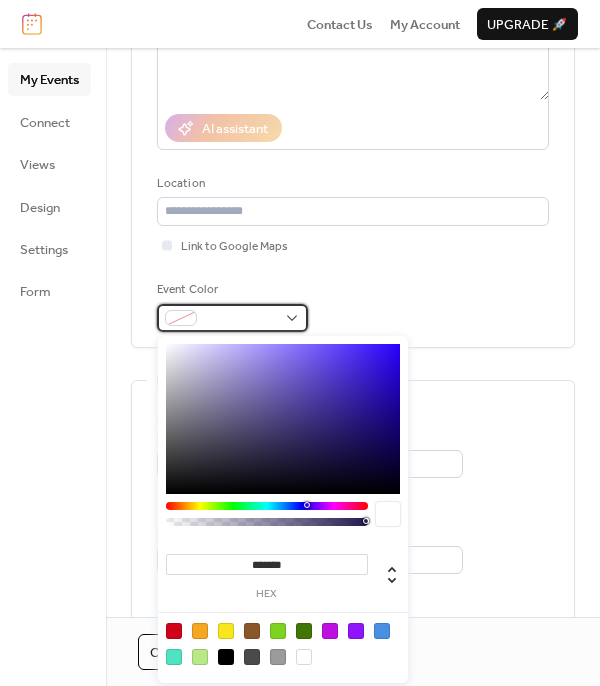 click at bounding box center (240, 319) 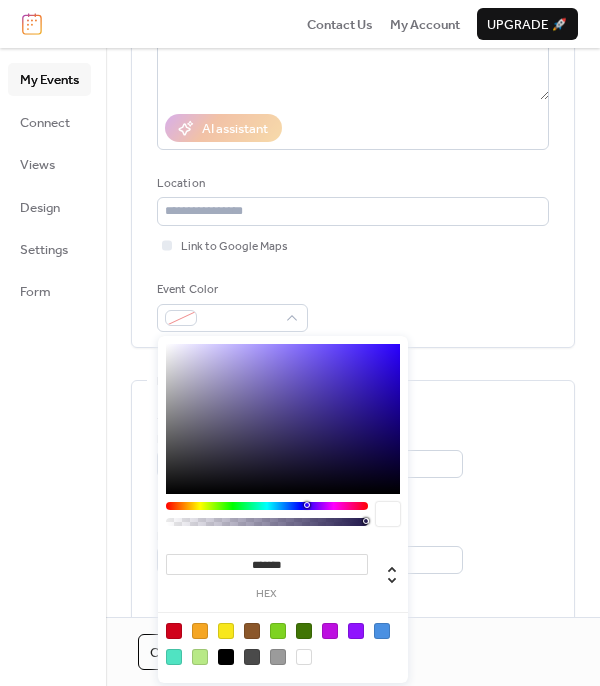 click on "******* hex" at bounding box center (283, 509) 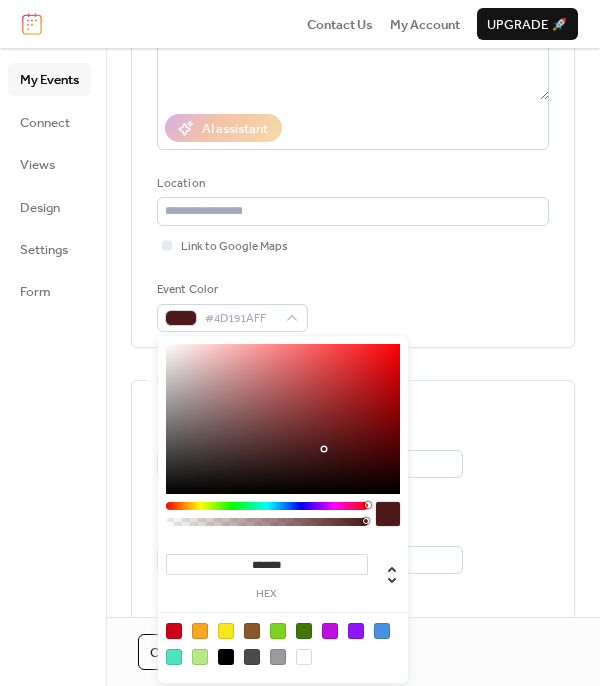 drag, startPoint x: 209, startPoint y: 504, endPoint x: 404, endPoint y: 501, distance: 195.02307 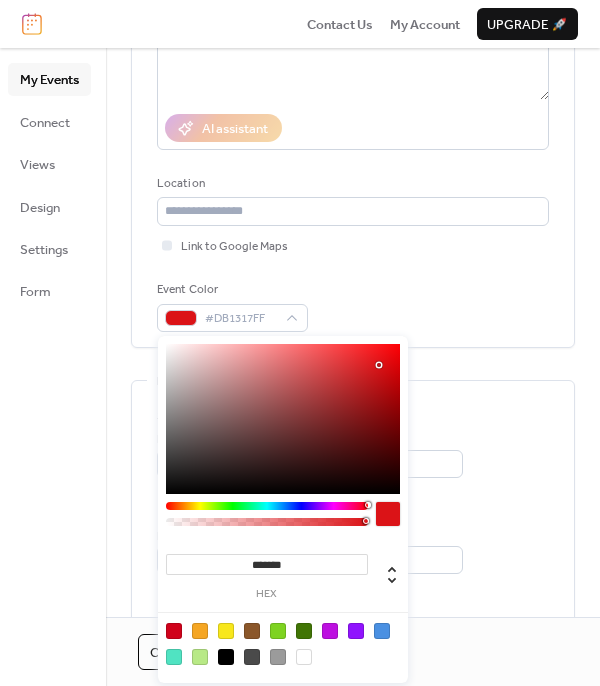 type on "*******" 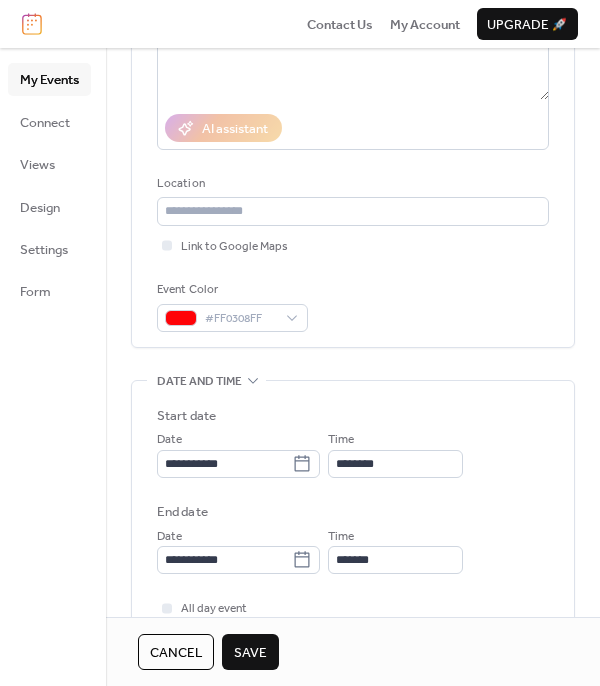 drag, startPoint x: 424, startPoint y: 290, endPoint x: 434, endPoint y: 276, distance: 17.20465 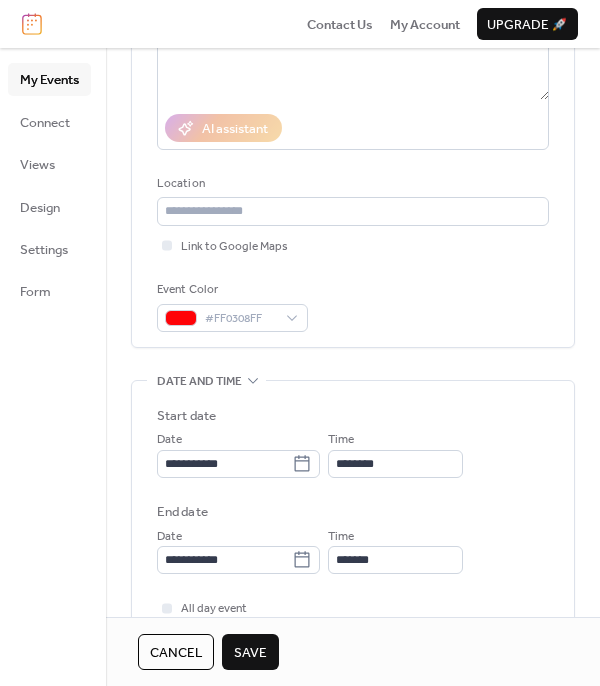 scroll, scrollTop: 400, scrollLeft: 0, axis: vertical 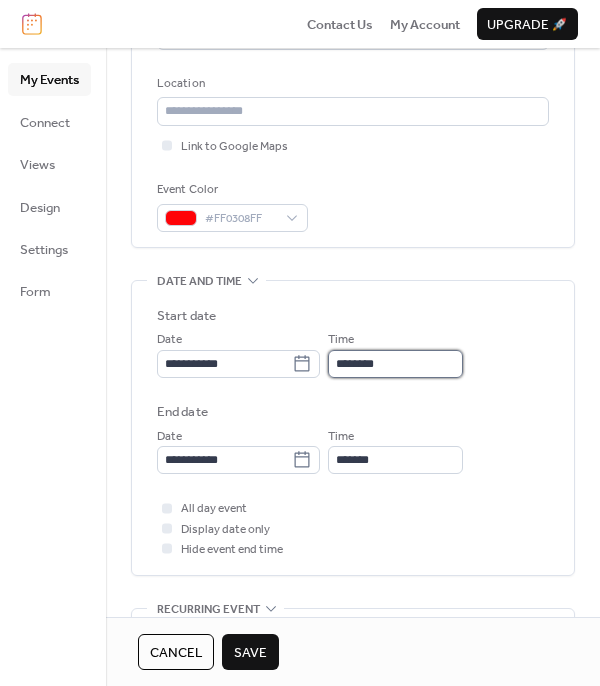 click on "********" at bounding box center [395, 364] 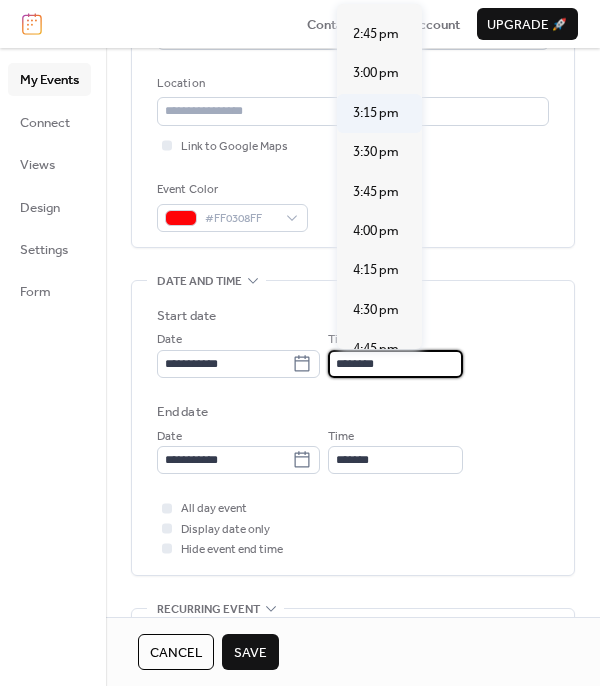 scroll, scrollTop: 2400, scrollLeft: 0, axis: vertical 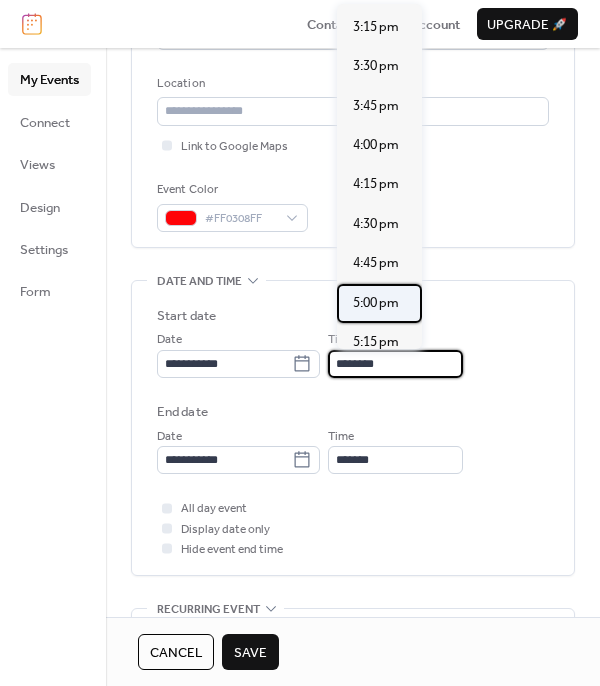 click on "5:00 pm" at bounding box center (376, 303) 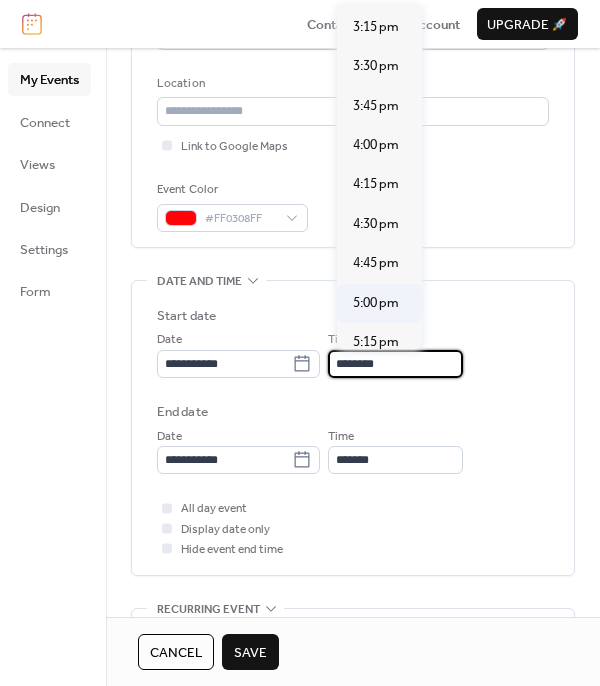 click on "Start date" at bounding box center (353, 316) 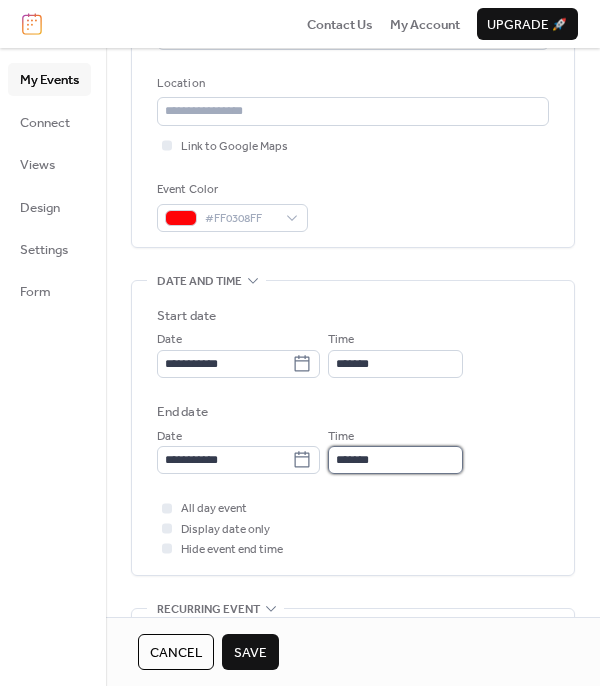 click on "*******" at bounding box center [395, 460] 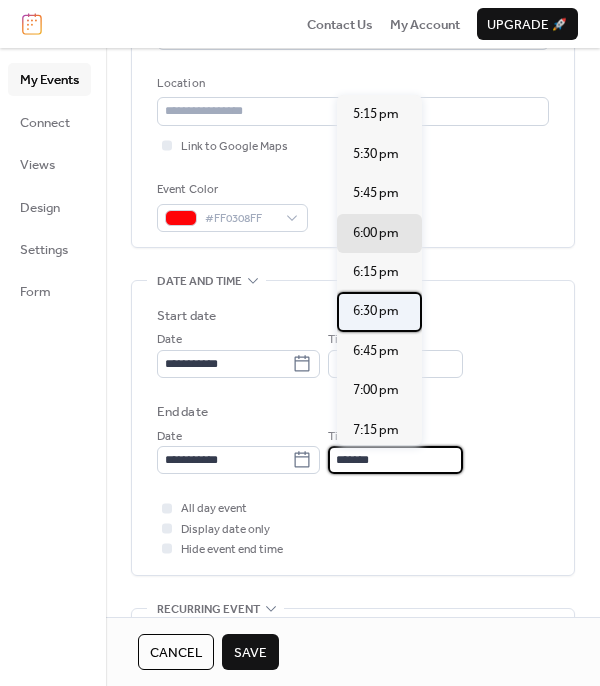 click on "6:30 pm" at bounding box center [376, 311] 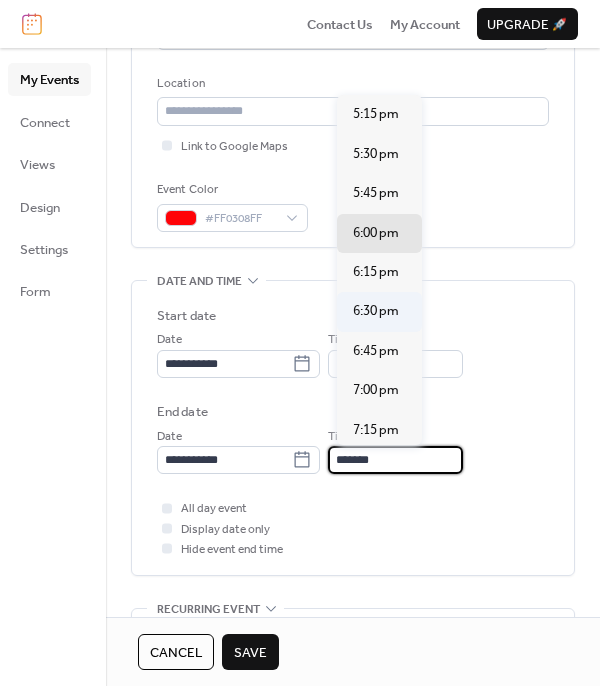 type on "*******" 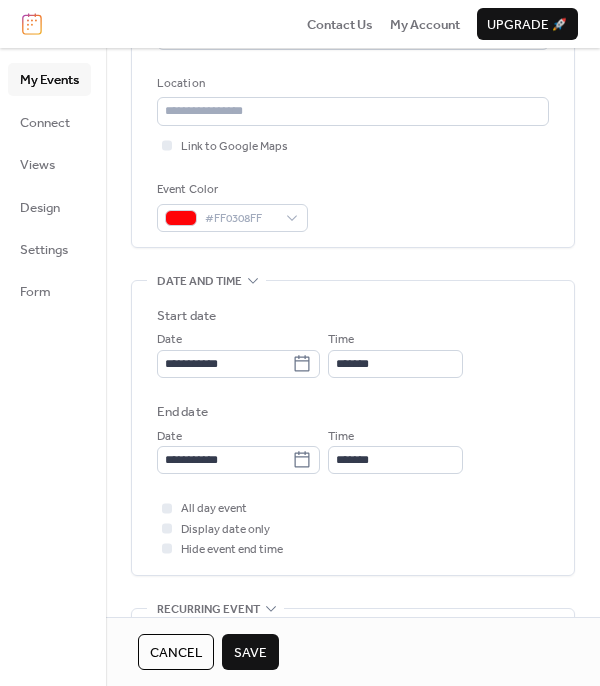 click on "**********" at bounding box center (353, 428) 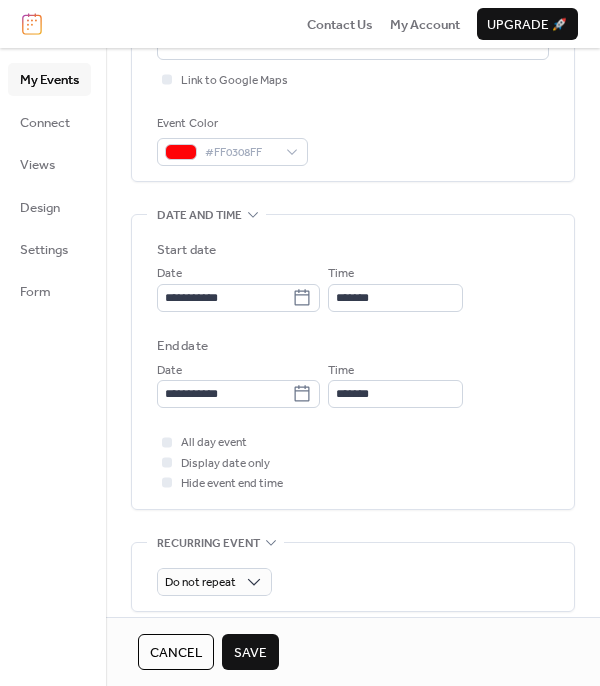 scroll, scrollTop: 500, scrollLeft: 0, axis: vertical 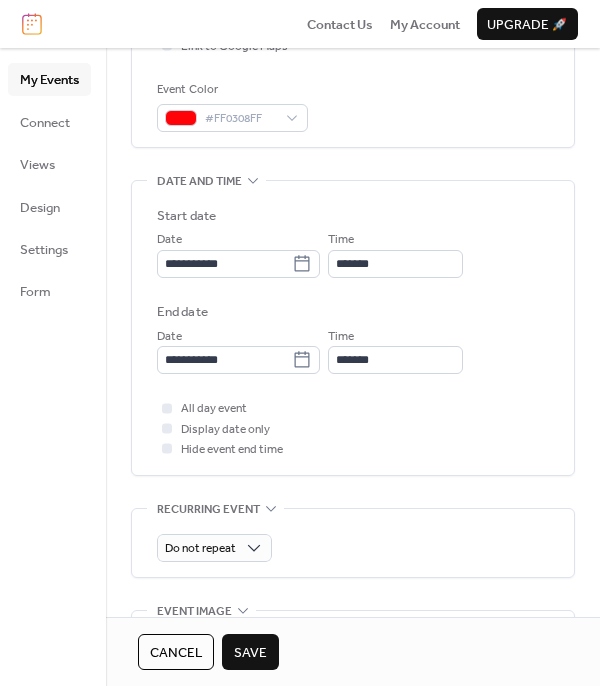 click on "Do not repeat" at bounding box center (353, 543) 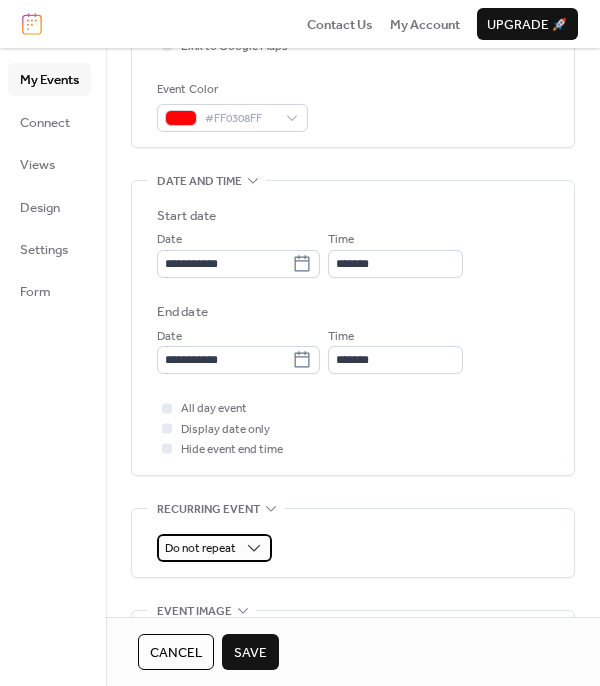 click on "Do not repeat" at bounding box center (214, 548) 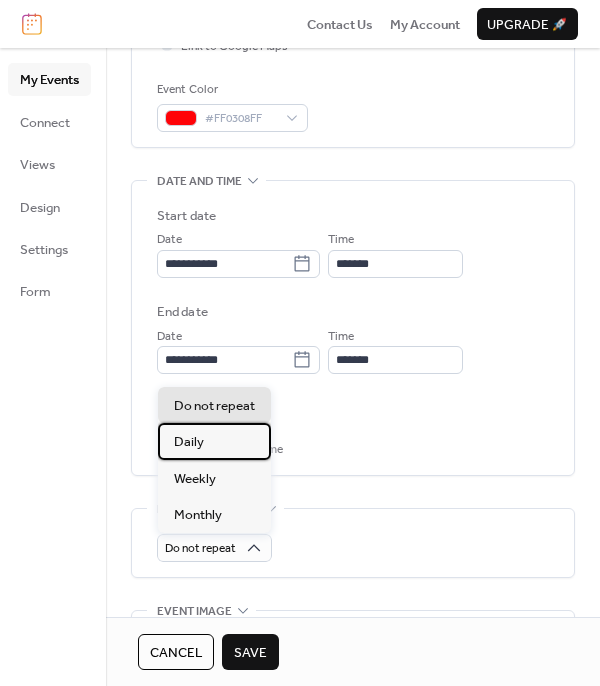 click on "Daily" at bounding box center (214, 441) 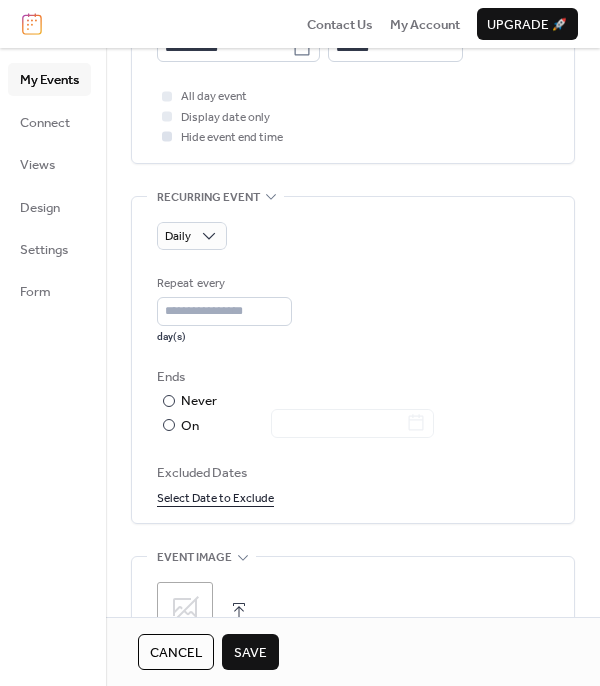 scroll, scrollTop: 900, scrollLeft: 0, axis: vertical 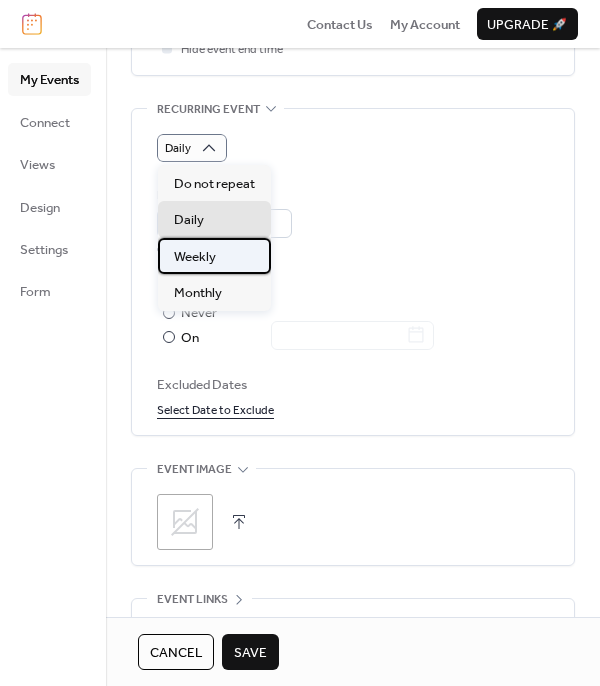 click on "Weekly" at bounding box center [214, 256] 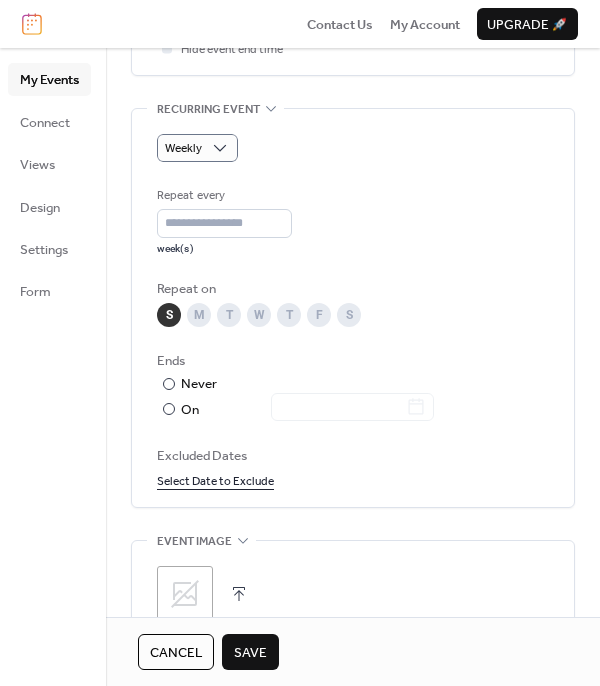 click on "M" at bounding box center [199, 315] 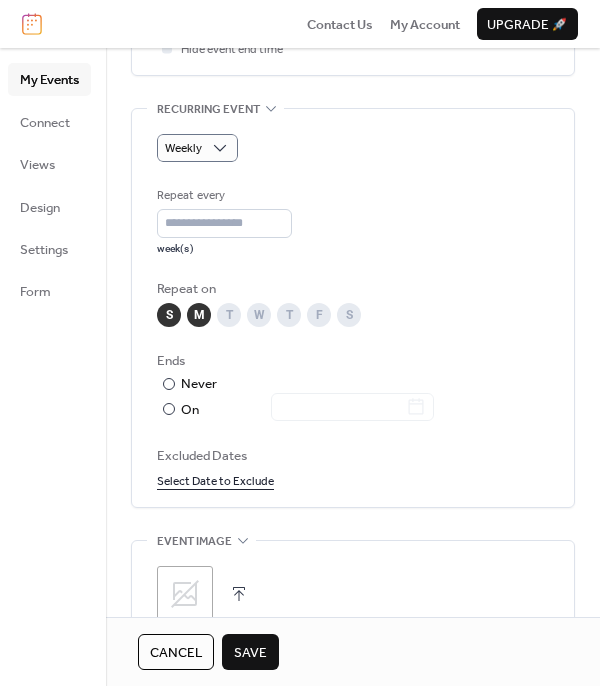 click on "S" at bounding box center [169, 315] 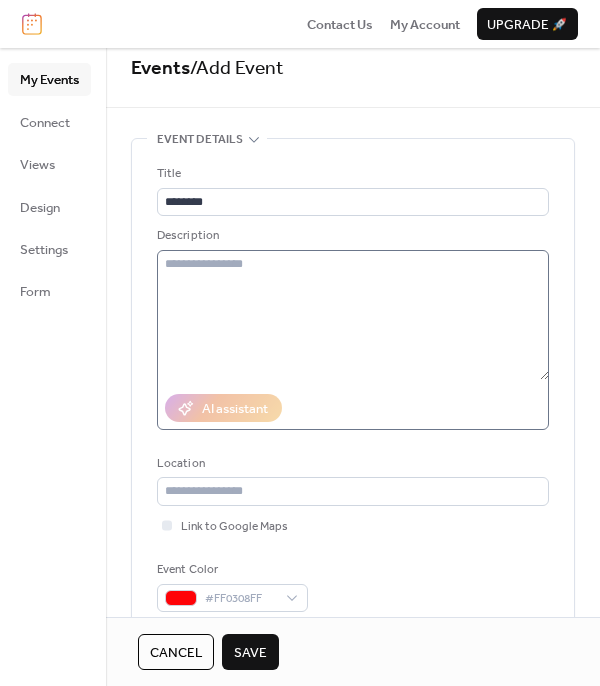 scroll, scrollTop: 0, scrollLeft: 0, axis: both 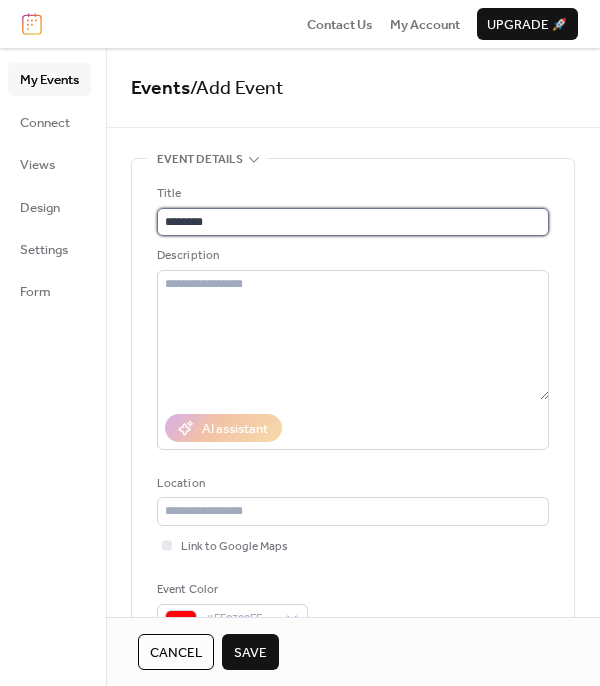 click on "********" at bounding box center [353, 222] 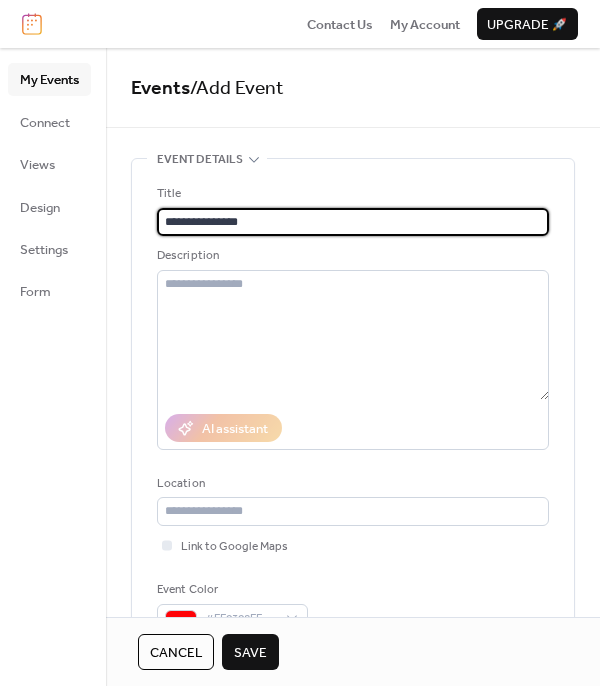 type on "**********" 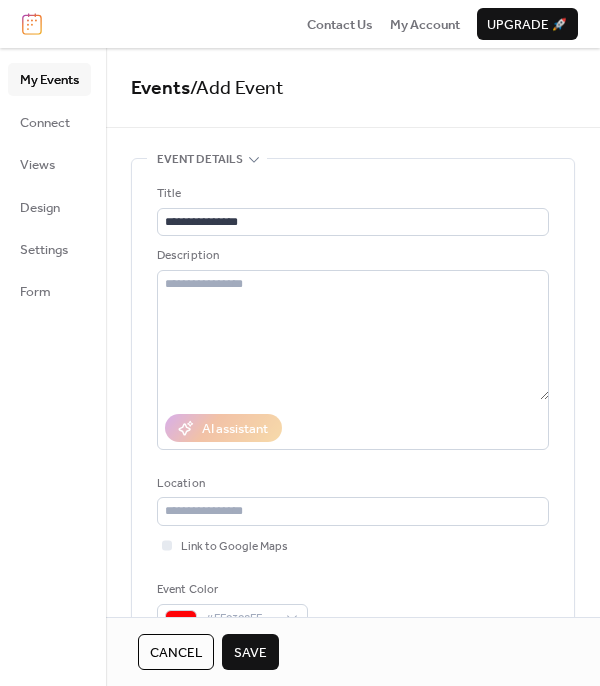 click on "Save" at bounding box center [250, 653] 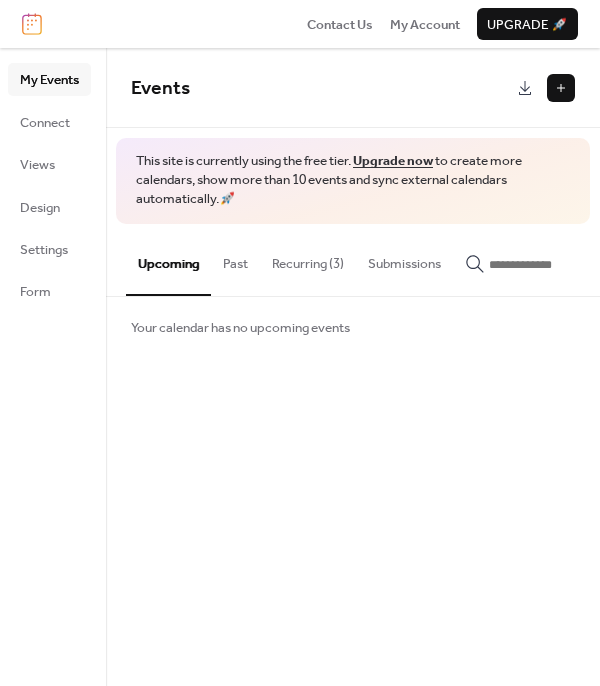 drag, startPoint x: 549, startPoint y: 104, endPoint x: 554, endPoint y: 93, distance: 12.083046 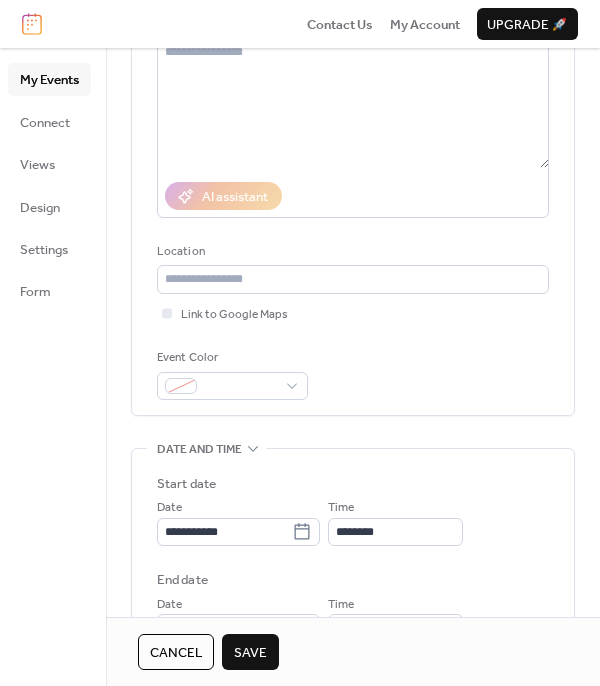 scroll, scrollTop: 300, scrollLeft: 0, axis: vertical 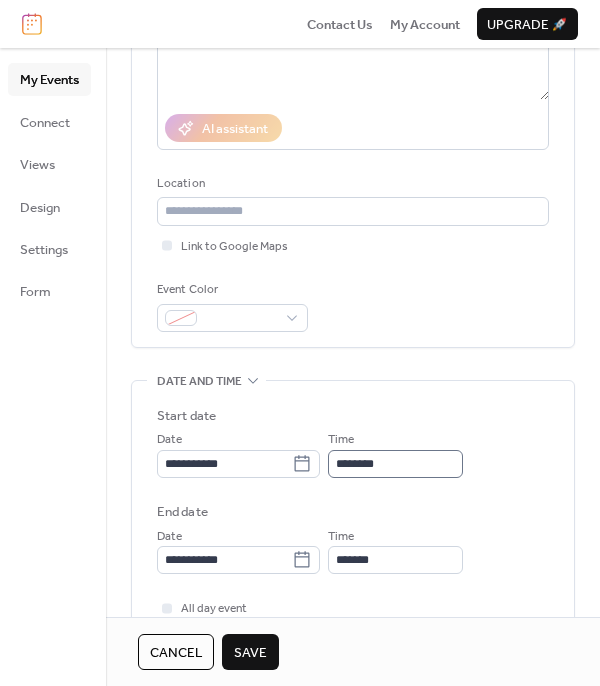 type on "**********" 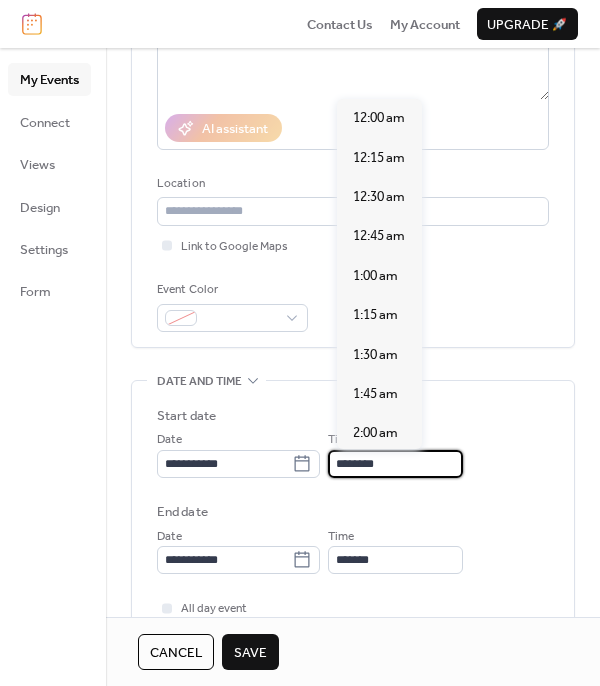 click on "********" at bounding box center [395, 464] 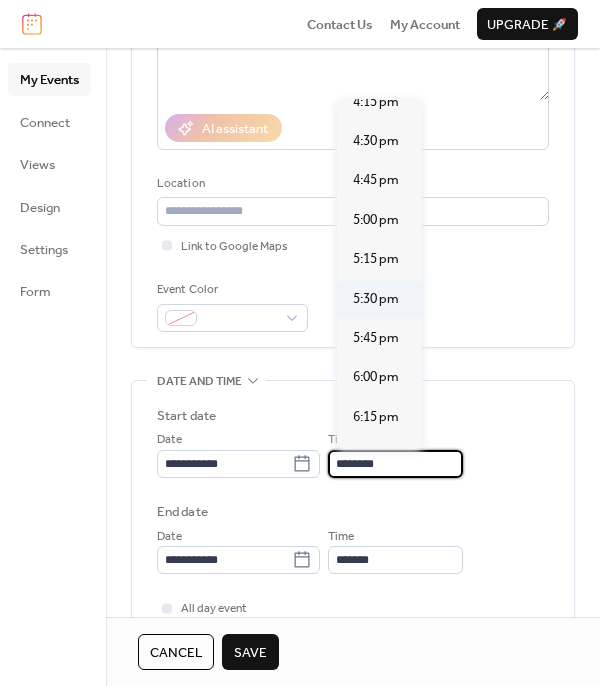 scroll, scrollTop: 2900, scrollLeft: 0, axis: vertical 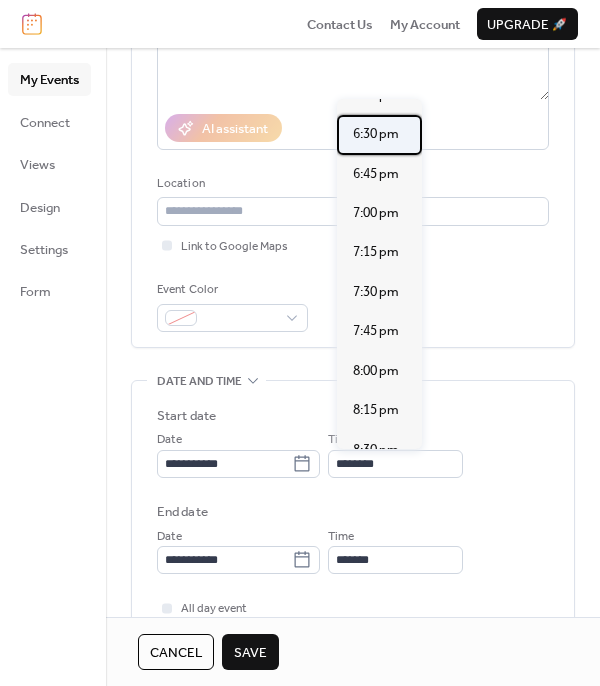 click on "6:30 pm" at bounding box center (376, 134) 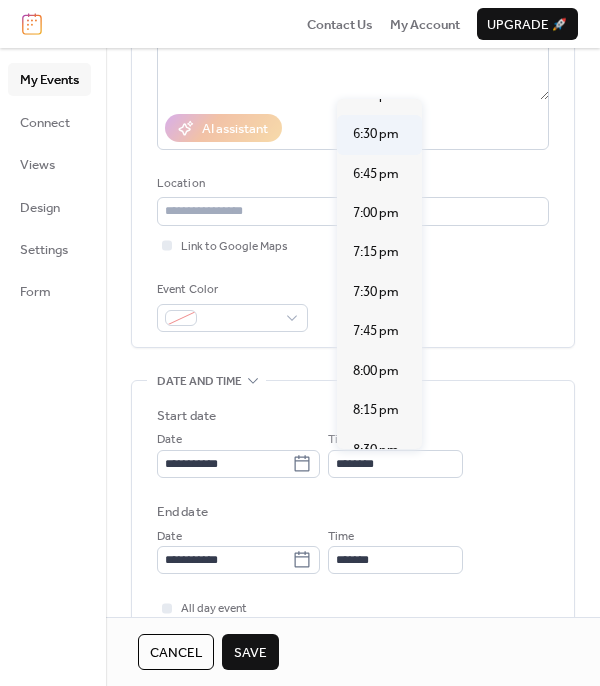 type on "*******" 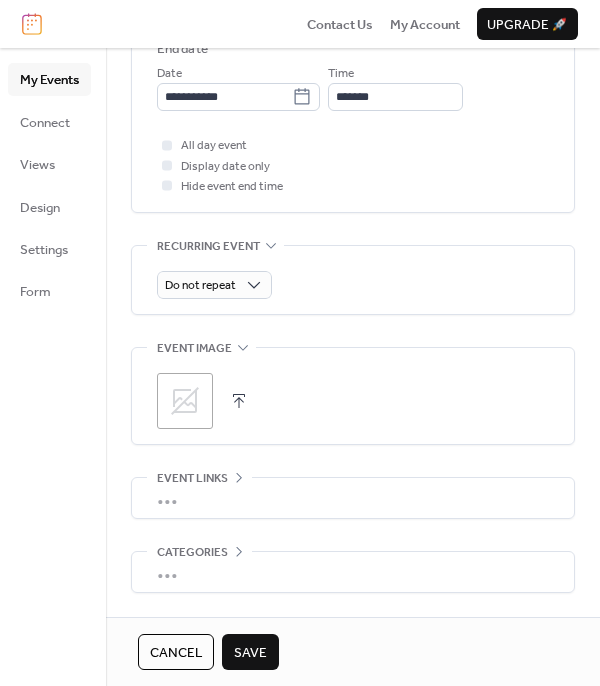 scroll, scrollTop: 731, scrollLeft: 0, axis: vertical 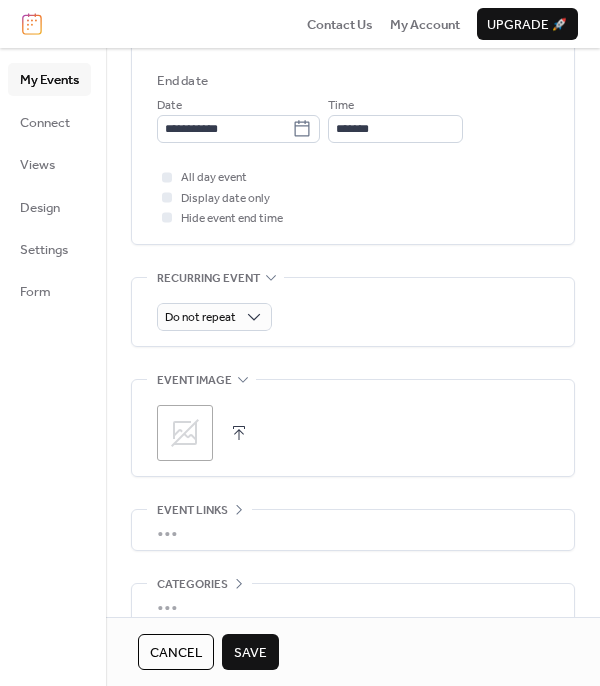 click on "Do not repeat" at bounding box center [353, 312] 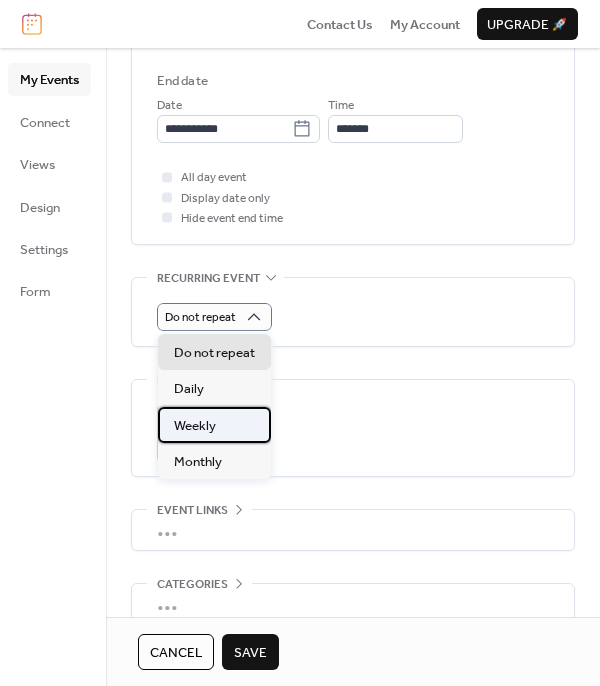 click on "Weekly" at bounding box center (214, 425) 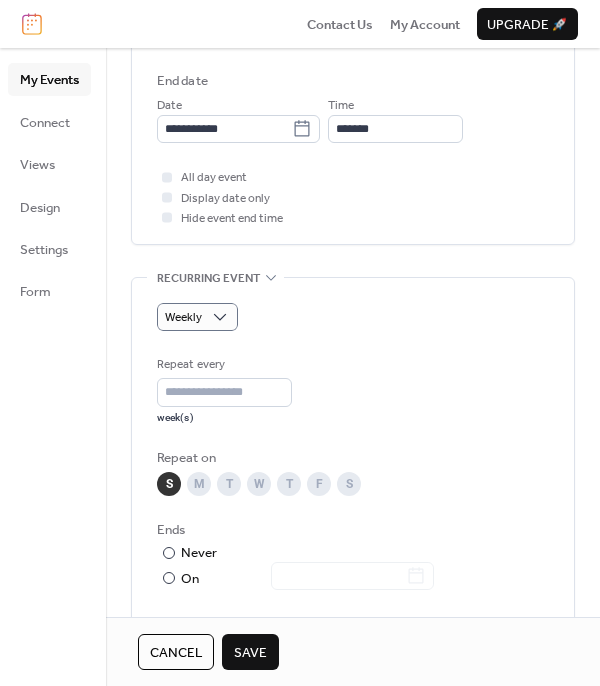 click on "M" at bounding box center (199, 484) 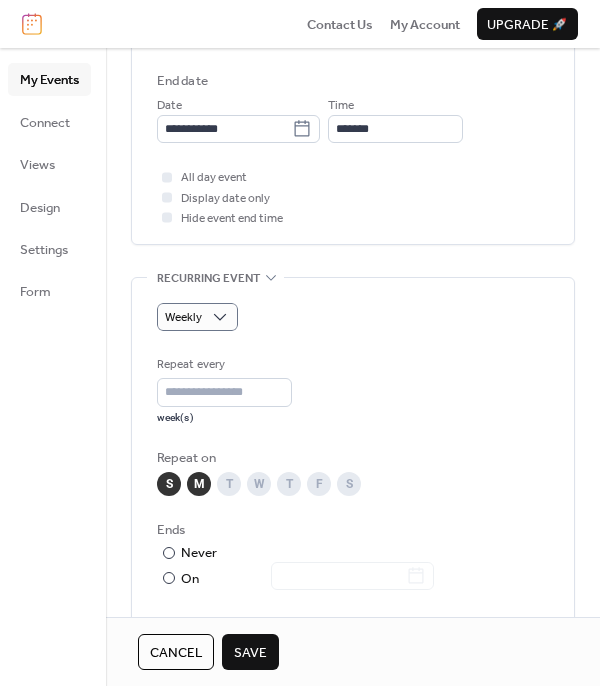 click on "S" at bounding box center (169, 484) 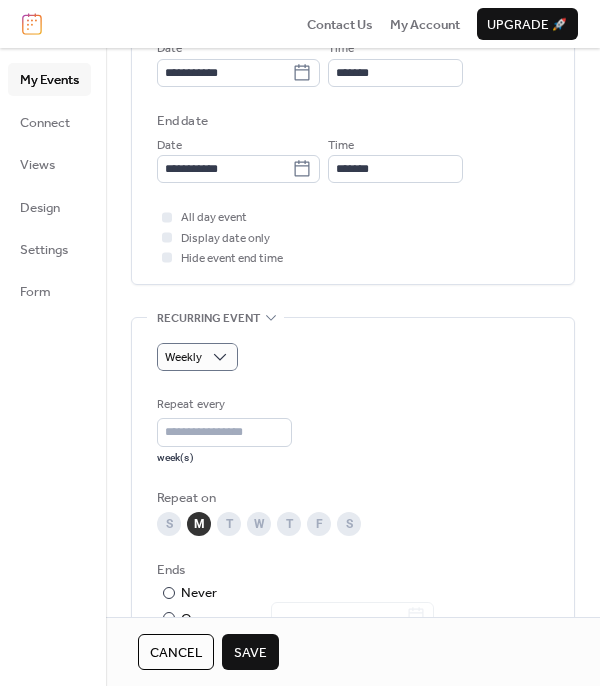 scroll, scrollTop: 660, scrollLeft: 0, axis: vertical 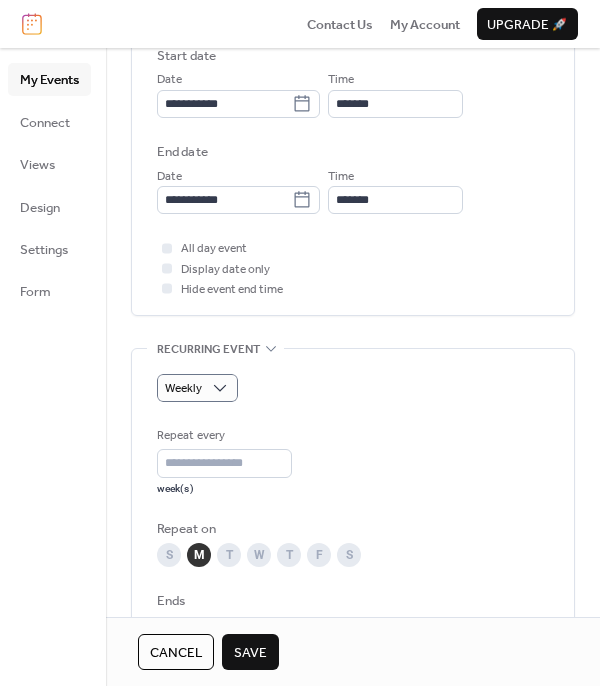 click on "Save" at bounding box center (250, 653) 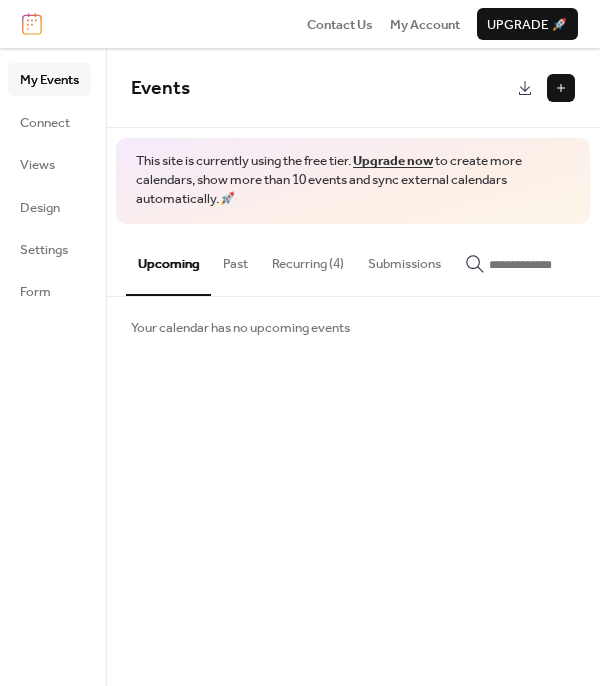 click on "Recurring  (4)" at bounding box center (308, 259) 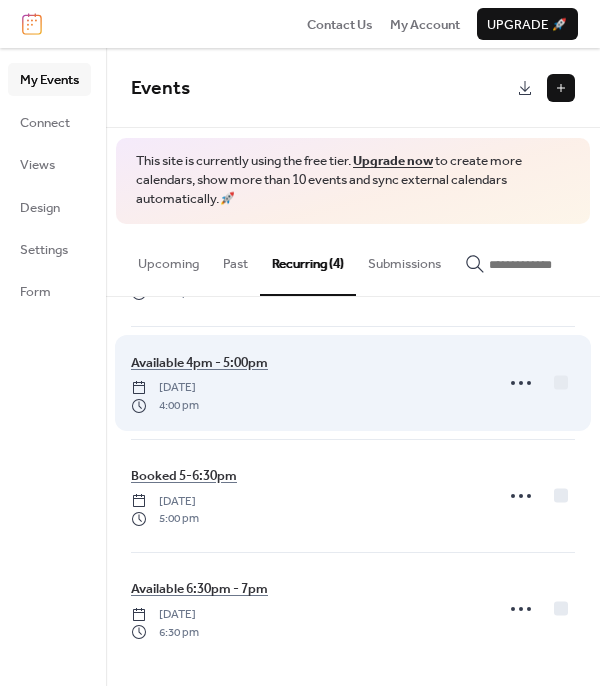 scroll, scrollTop: 108, scrollLeft: 0, axis: vertical 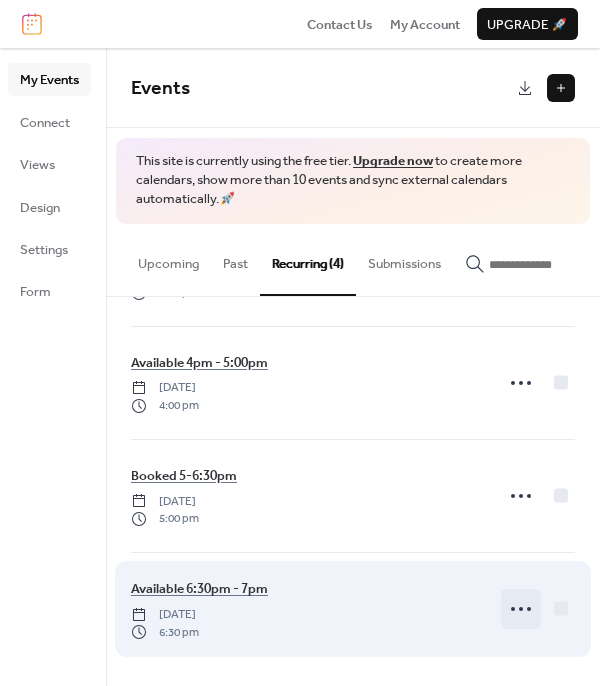 click 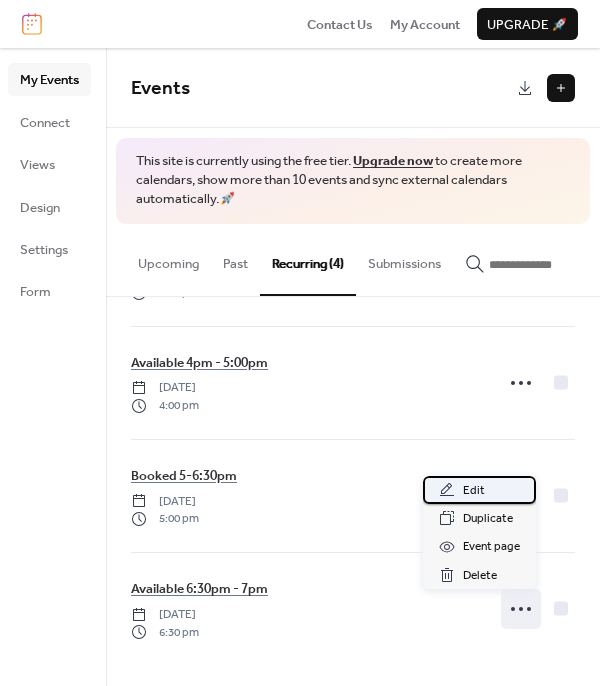 click on "Edit" at bounding box center [479, 490] 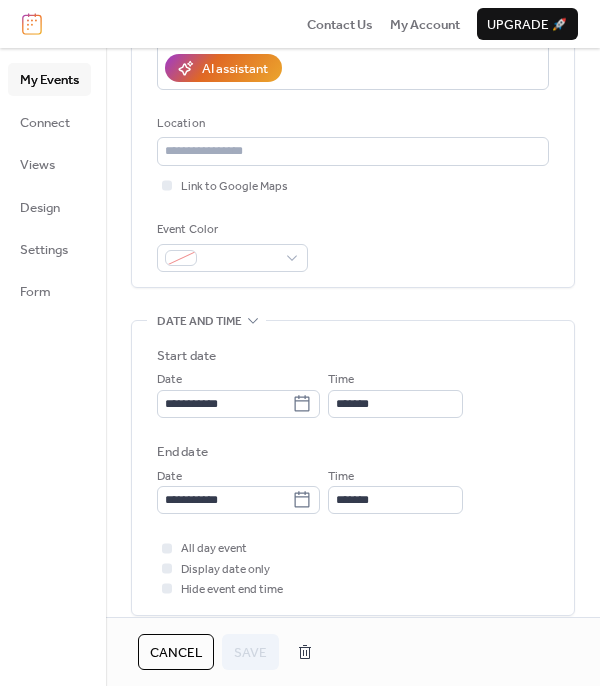 scroll, scrollTop: 260, scrollLeft: 0, axis: vertical 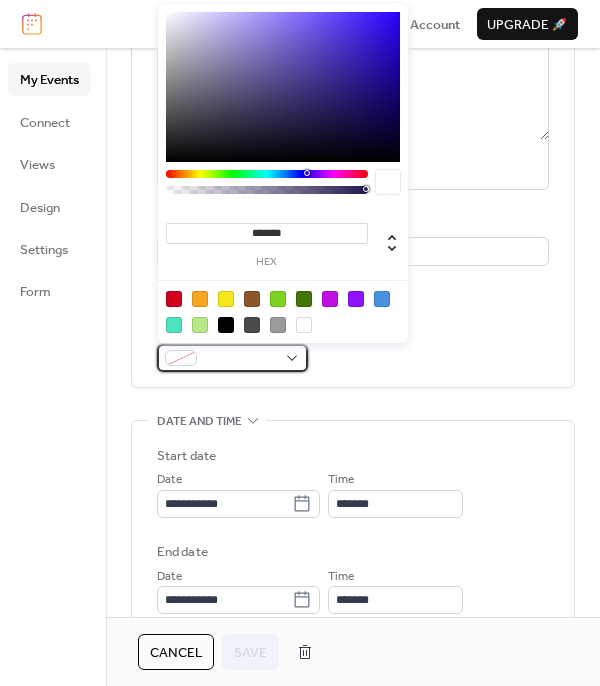 click at bounding box center [232, 358] 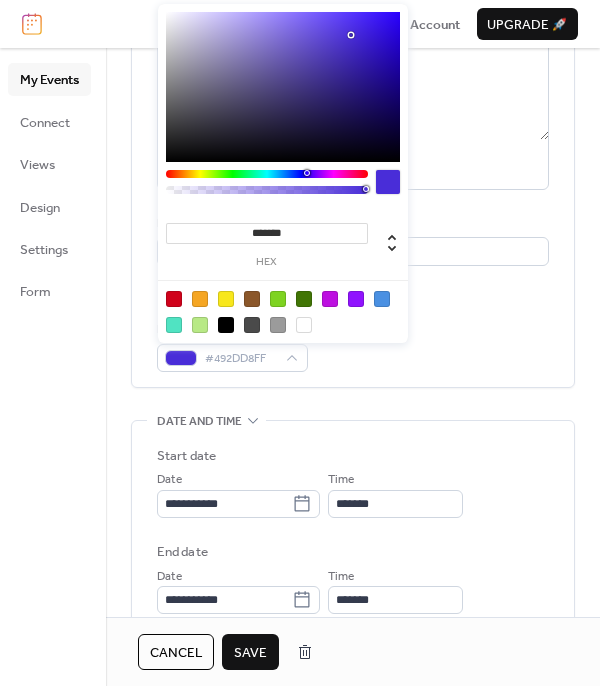type on "*******" 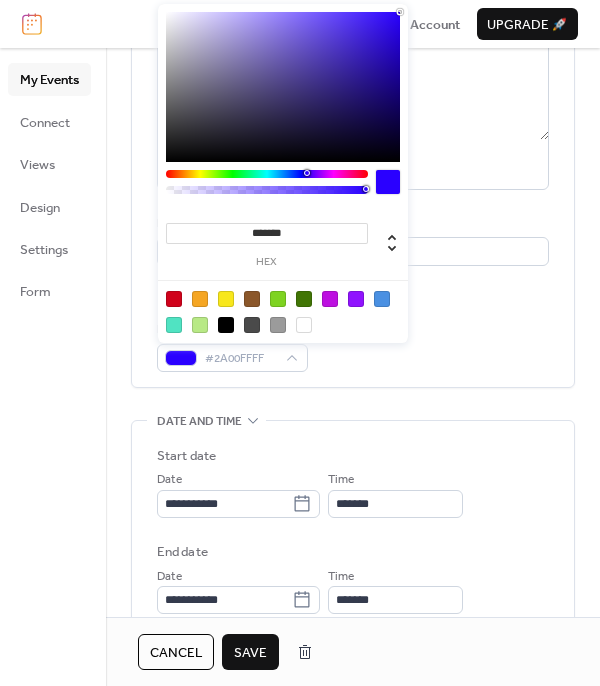drag, startPoint x: 341, startPoint y: 41, endPoint x: 472, endPoint y: -54, distance: 161.82089 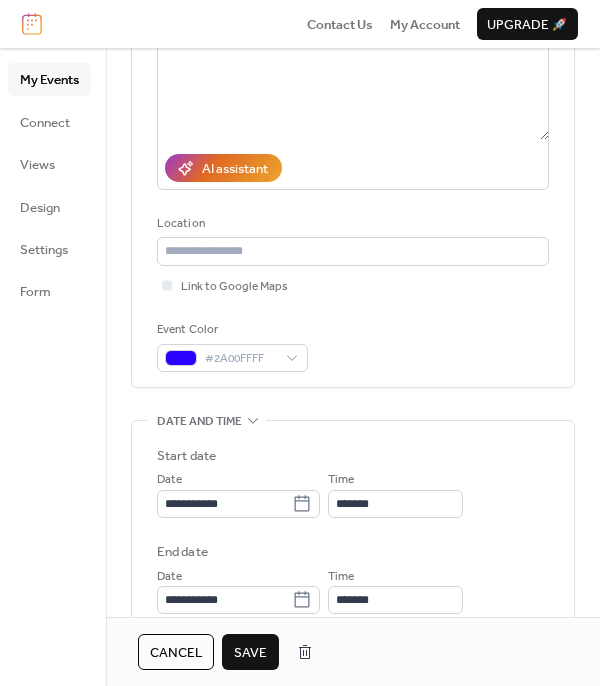 click on "Save" at bounding box center (250, 653) 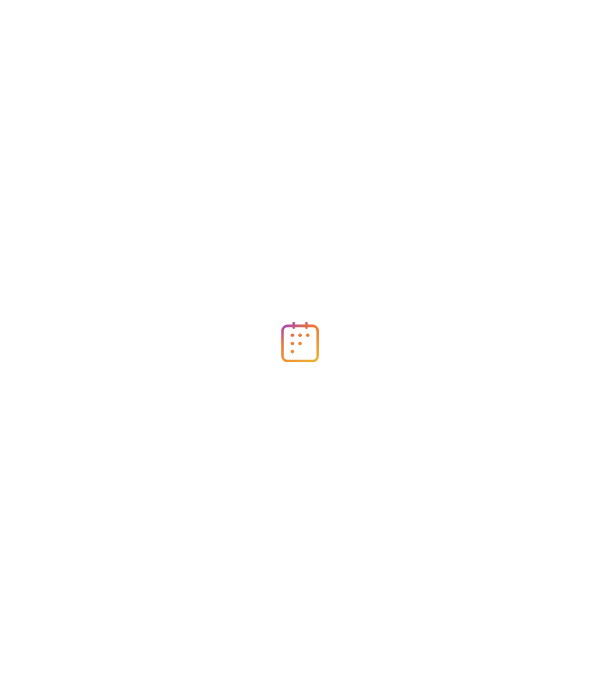 scroll, scrollTop: 0, scrollLeft: 0, axis: both 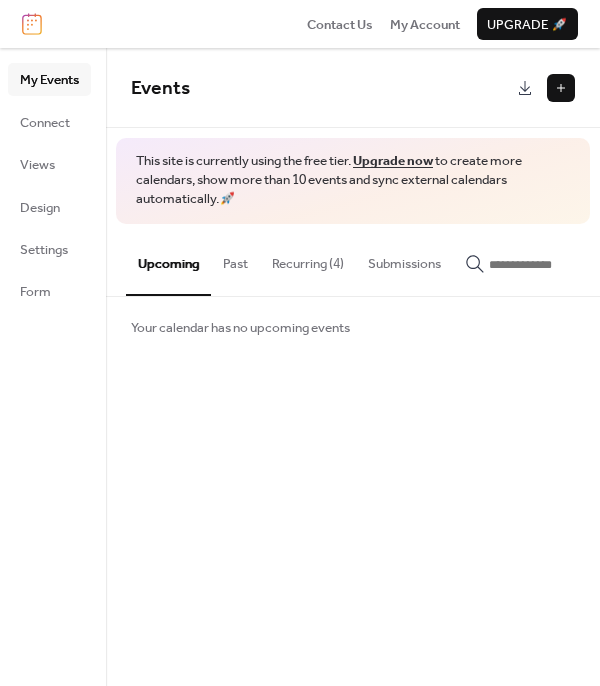 click at bounding box center (561, 88) 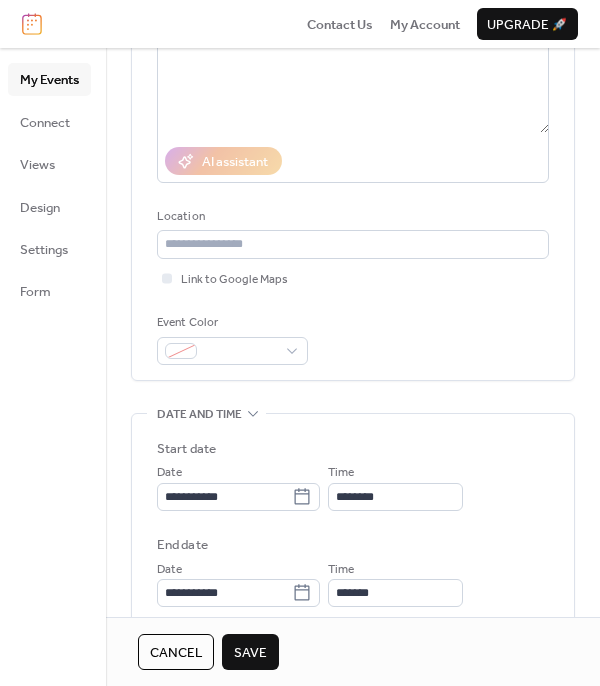 scroll, scrollTop: 300, scrollLeft: 0, axis: vertical 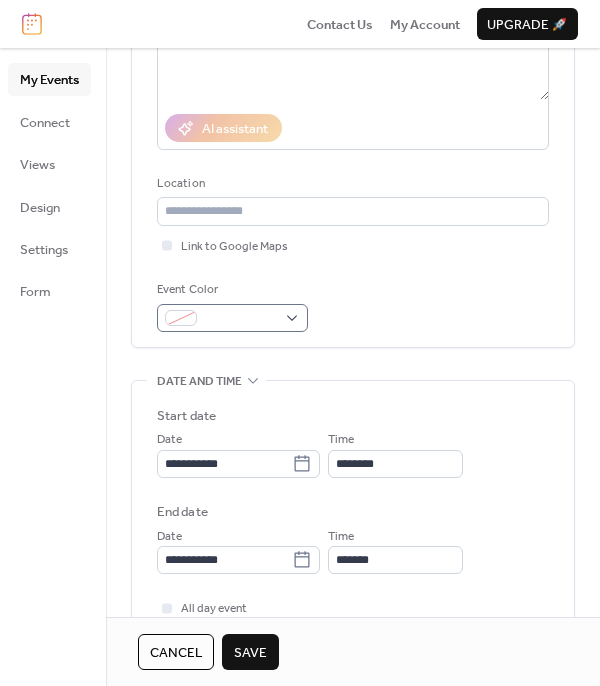 type on "**********" 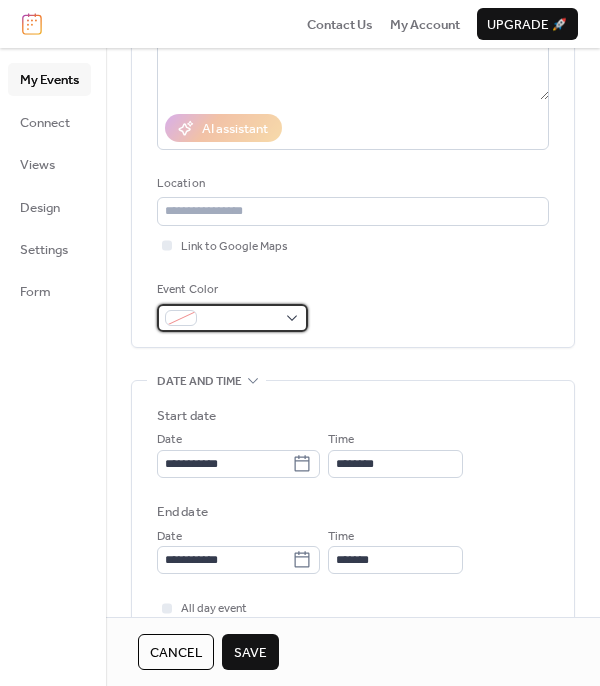 click at bounding box center (232, 318) 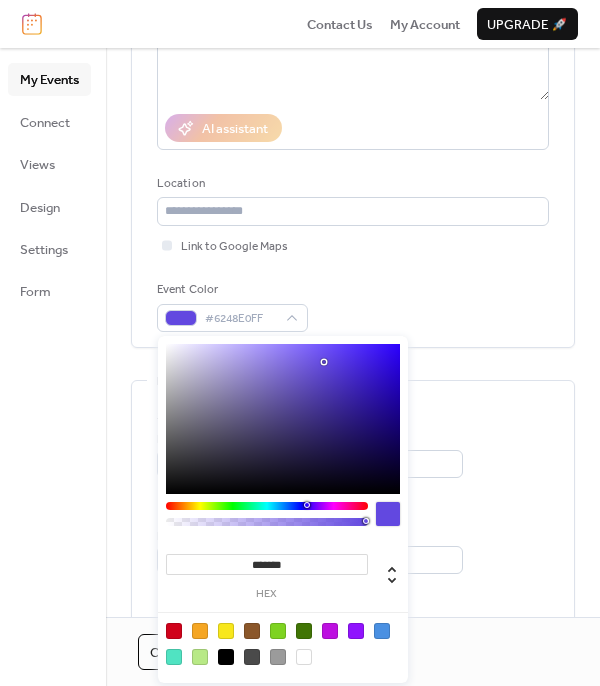 type on "*******" 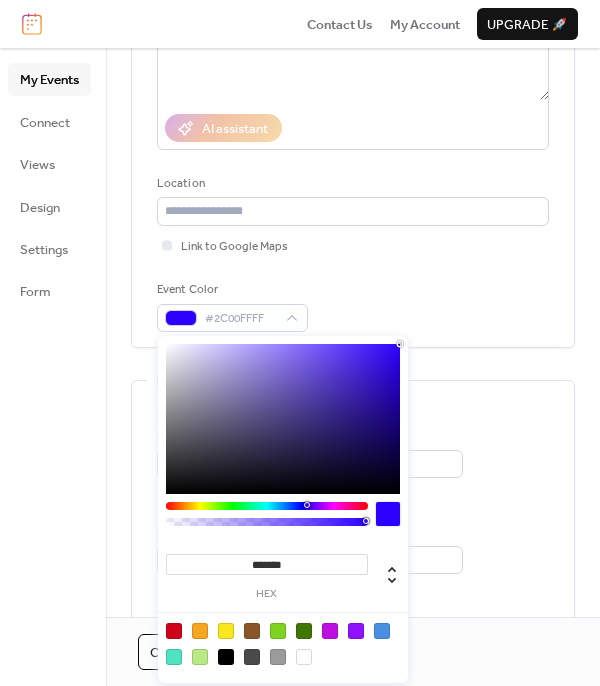 drag, startPoint x: 324, startPoint y: 362, endPoint x: 503, endPoint y: 301, distance: 189.10843 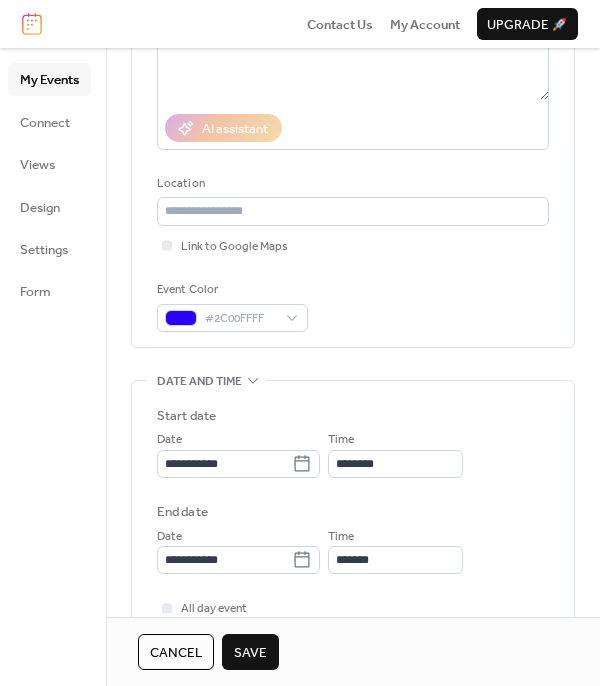 scroll, scrollTop: 400, scrollLeft: 0, axis: vertical 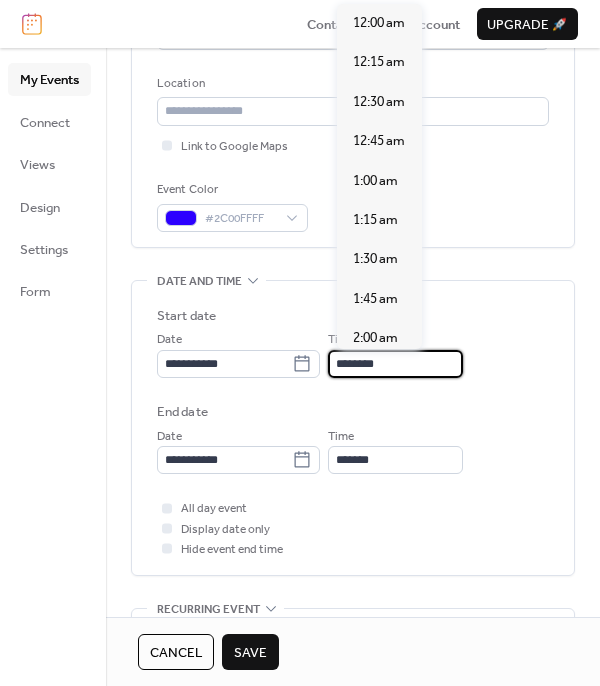 click on "********" at bounding box center [395, 364] 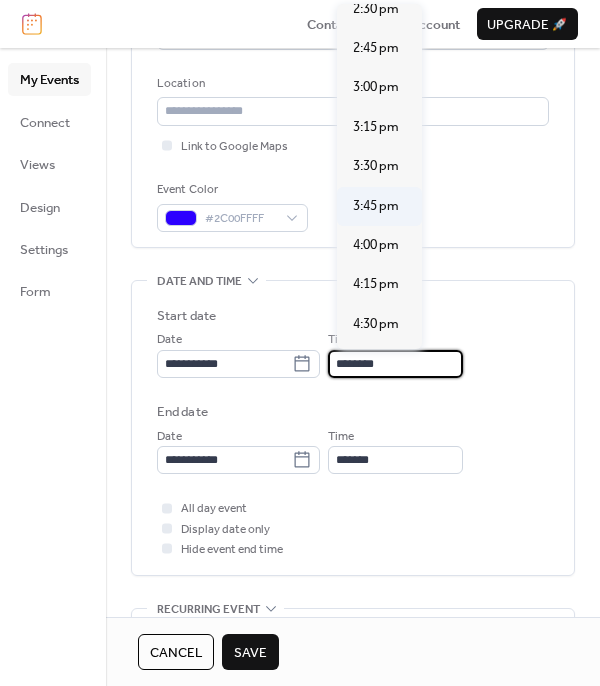scroll, scrollTop: 2500, scrollLeft: 0, axis: vertical 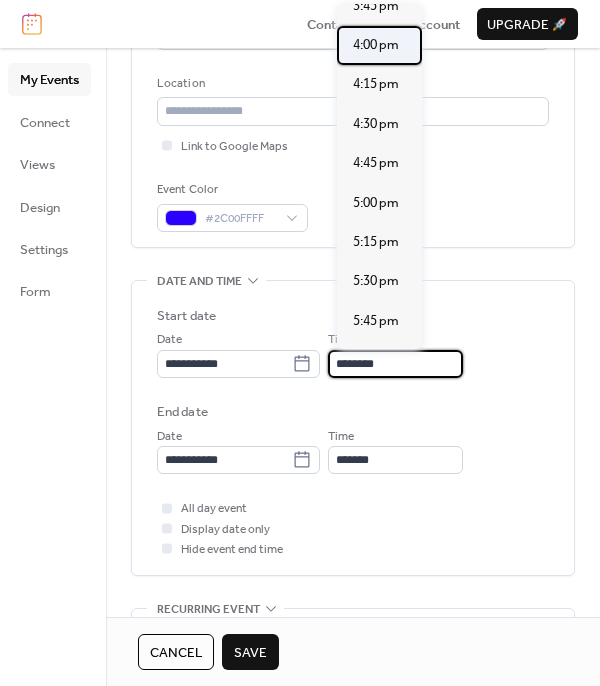 click on "4:00 pm" at bounding box center [376, 45] 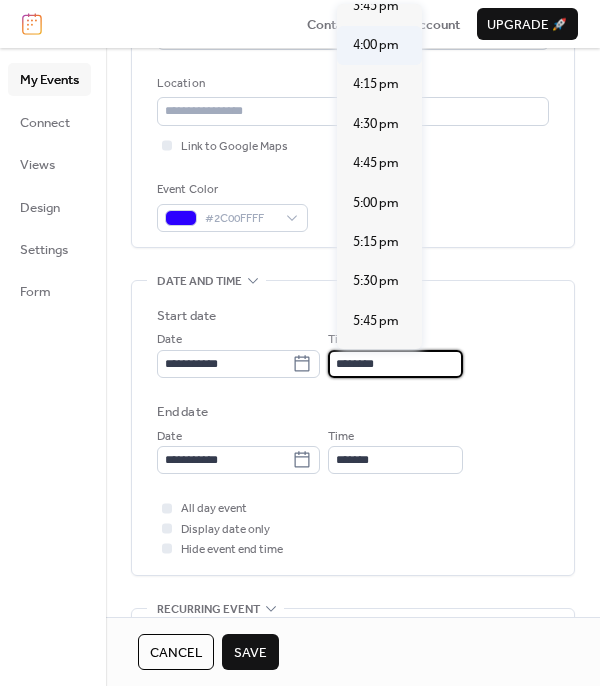 type on "*******" 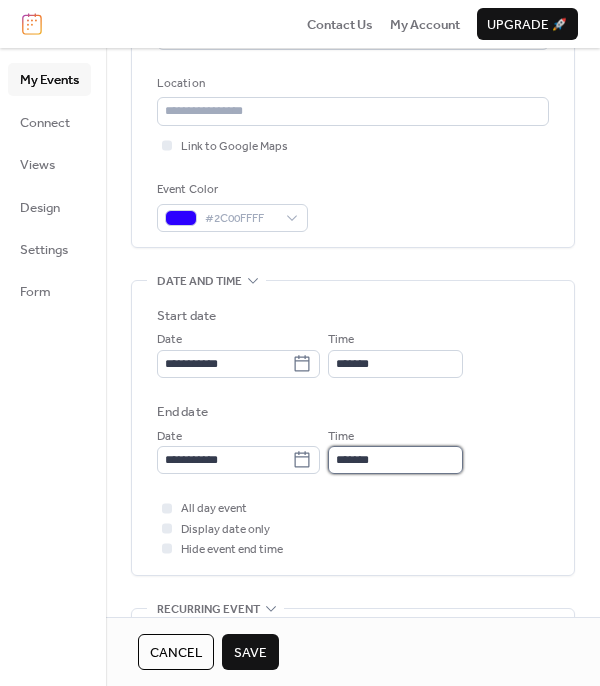 click on "*******" at bounding box center (395, 460) 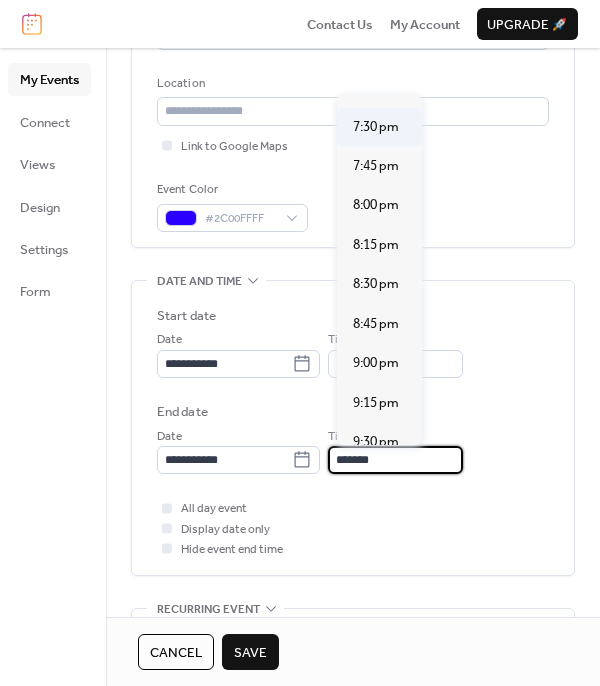 scroll, scrollTop: 400, scrollLeft: 0, axis: vertical 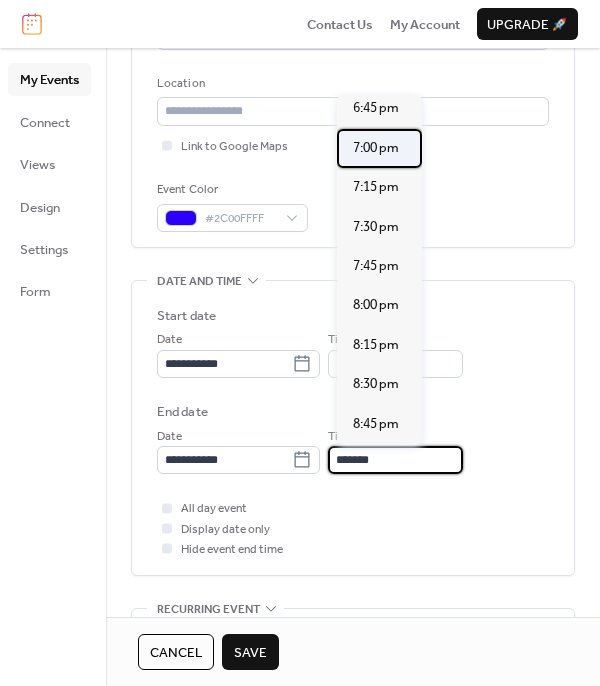 click on "7:00 pm" at bounding box center (376, 148) 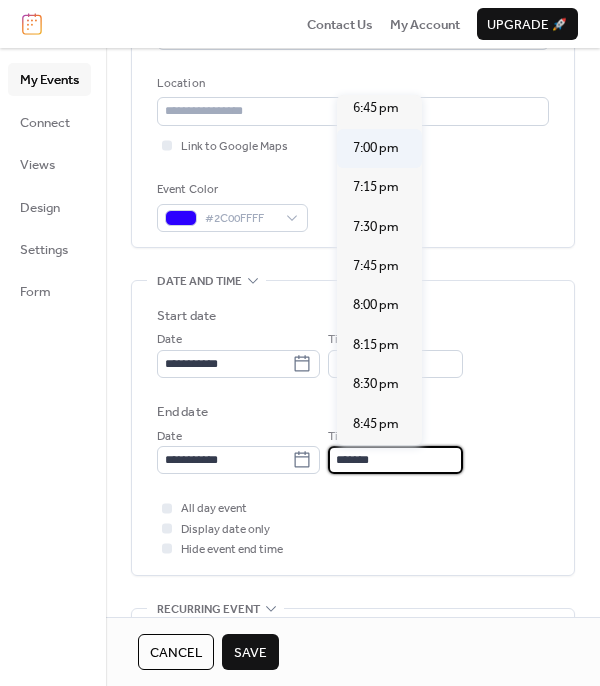 type on "*******" 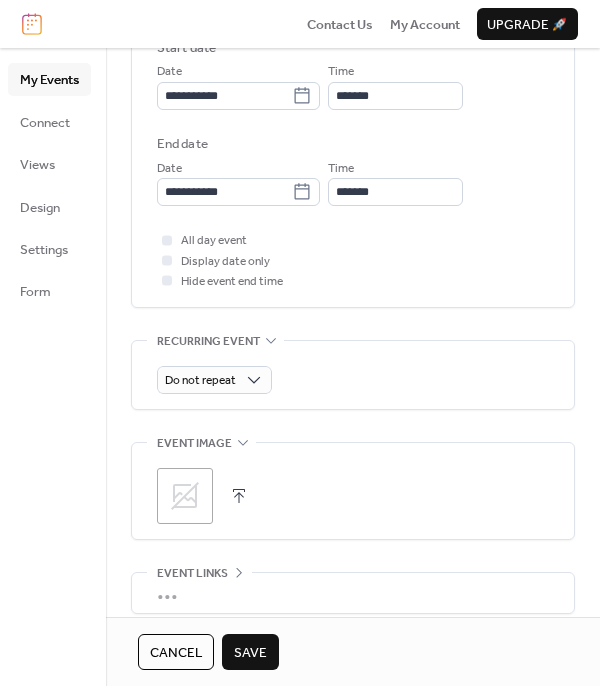 scroll, scrollTop: 700, scrollLeft: 0, axis: vertical 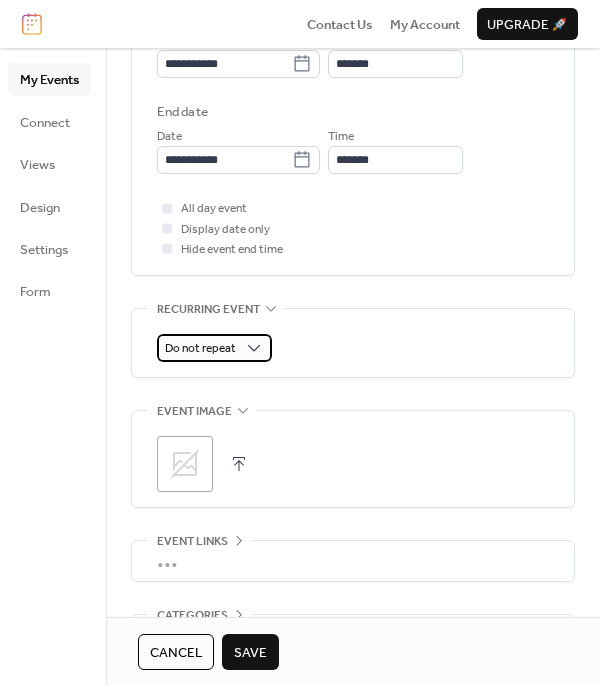 click on "Do not repeat" at bounding box center (200, 348) 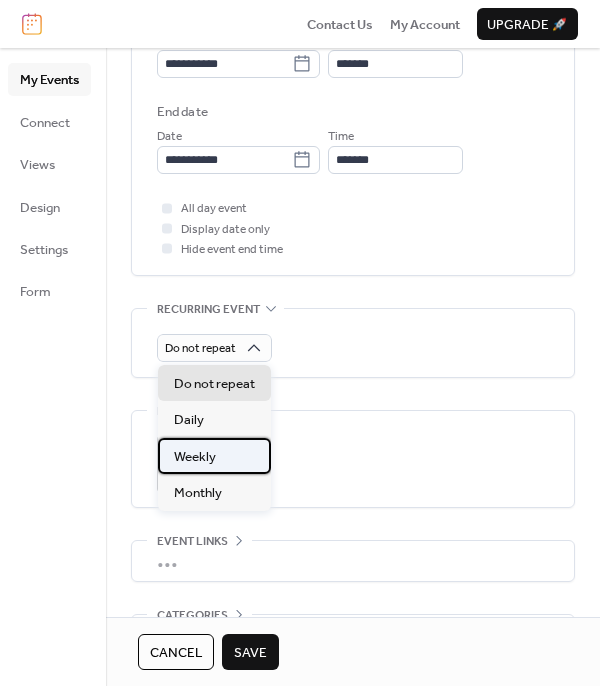 click on "Weekly" at bounding box center (214, 456) 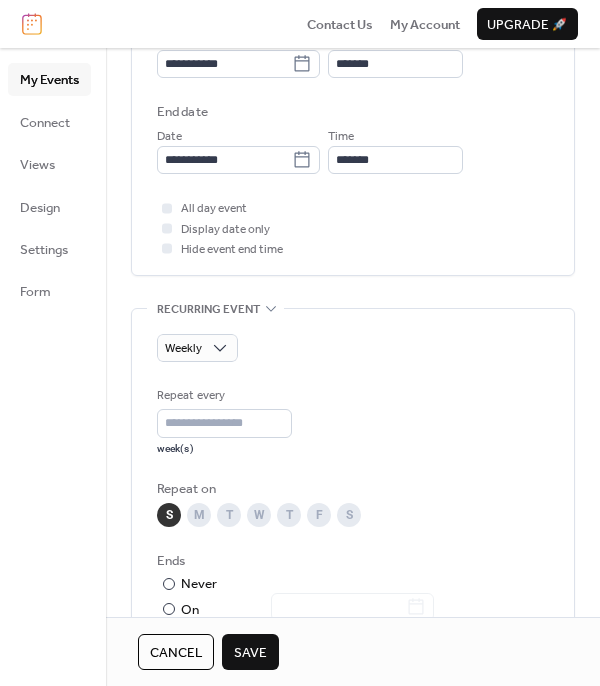 click on "T" at bounding box center [229, 515] 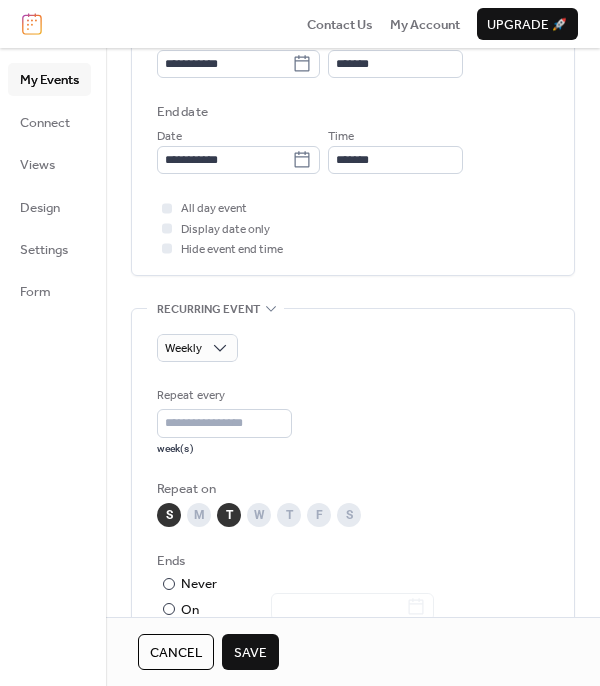 click on "S" at bounding box center [169, 515] 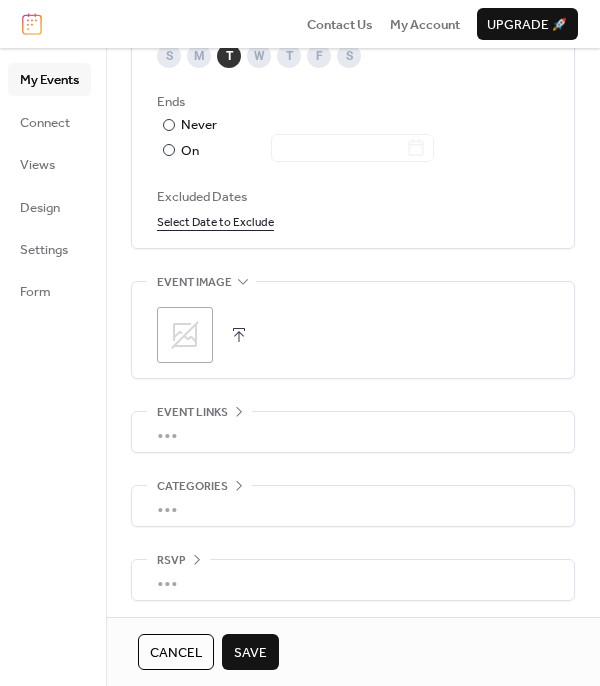 scroll, scrollTop: 1160, scrollLeft: 0, axis: vertical 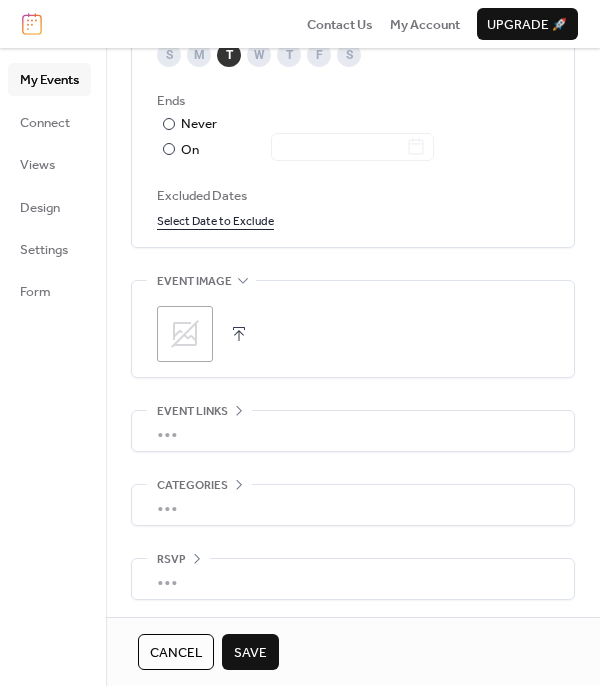 click on "Save" at bounding box center [250, 653] 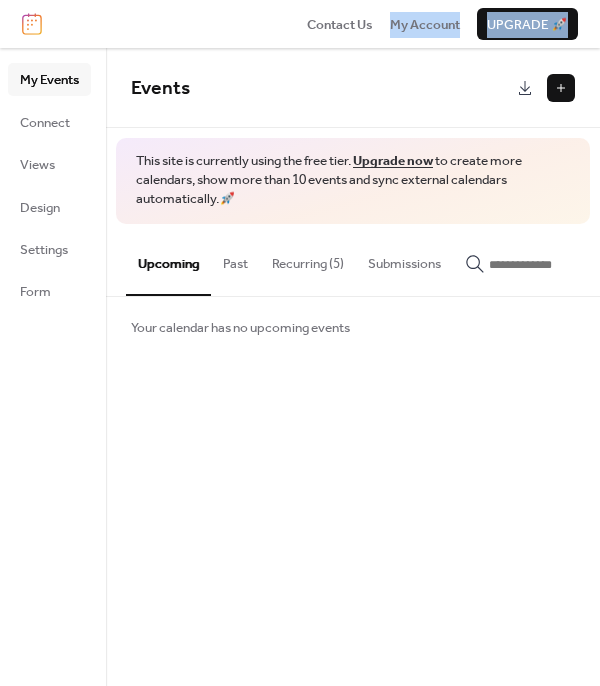 drag, startPoint x: 424, startPoint y: 9, endPoint x: 799, endPoint y: 13, distance: 375.02133 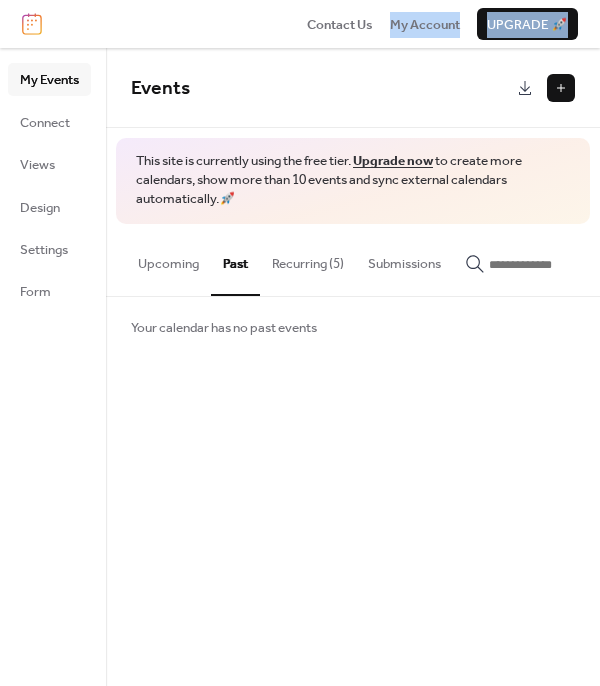 click on "Recurring  (5)" at bounding box center [308, 259] 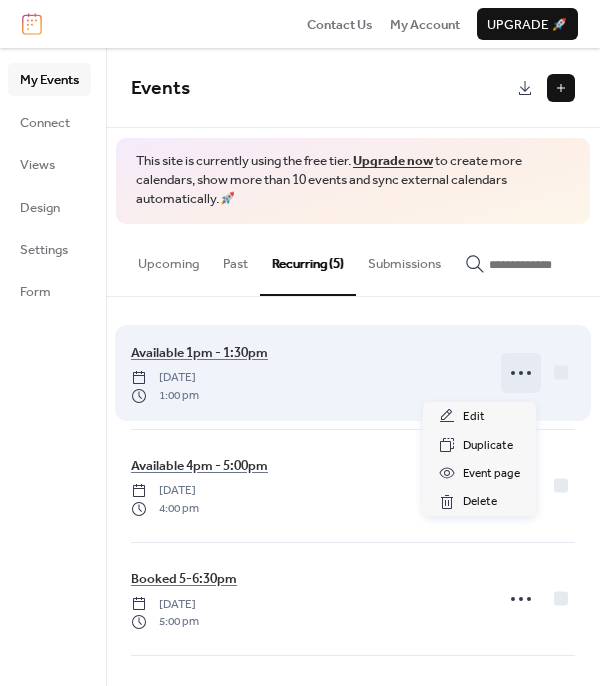 click 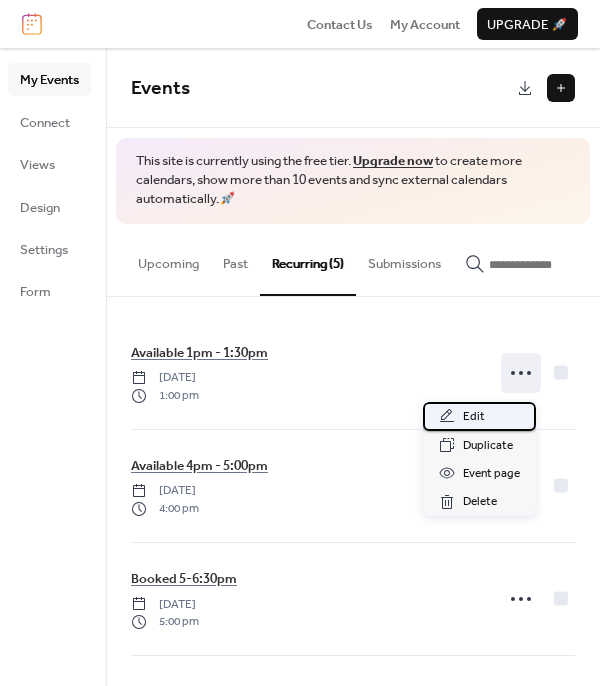 click on "Edit" at bounding box center (479, 416) 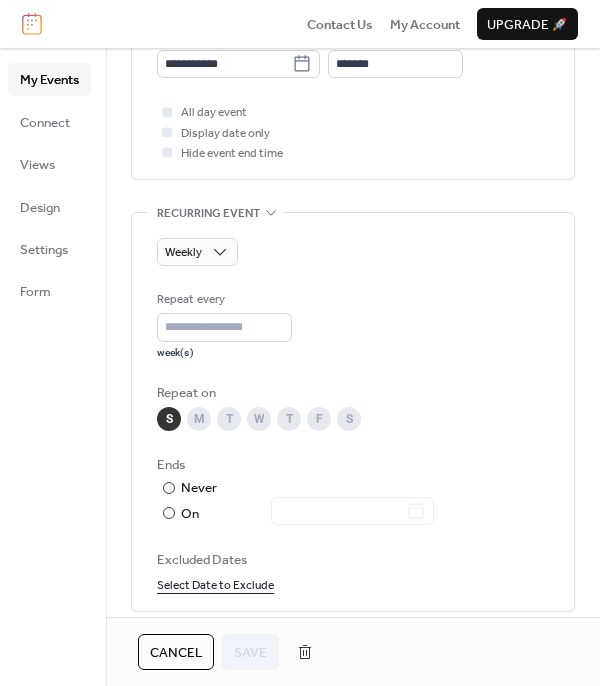 scroll, scrollTop: 800, scrollLeft: 0, axis: vertical 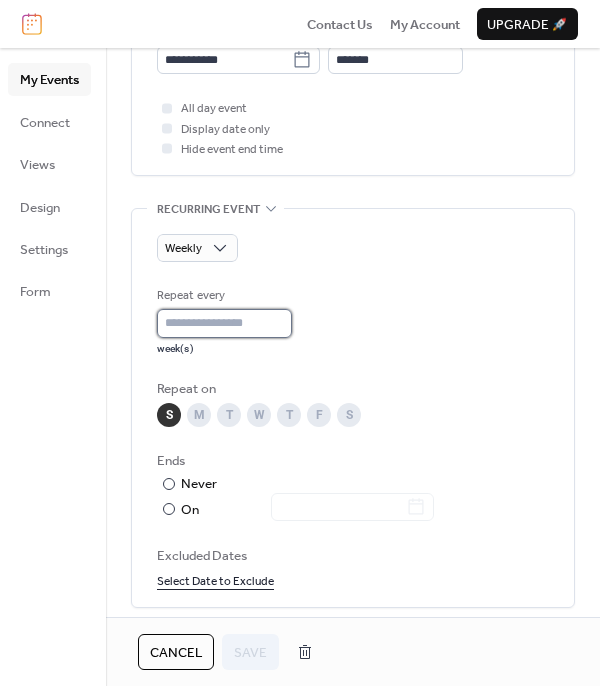 click on "*" at bounding box center (224, 323) 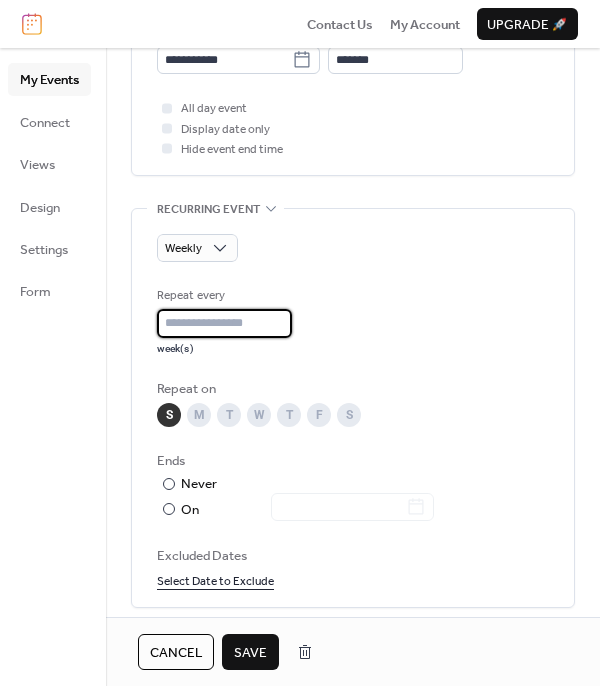 type on "***" 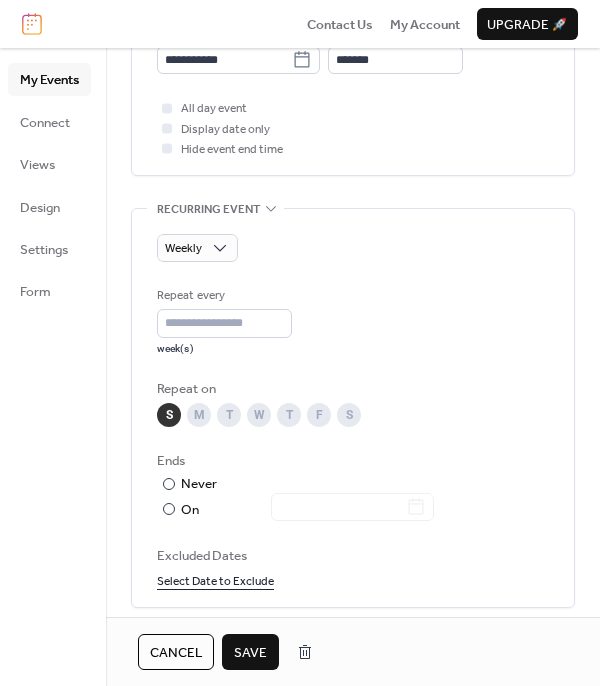 click on "Save" at bounding box center (250, 653) 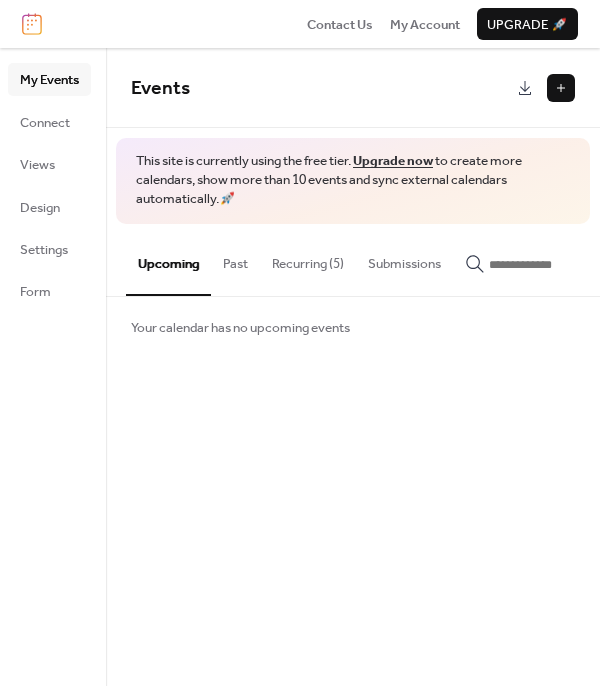 click on "Past" at bounding box center (235, 259) 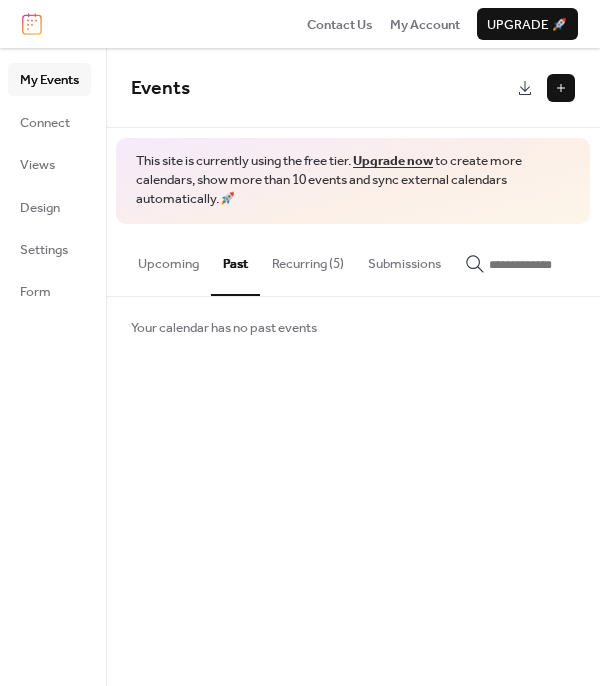 click on "Recurring  (5)" at bounding box center [308, 259] 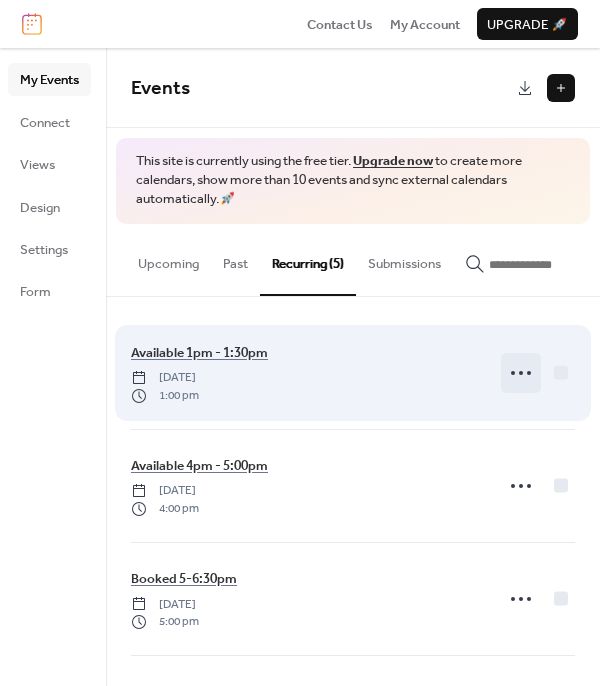click 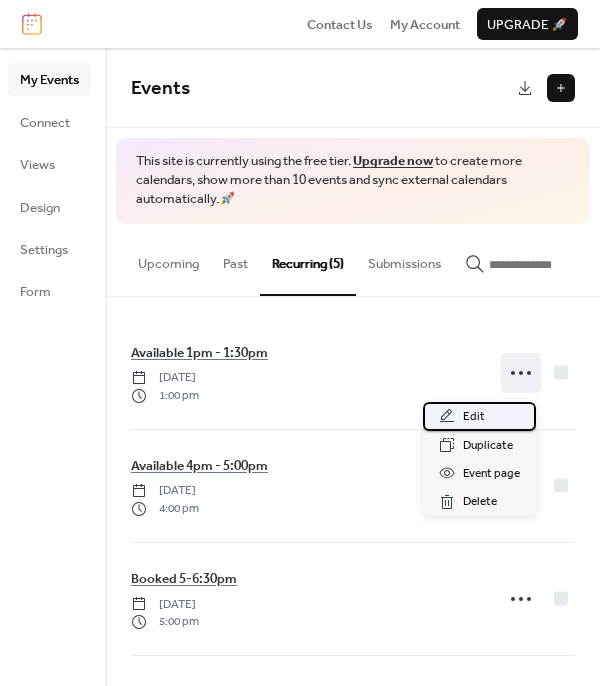 click on "Edit" at bounding box center (479, 416) 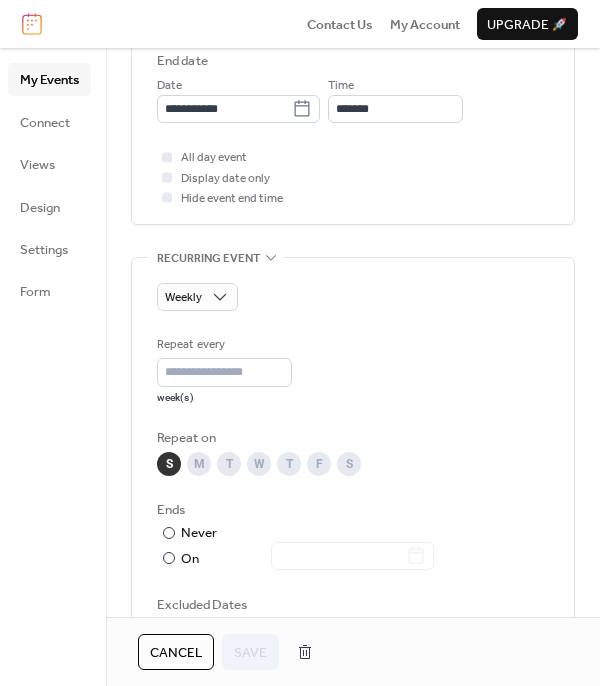 scroll, scrollTop: 800, scrollLeft: 0, axis: vertical 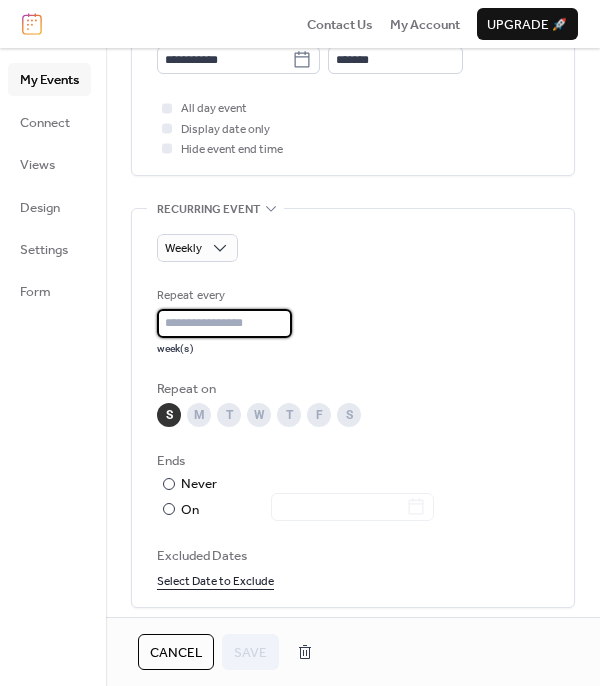 click on "***" at bounding box center [224, 323] 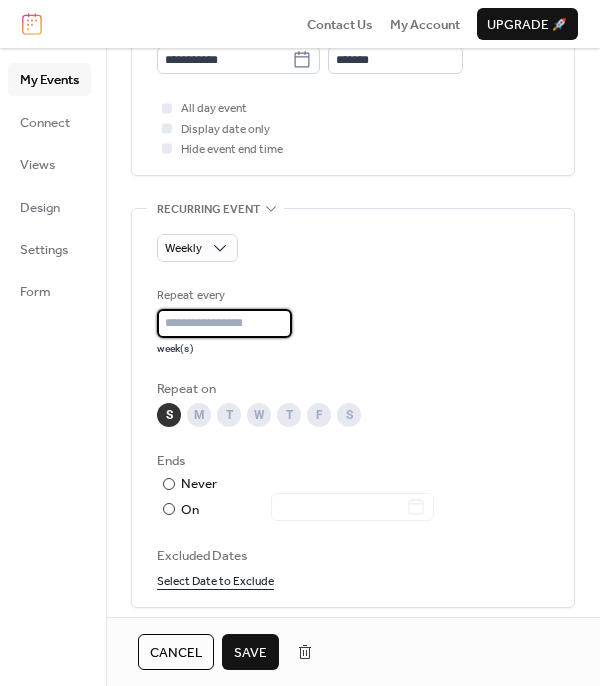 type on "*" 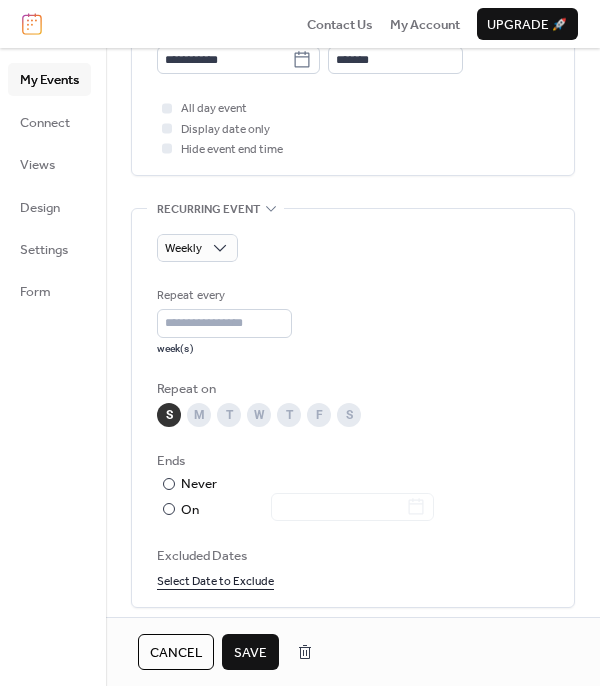 click on "Weekly Repeat every * week(s) Repeat on S M T W T F S Ends ​ Never ​ On Excluded Dates Select Date to Exclude" at bounding box center (353, 408) 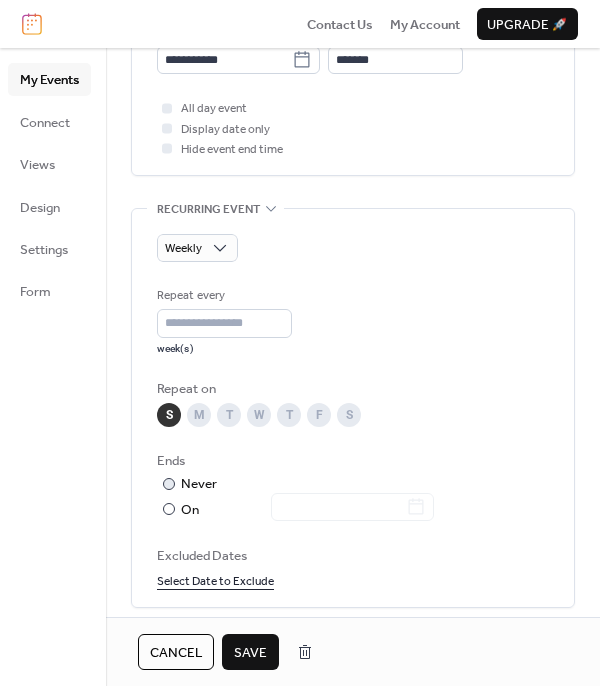 scroll, scrollTop: 1000, scrollLeft: 0, axis: vertical 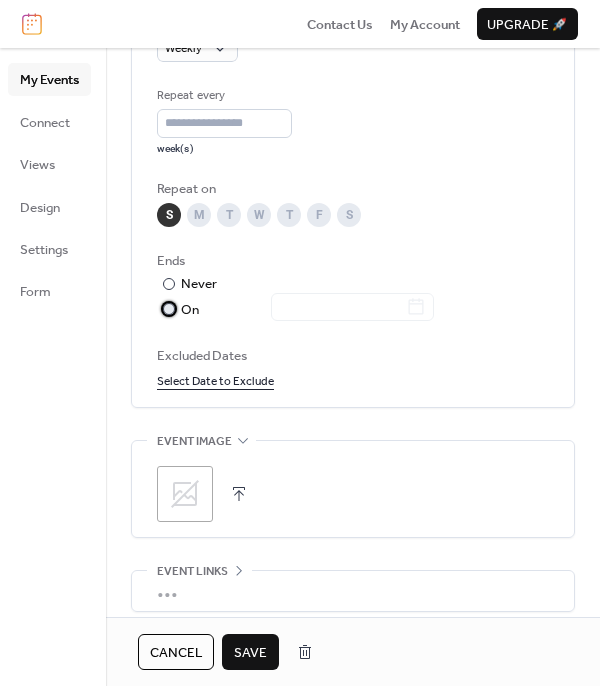 click on "On" at bounding box center (307, 310) 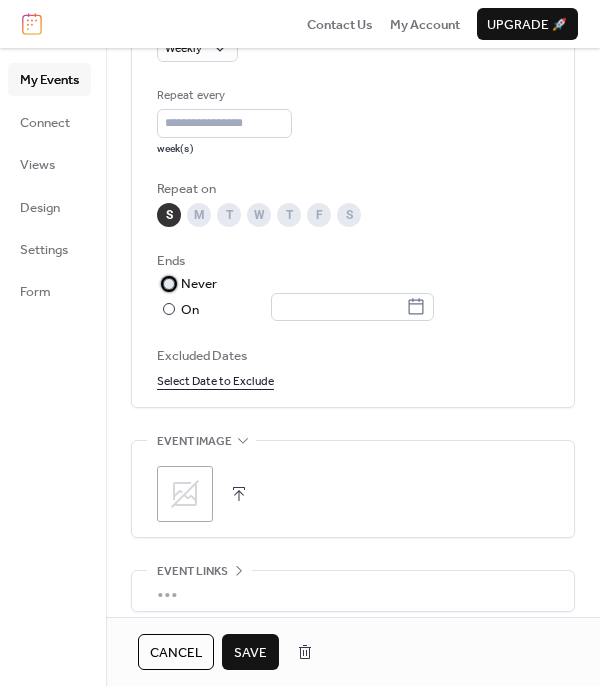 click on "Never" at bounding box center [199, 284] 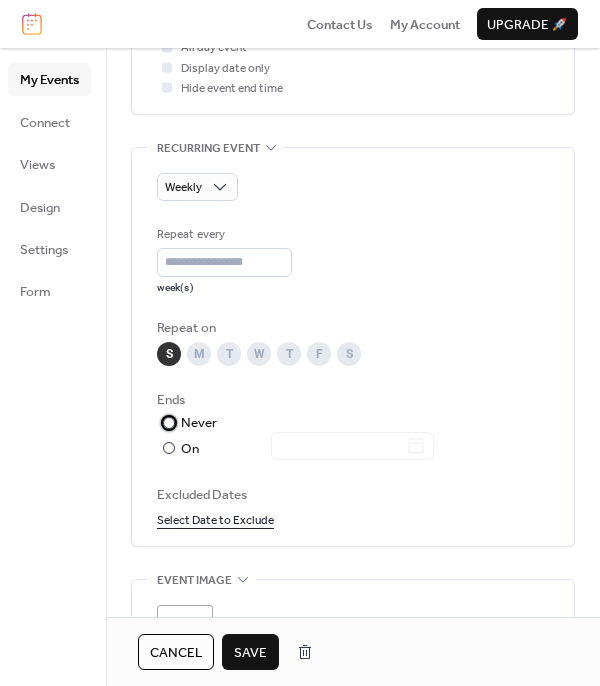 scroll, scrollTop: 860, scrollLeft: 0, axis: vertical 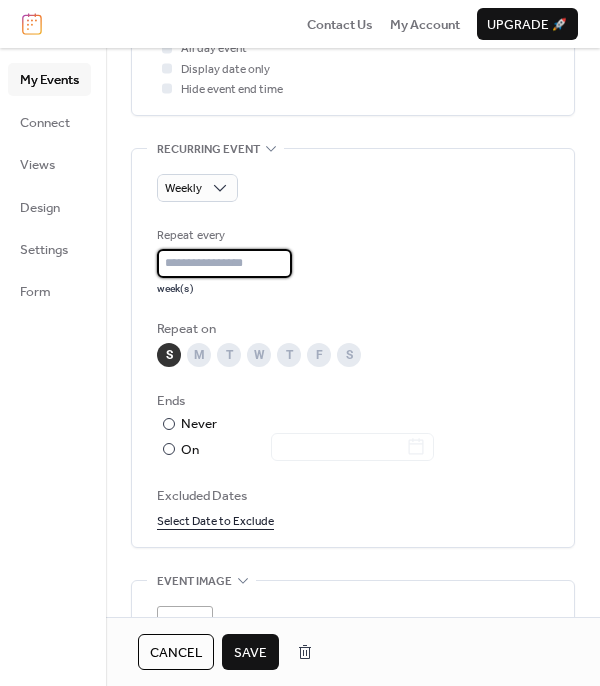 click on "*" at bounding box center [224, 263] 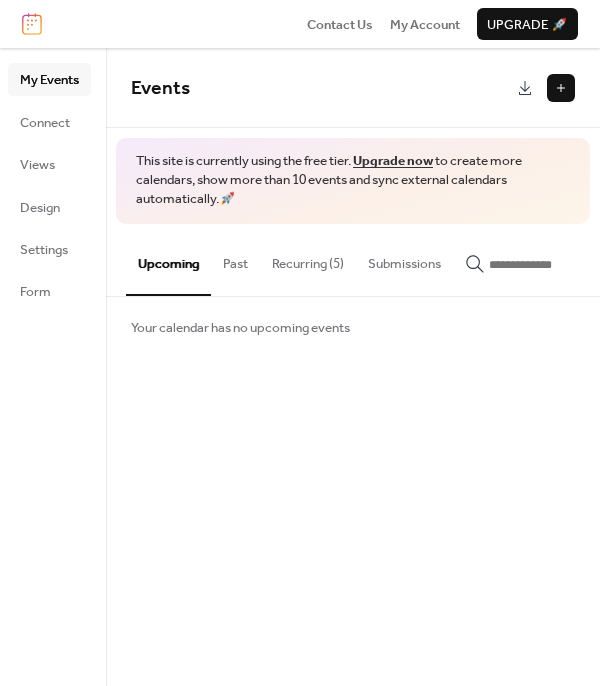 click at bounding box center (561, 88) 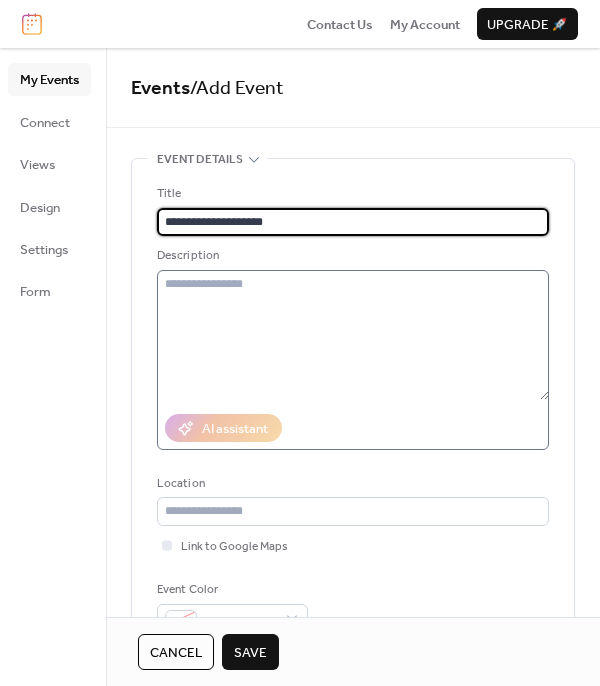 type on "**********" 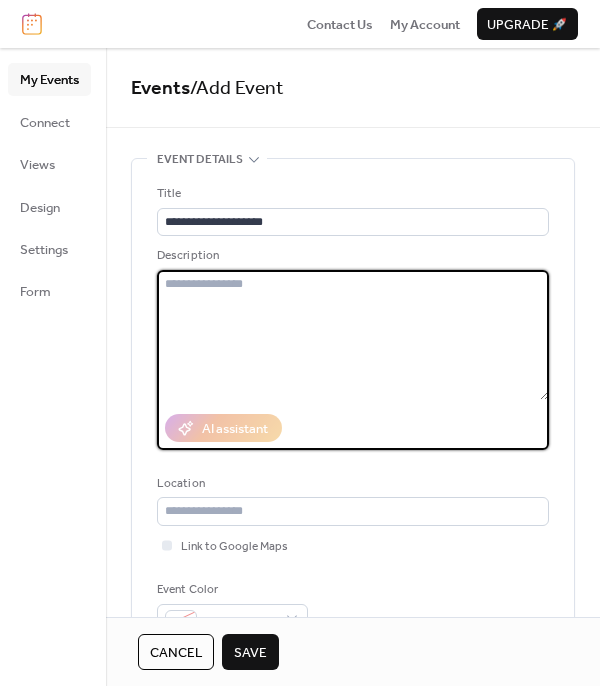 click at bounding box center [353, 335] 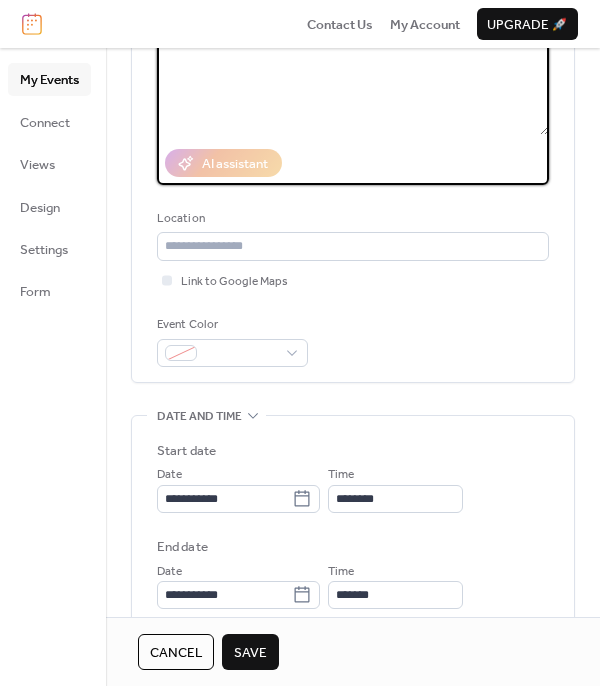 scroll, scrollTop: 300, scrollLeft: 0, axis: vertical 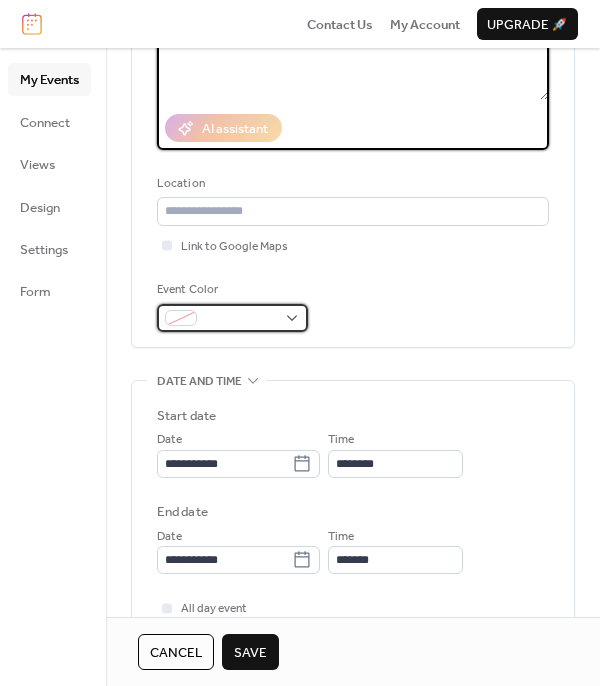 click at bounding box center (240, 319) 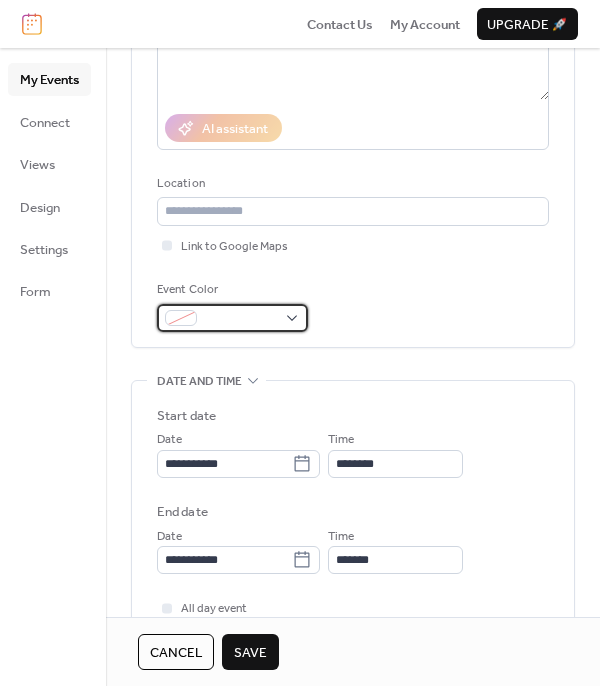 click at bounding box center [232, 318] 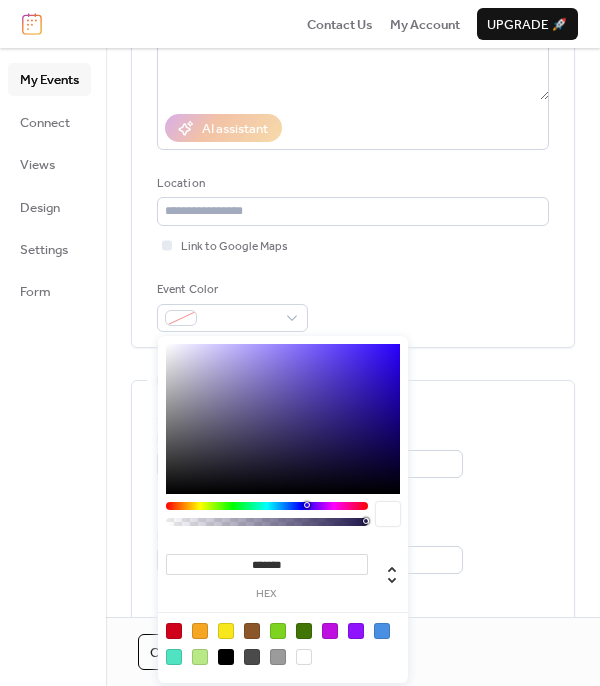 drag, startPoint x: 346, startPoint y: 365, endPoint x: 438, endPoint y: 311, distance: 106.677086 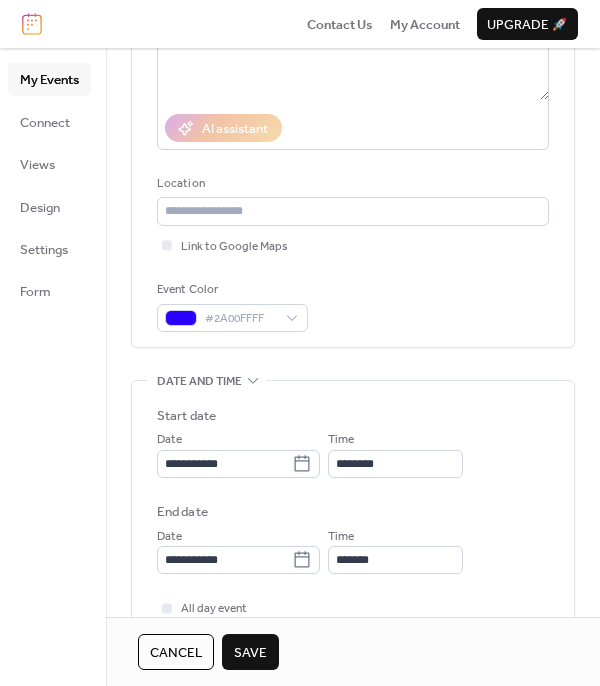 click on "Event Color #2A00FFFF" at bounding box center (353, 306) 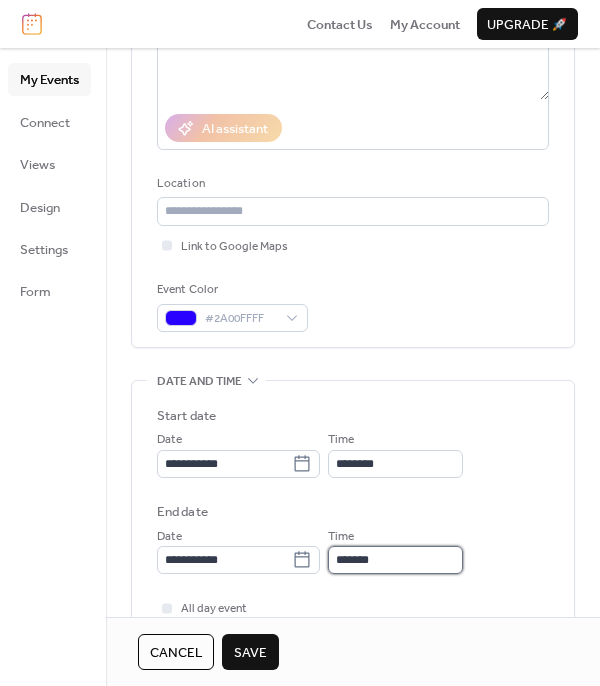click on "*******" at bounding box center [395, 560] 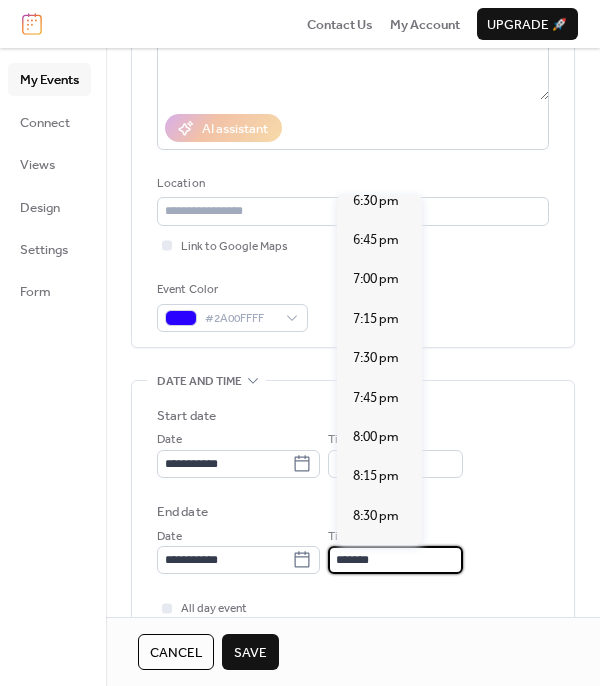 scroll, scrollTop: 1000, scrollLeft: 0, axis: vertical 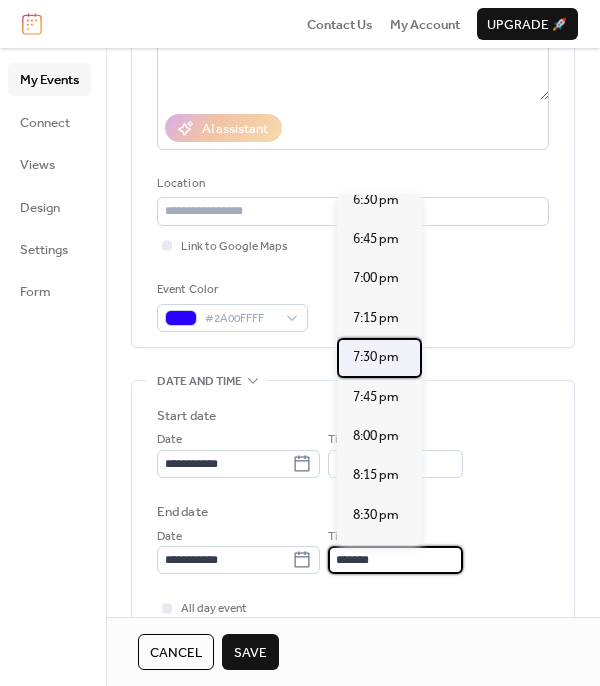 click on "7:30 pm" at bounding box center [376, 357] 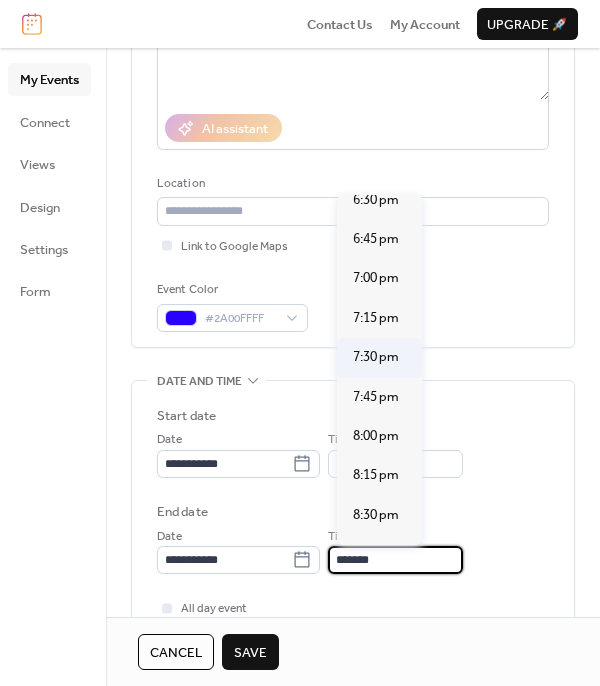 type on "*******" 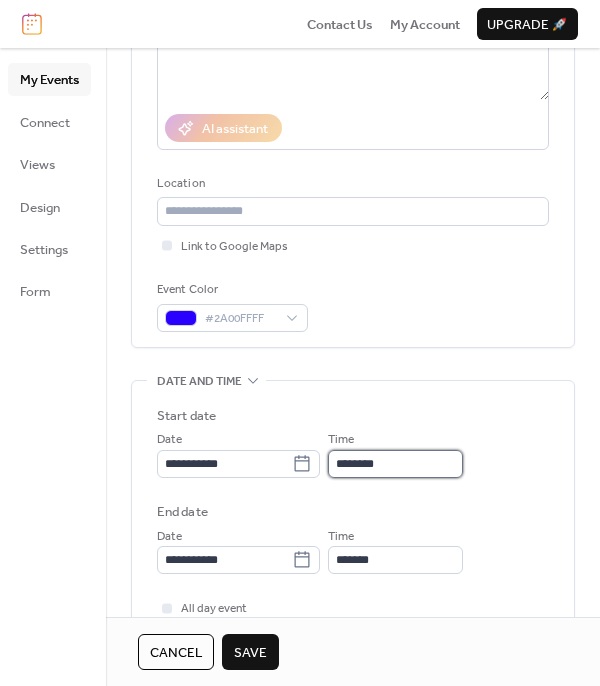 click on "********" at bounding box center (395, 464) 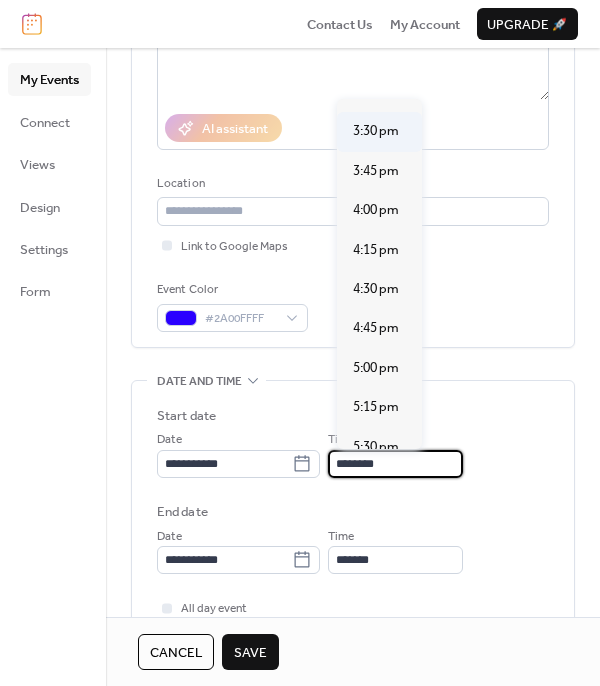 scroll, scrollTop: 2400, scrollLeft: 0, axis: vertical 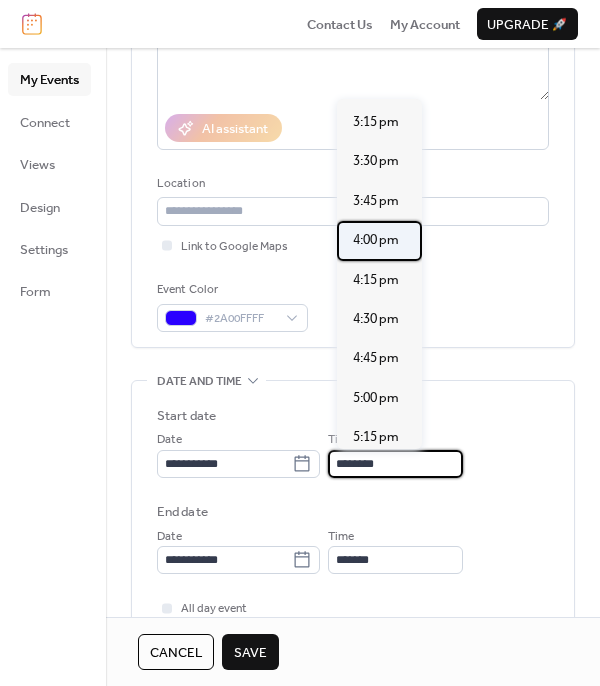 click on "4:00 pm" at bounding box center [376, 240] 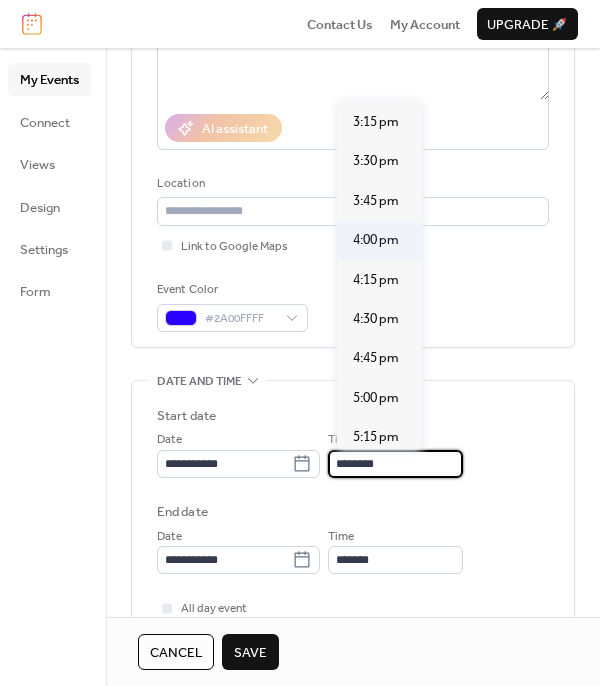 type on "*******" 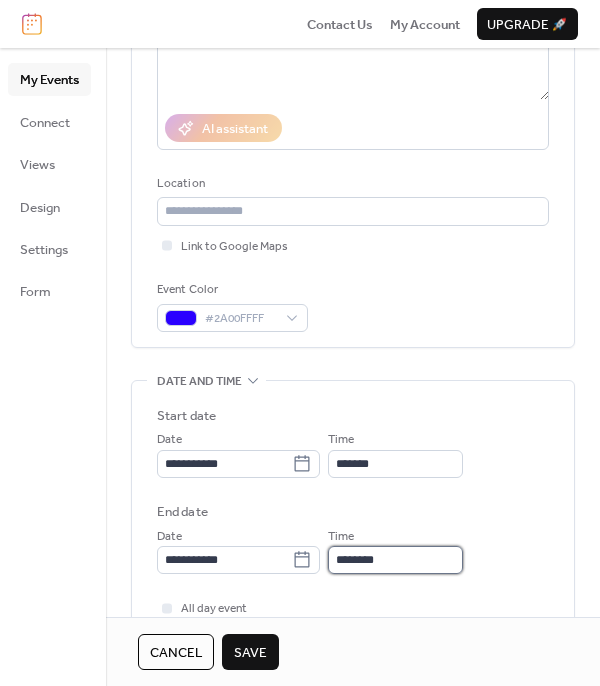 click on "********" at bounding box center [395, 560] 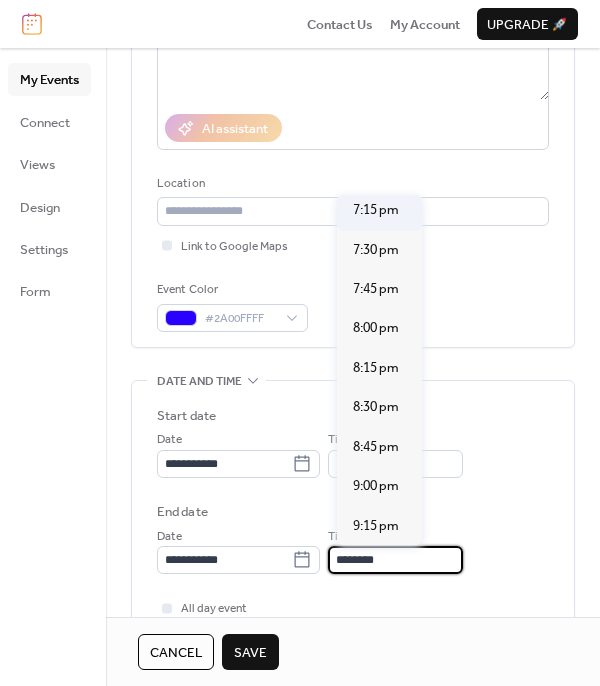 scroll, scrollTop: 377, scrollLeft: 0, axis: vertical 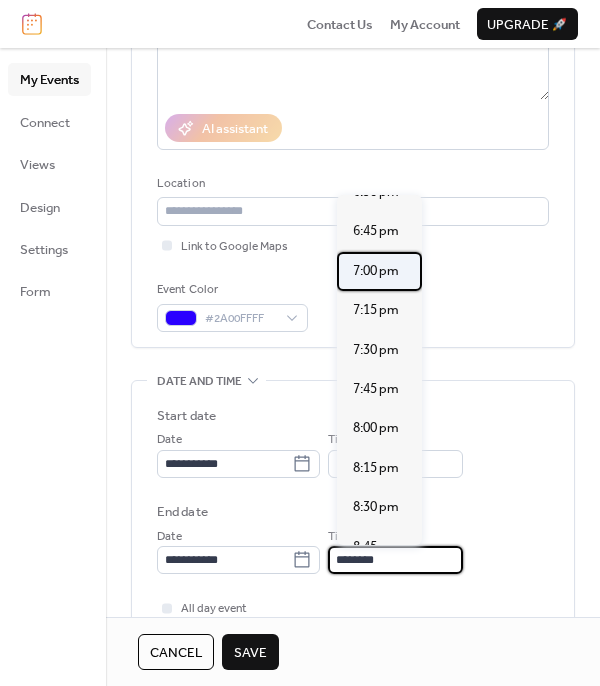 click on "7:00 pm" at bounding box center (376, 271) 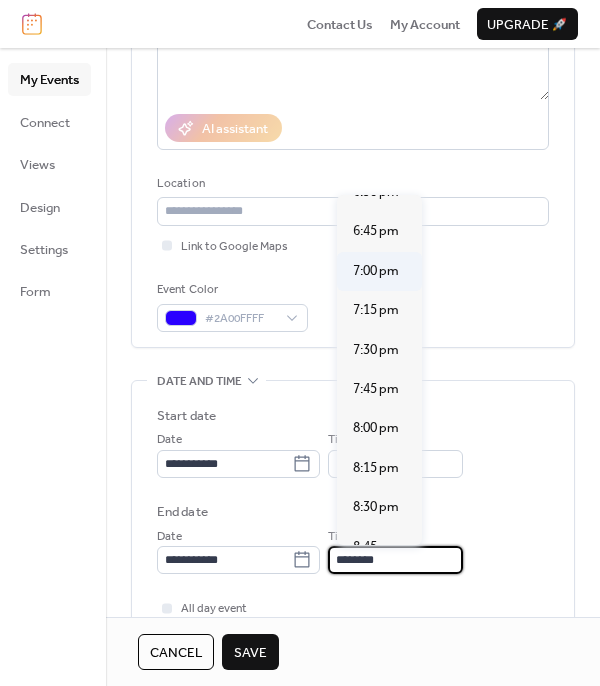type on "*******" 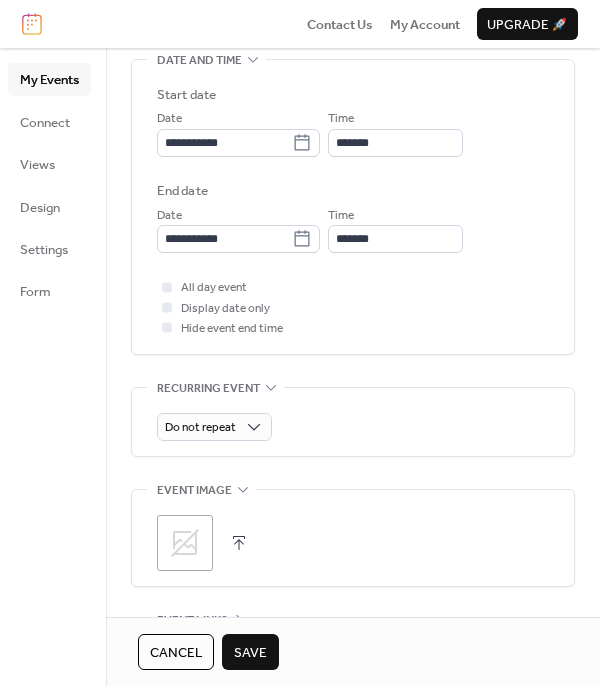 scroll, scrollTop: 700, scrollLeft: 0, axis: vertical 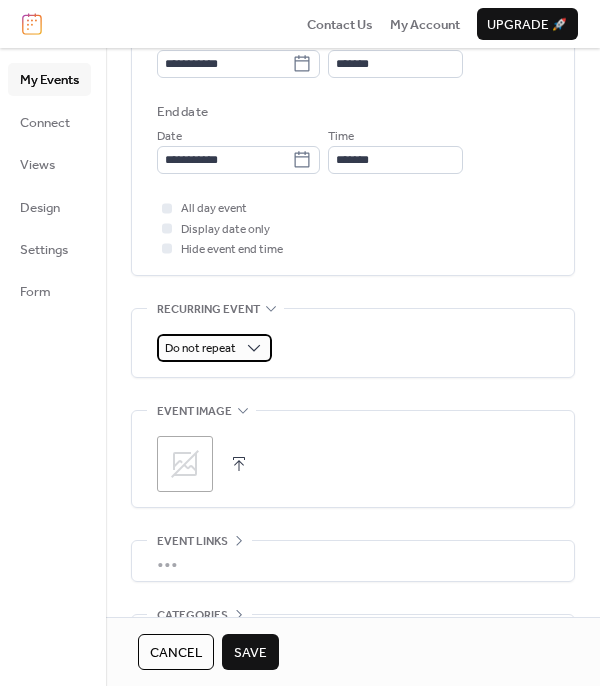 click on "Do not repeat" at bounding box center (200, 348) 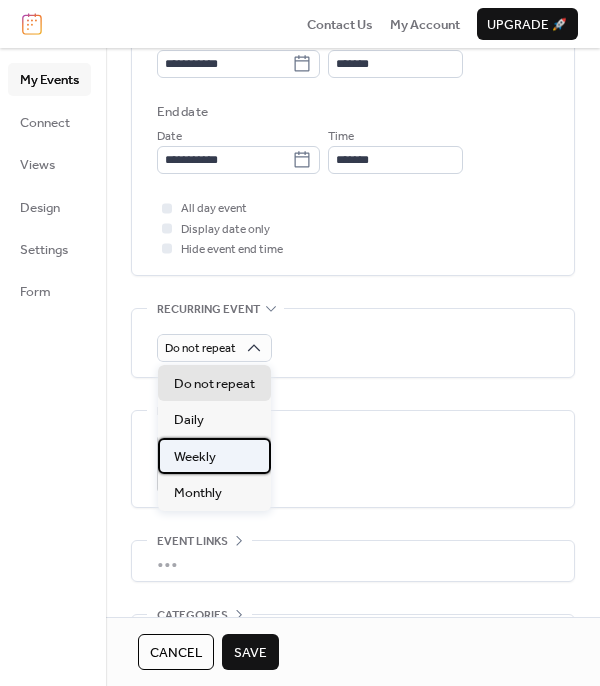 click on "Weekly" at bounding box center (214, 456) 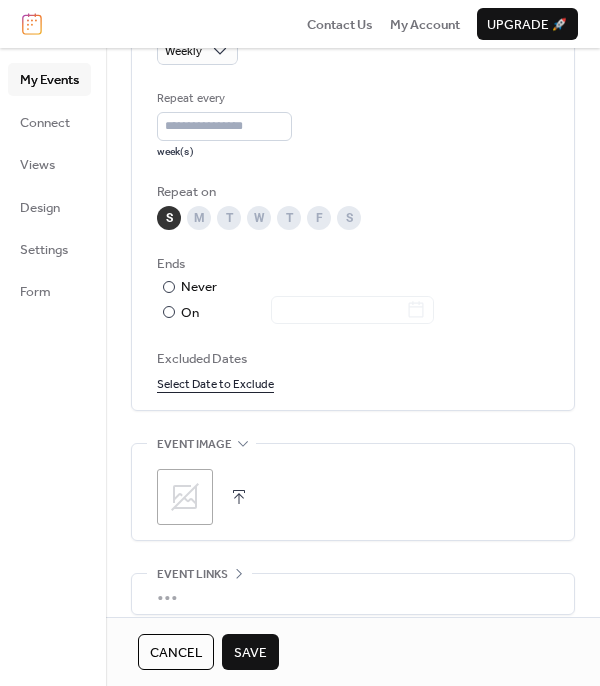 scroll, scrollTop: 1000, scrollLeft: 0, axis: vertical 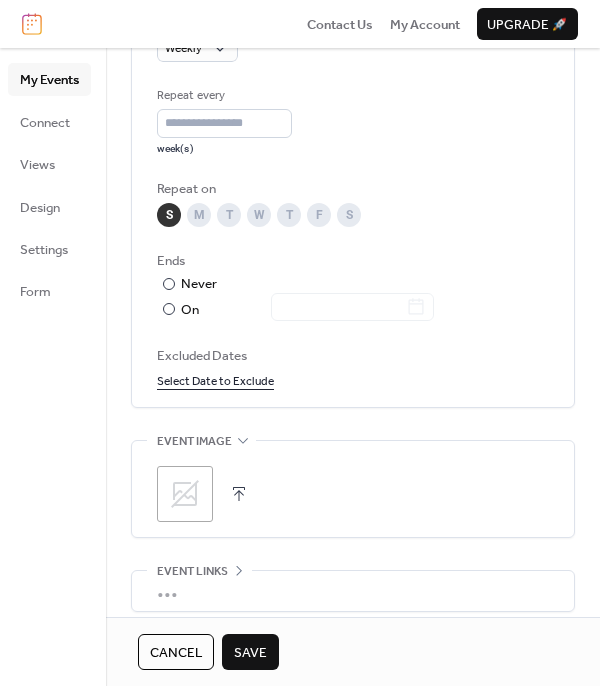 click on "Save" at bounding box center (250, 652) 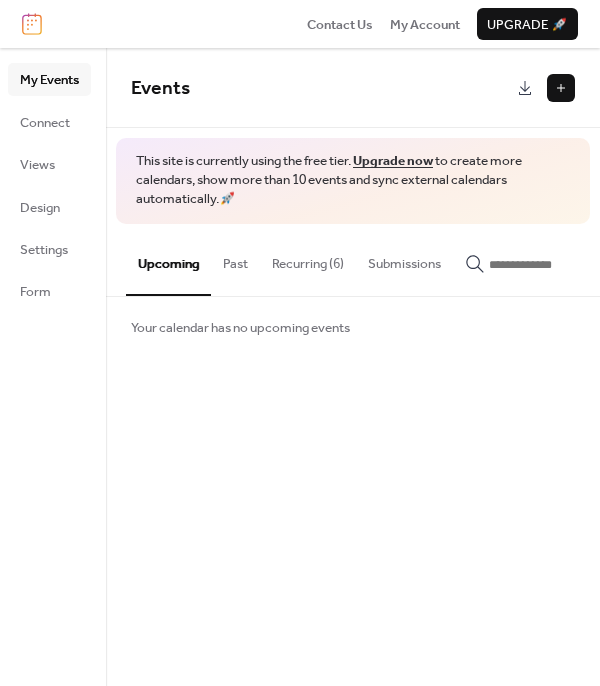 click on "Recurring  (6)" at bounding box center (308, 259) 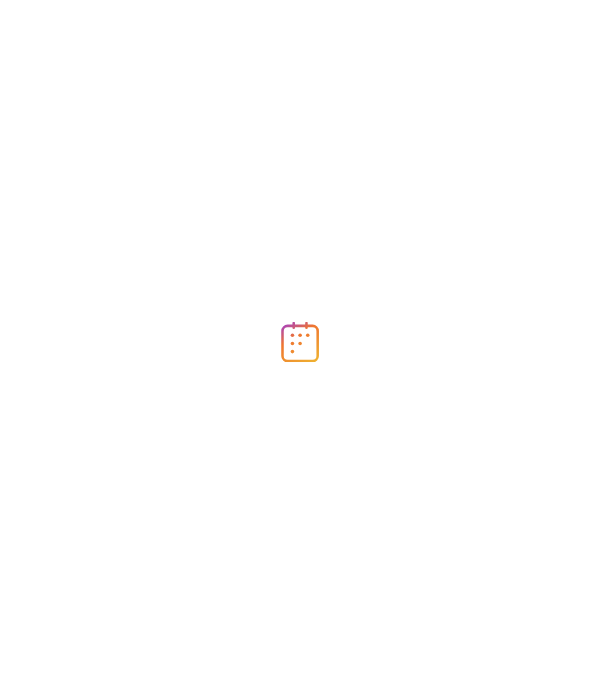 scroll, scrollTop: 0, scrollLeft: 0, axis: both 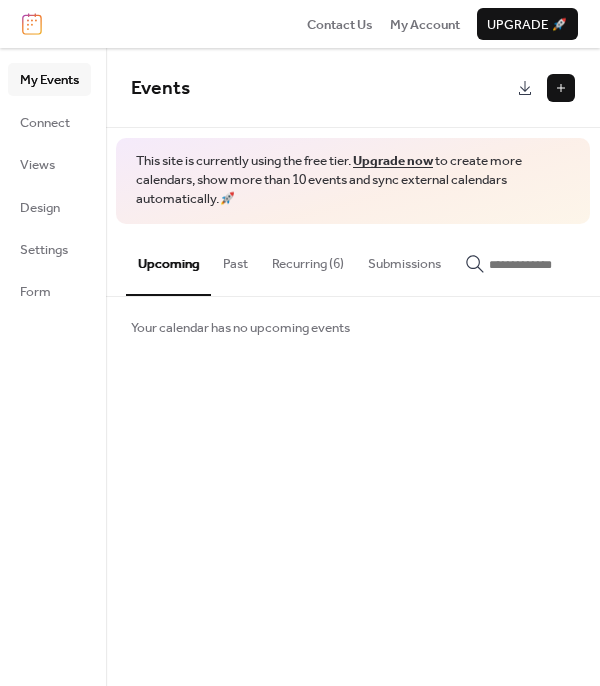 click on "Recurring  (6)" at bounding box center (308, 259) 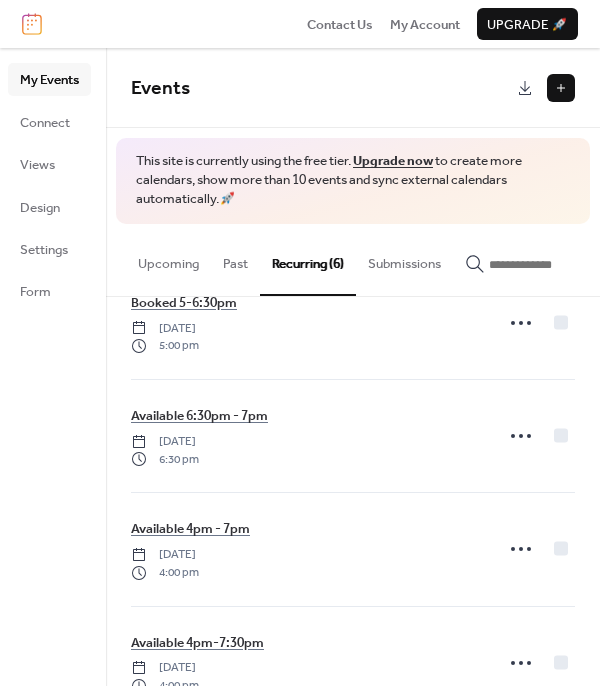 scroll, scrollTop: 300, scrollLeft: 0, axis: vertical 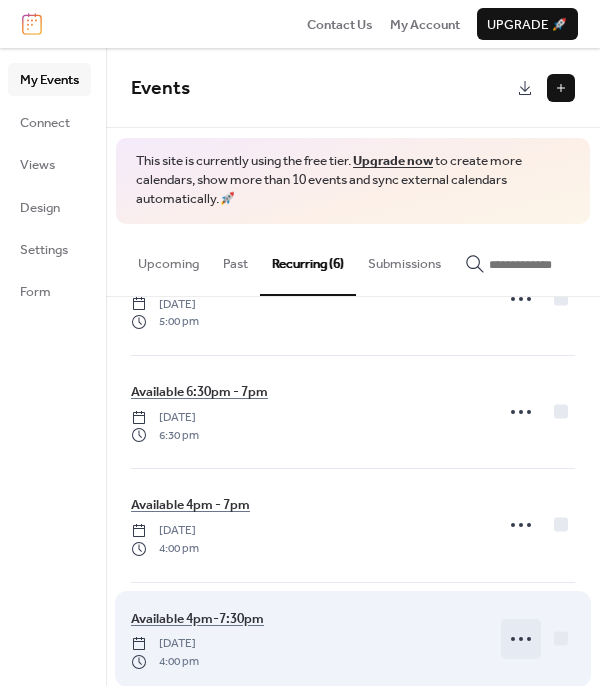 click 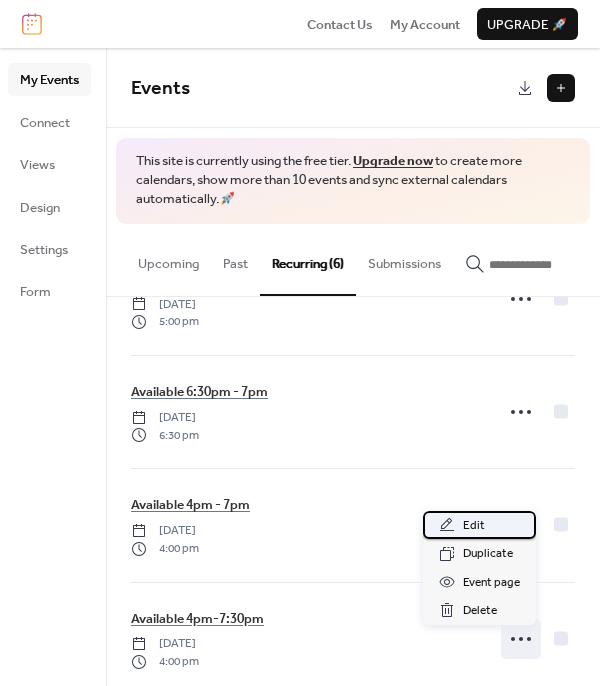 click on "Edit" at bounding box center (479, 525) 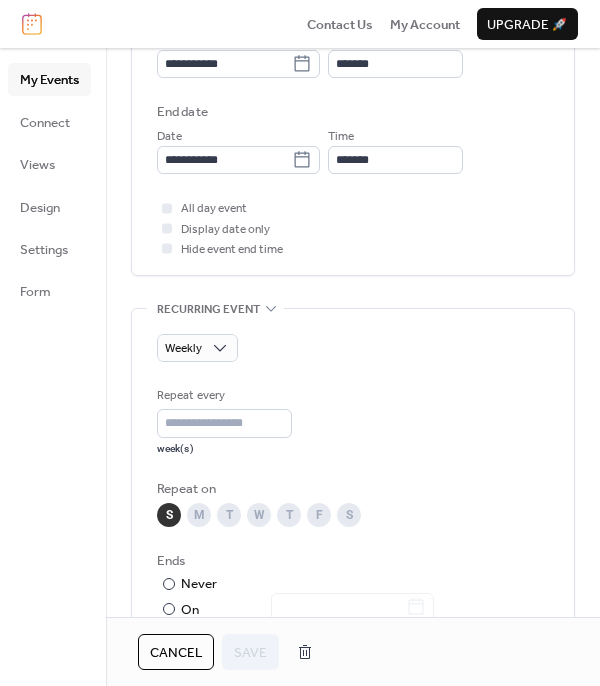 scroll, scrollTop: 800, scrollLeft: 0, axis: vertical 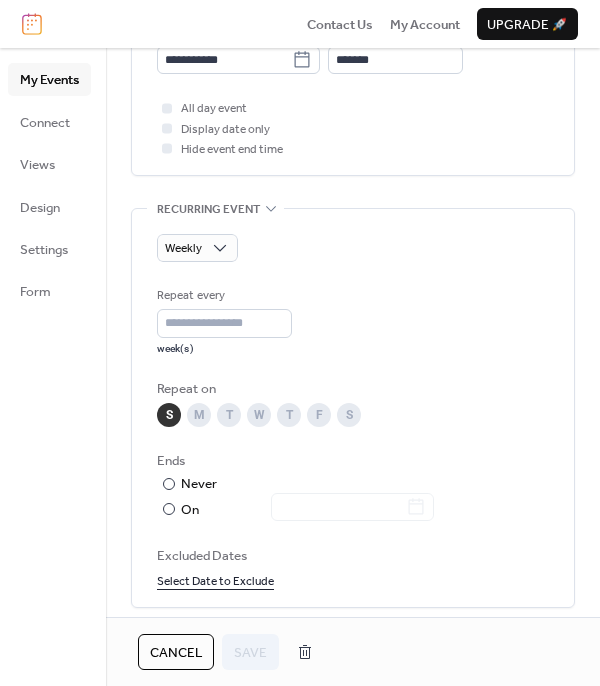 click on "W" at bounding box center (259, 415) 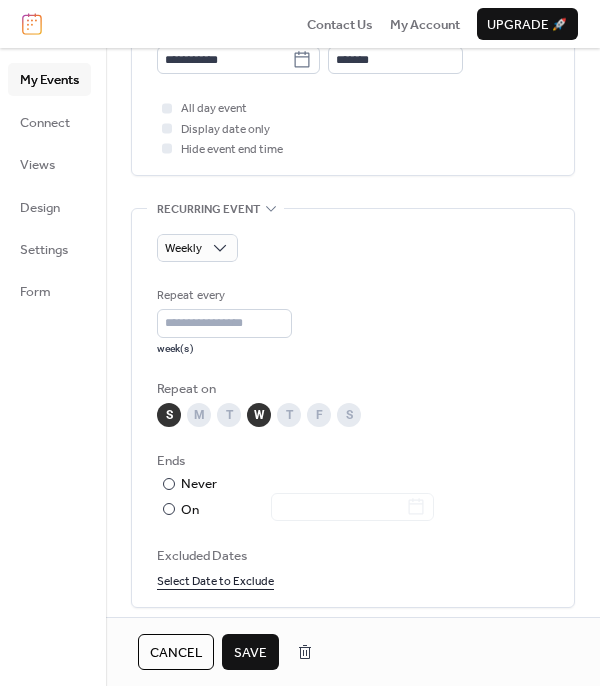 click on "S" at bounding box center [169, 415] 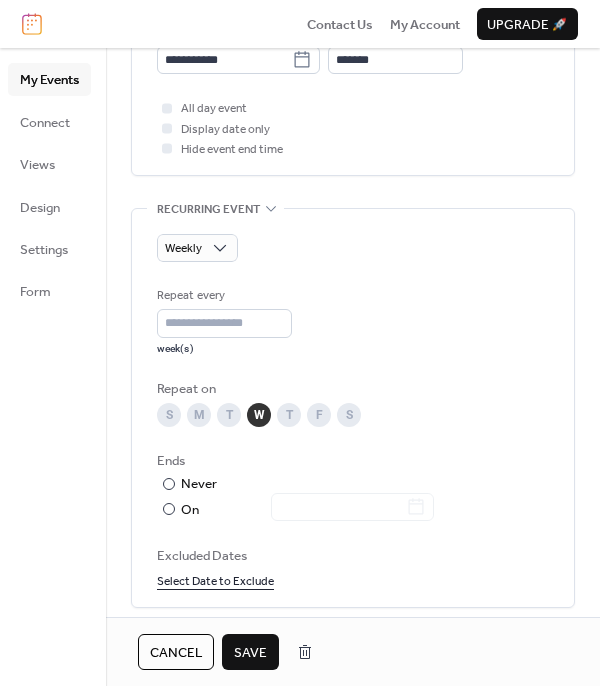 click on "Save" at bounding box center [250, 653] 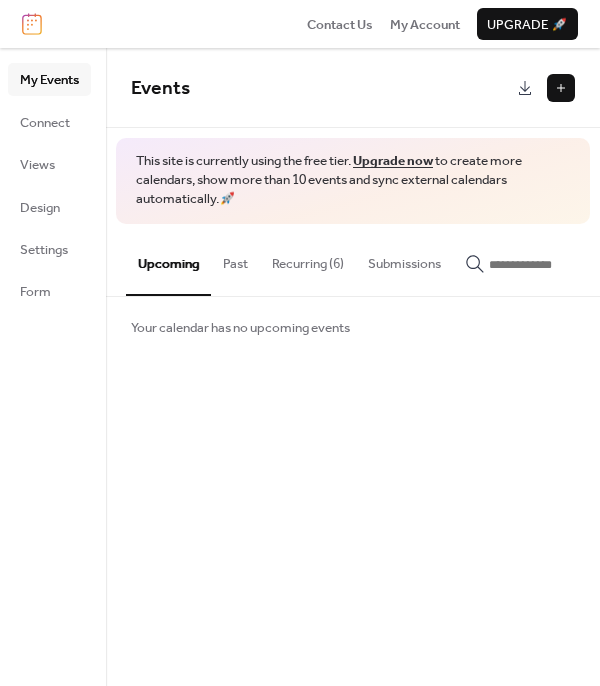 click on "Recurring  (6)" at bounding box center [308, 259] 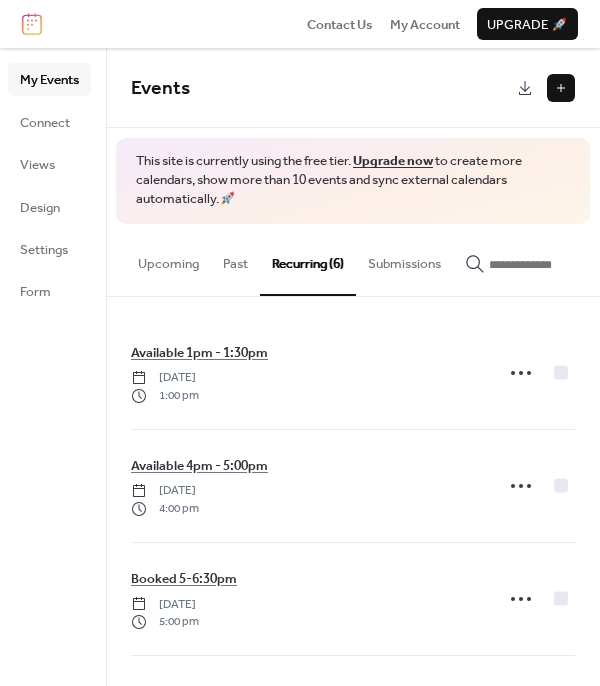click at bounding box center [561, 88] 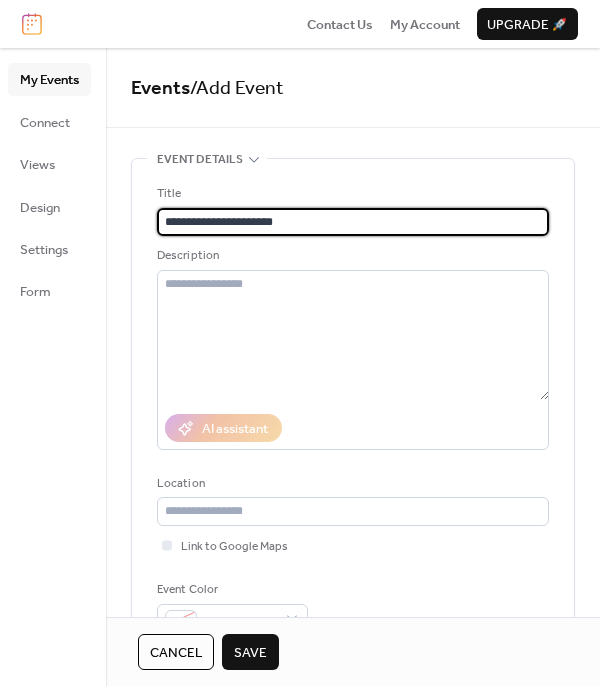click on "**********" at bounding box center (353, 222) 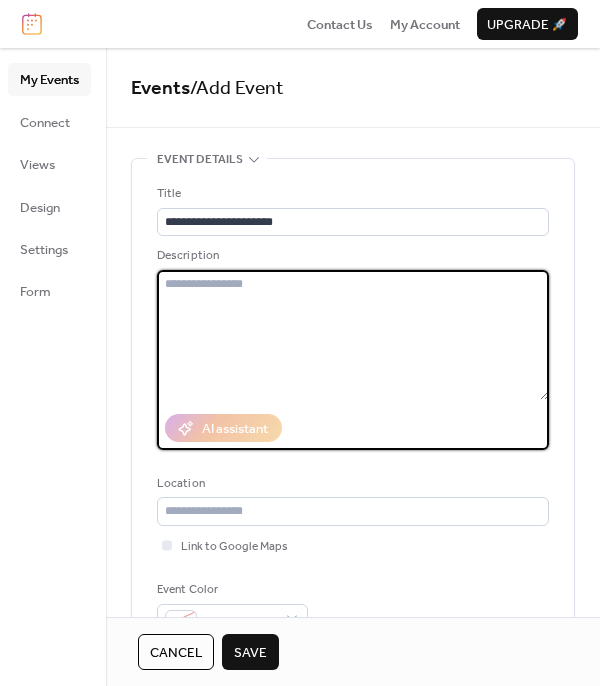 drag, startPoint x: 534, startPoint y: 89, endPoint x: 488, endPoint y: -103, distance: 197.43353 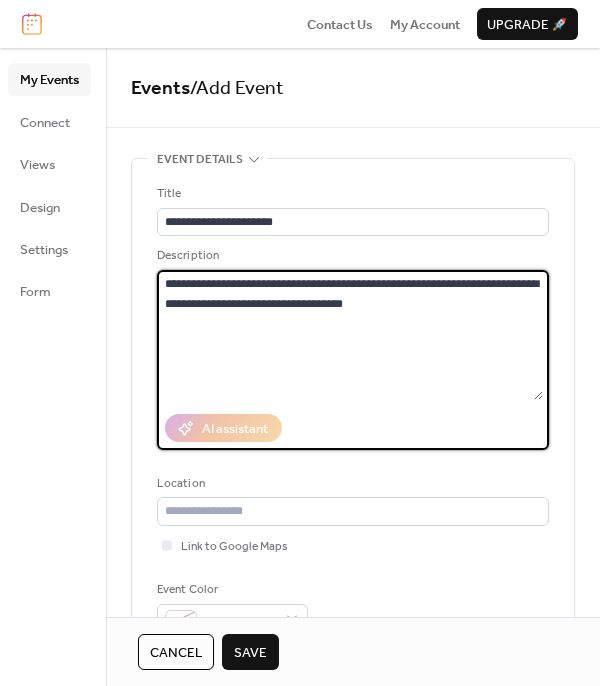 type 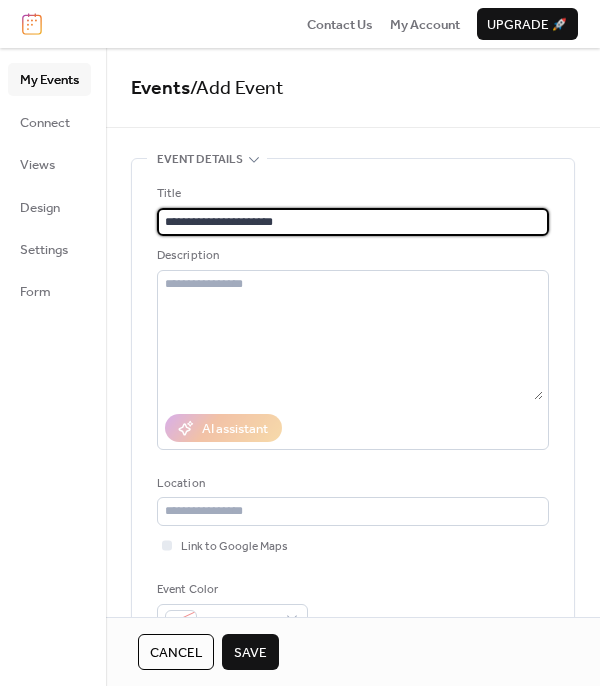 click on "**********" at bounding box center [353, 222] 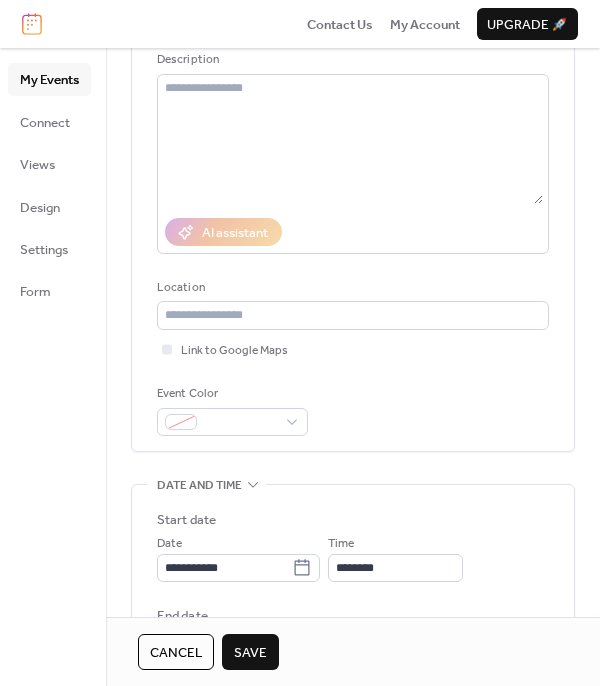 scroll, scrollTop: 200, scrollLeft: 0, axis: vertical 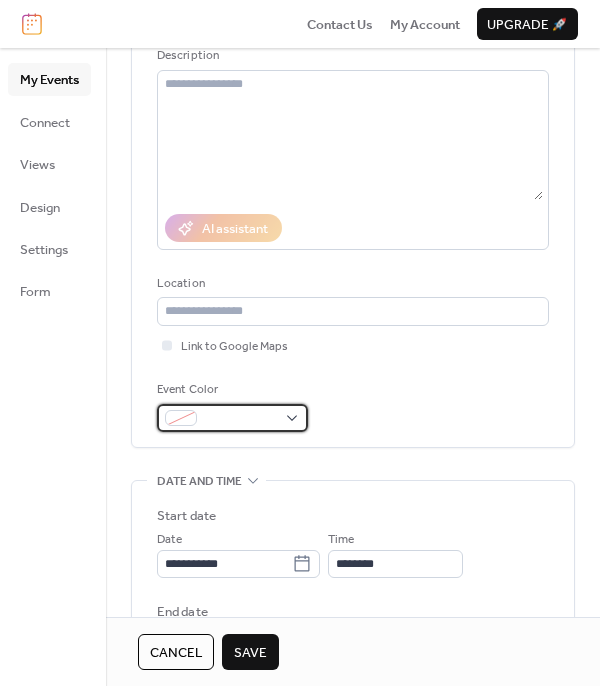 click at bounding box center [232, 418] 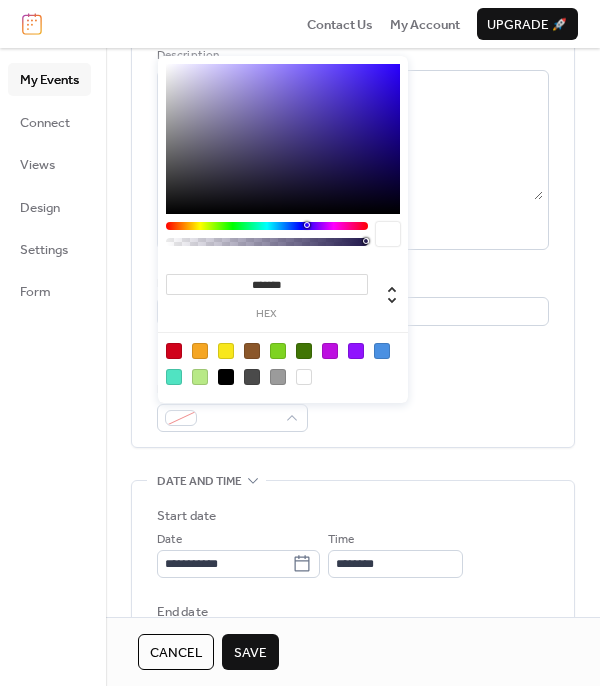 click on "******* hex" at bounding box center [283, 227] 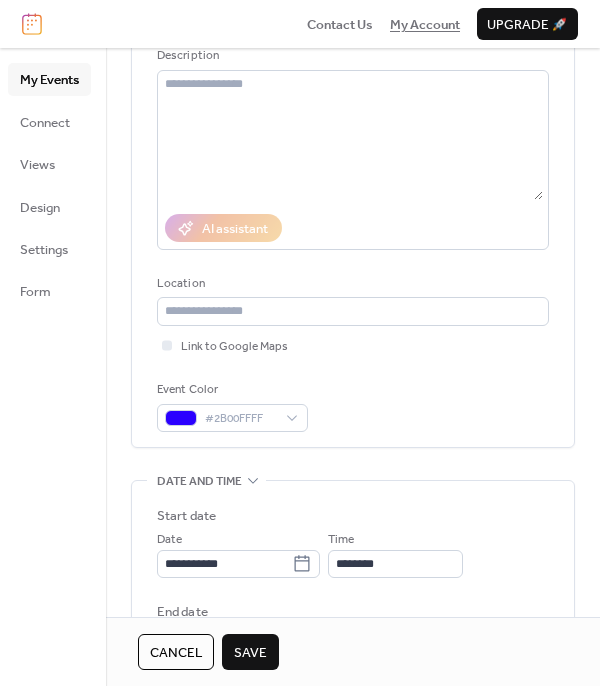 click on "My Account" at bounding box center [425, 25] 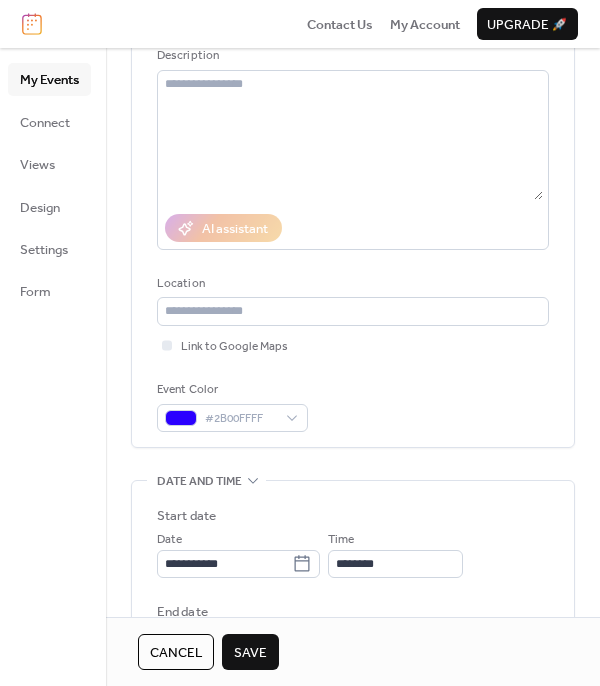 click on "**********" at bounding box center (353, 203) 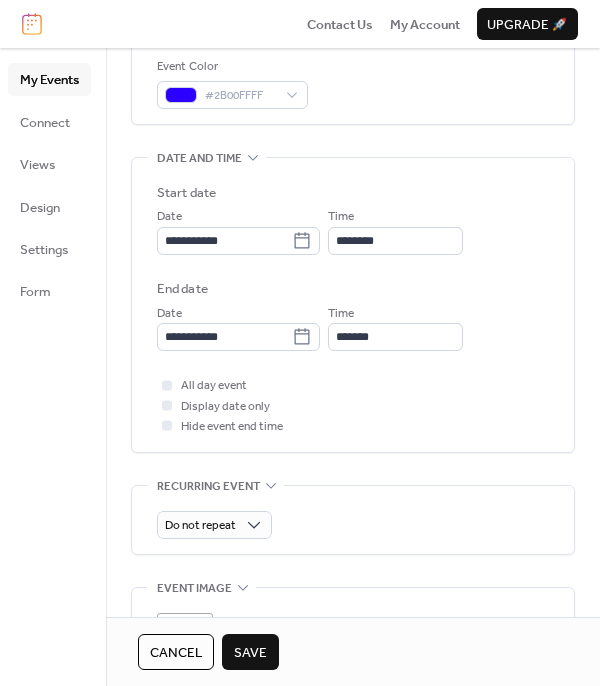 scroll, scrollTop: 831, scrollLeft: 0, axis: vertical 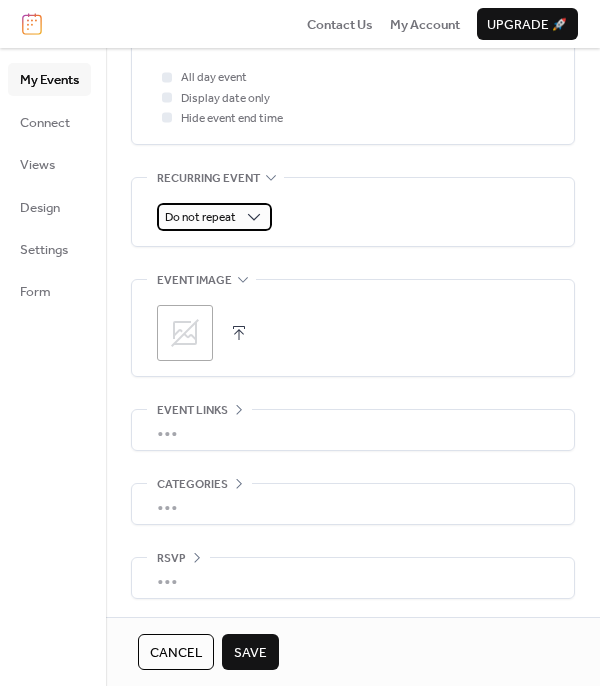 click on "Do not repeat" at bounding box center (214, 217) 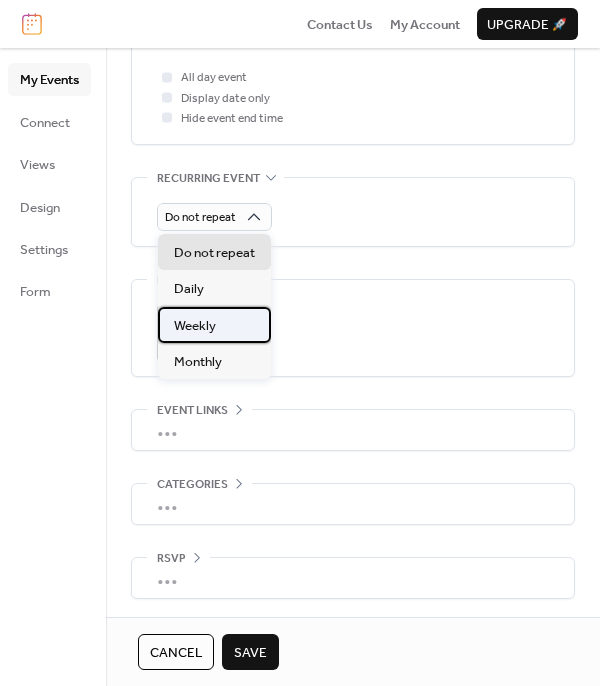 click on "Weekly" at bounding box center (195, 326) 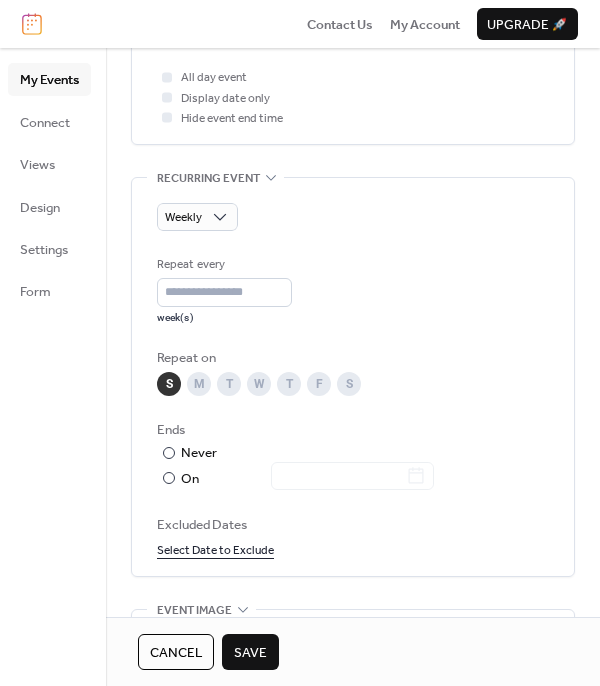 click on "F" at bounding box center [319, 384] 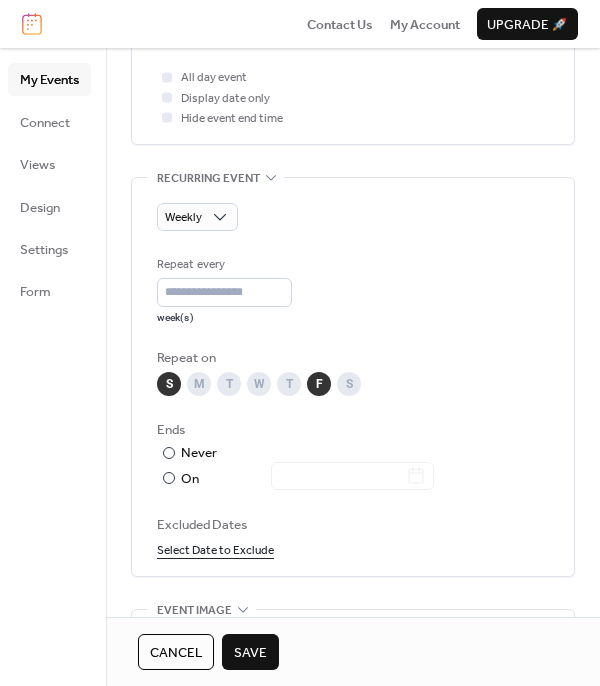 click on "S" at bounding box center [169, 384] 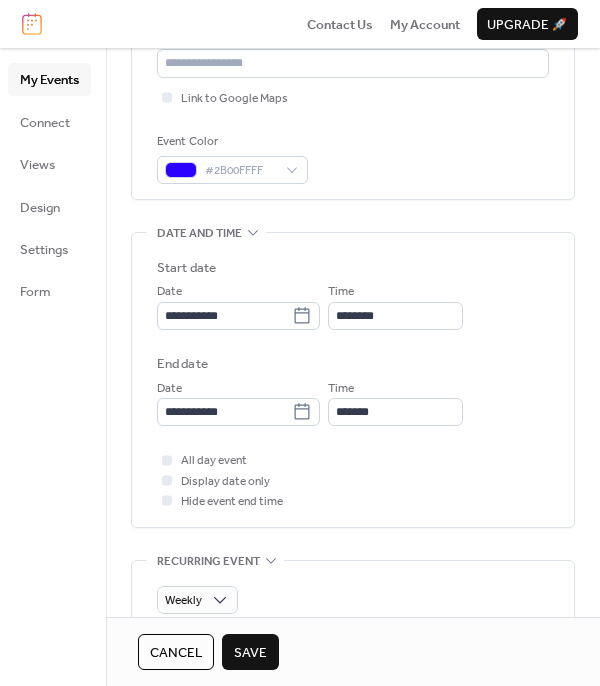 scroll, scrollTop: 431, scrollLeft: 0, axis: vertical 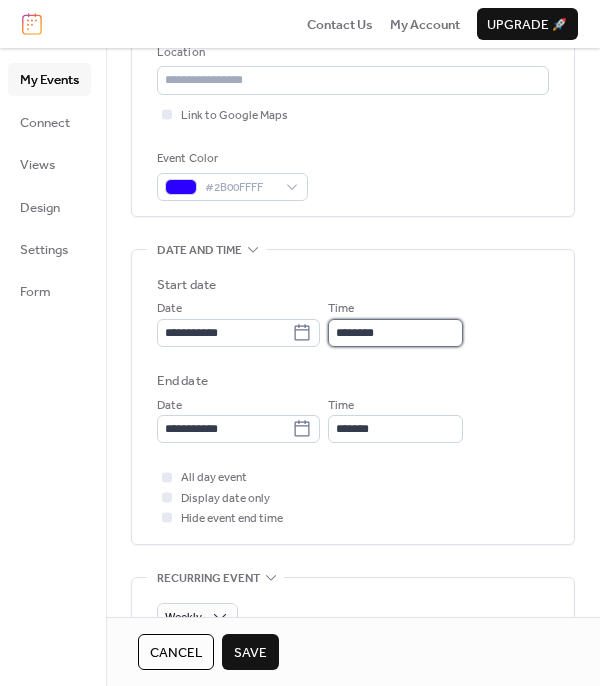 click on "********" at bounding box center (395, 333) 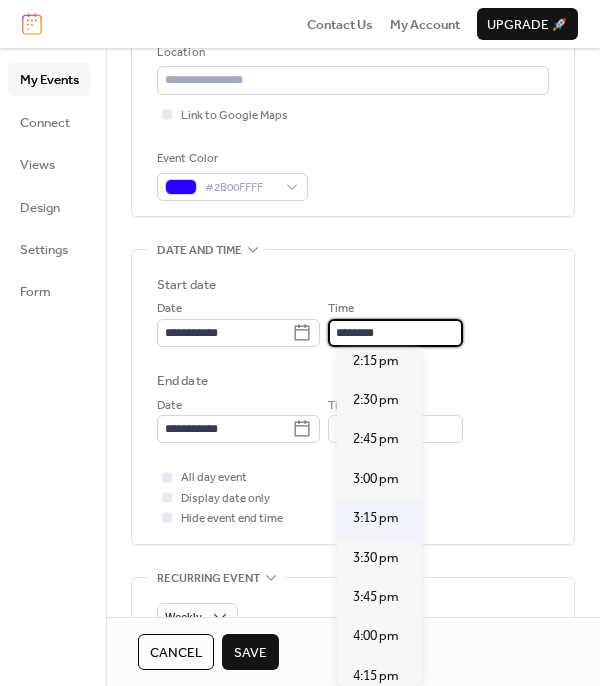 scroll, scrollTop: 2300, scrollLeft: 0, axis: vertical 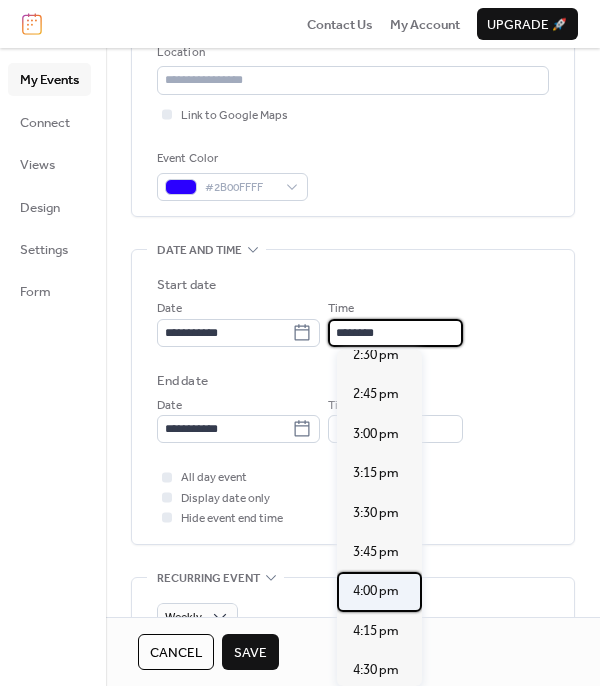 click on "4:00 pm" at bounding box center [376, 591] 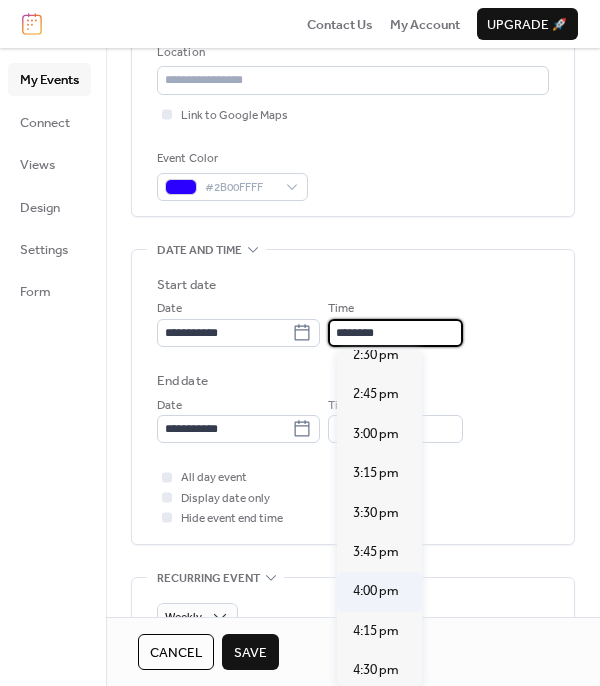 type on "*******" 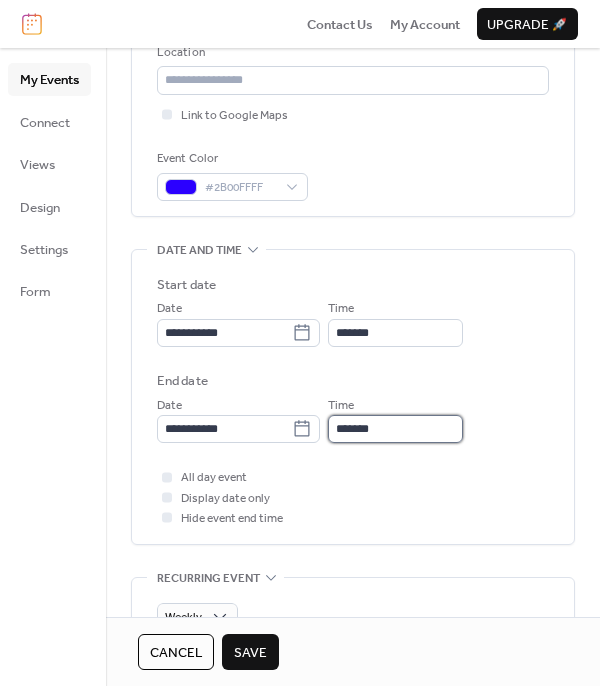 click on "*******" at bounding box center [395, 429] 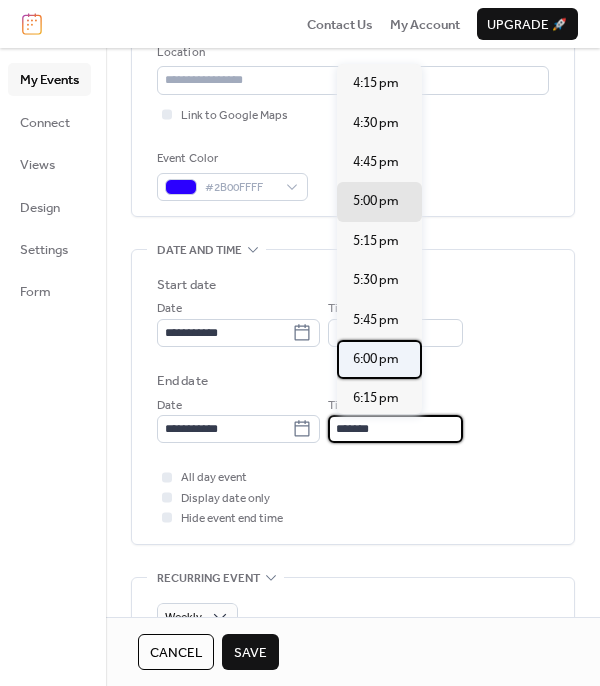 click on "6:00 pm" at bounding box center [376, 359] 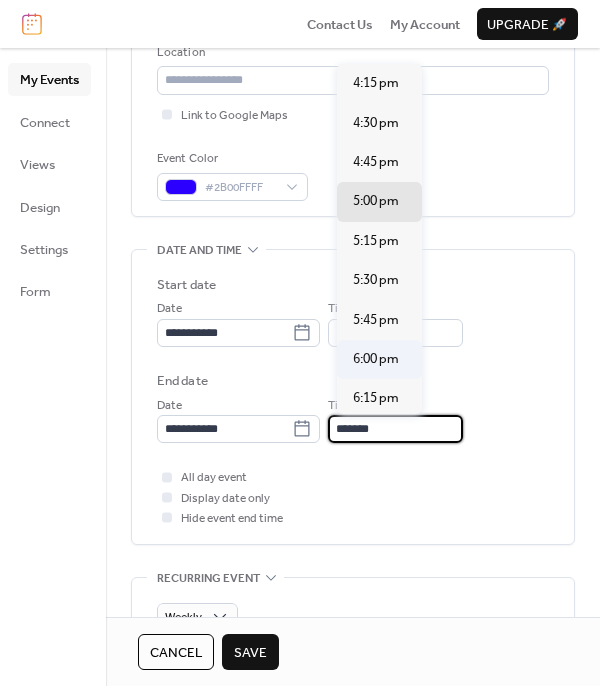 type on "*******" 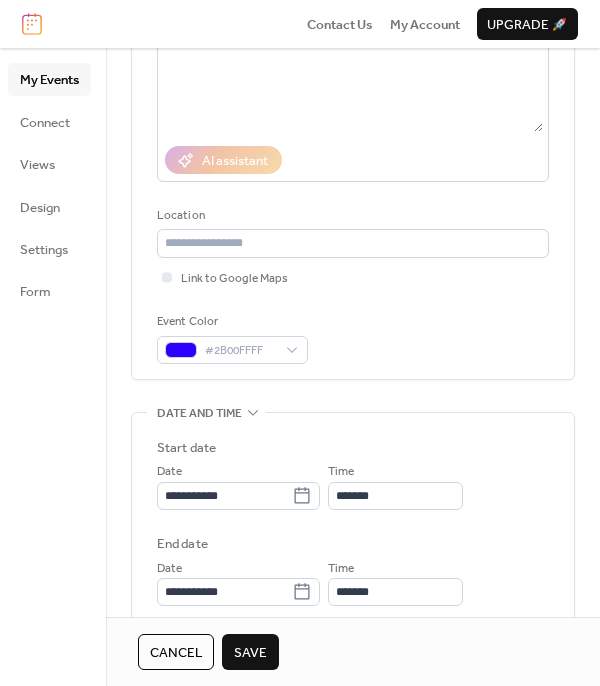 scroll, scrollTop: 600, scrollLeft: 0, axis: vertical 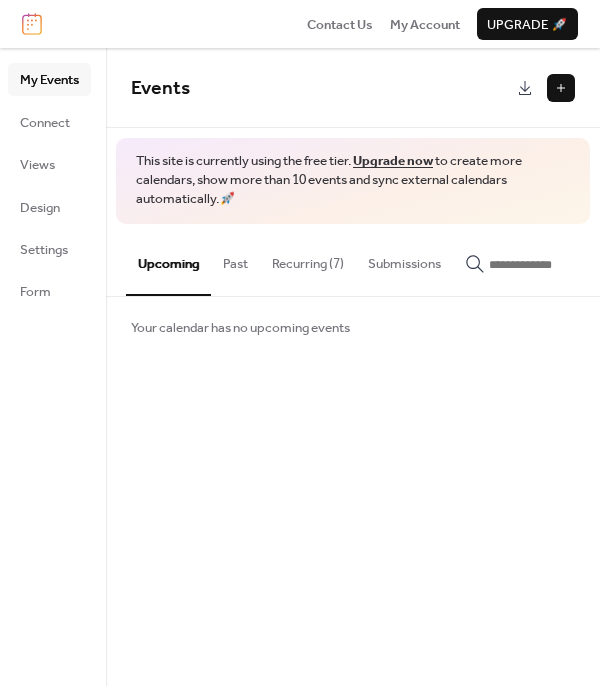 click at bounding box center (561, 88) 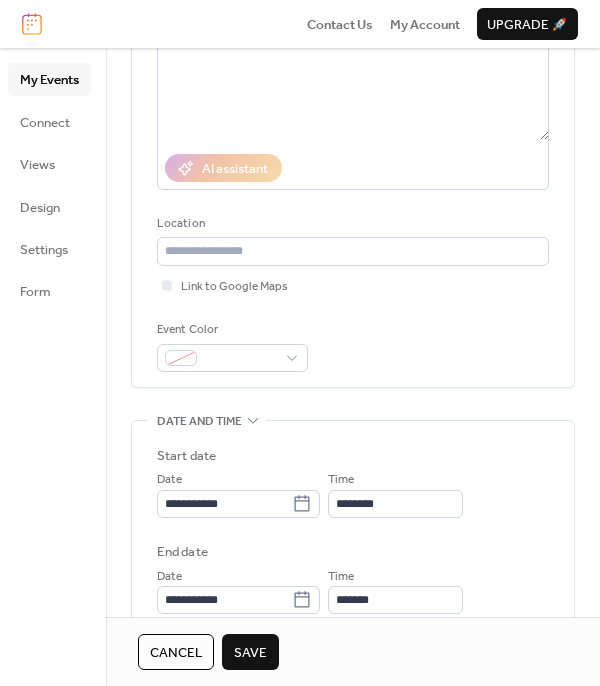 scroll, scrollTop: 300, scrollLeft: 0, axis: vertical 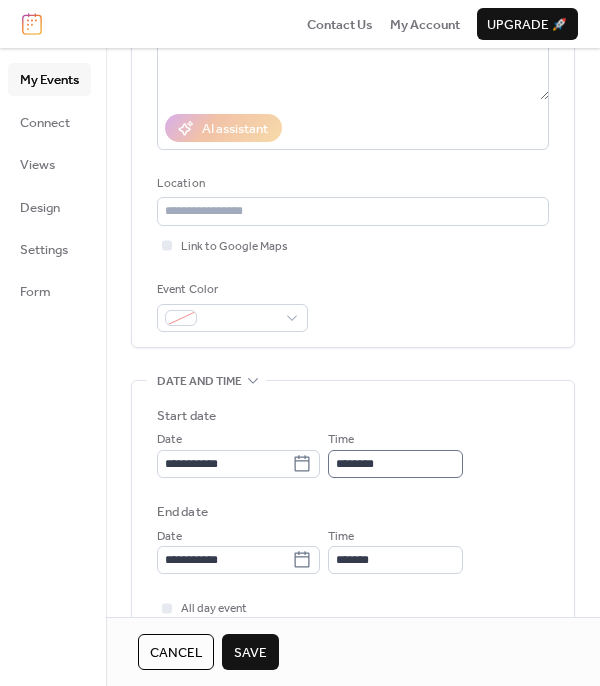 type on "******" 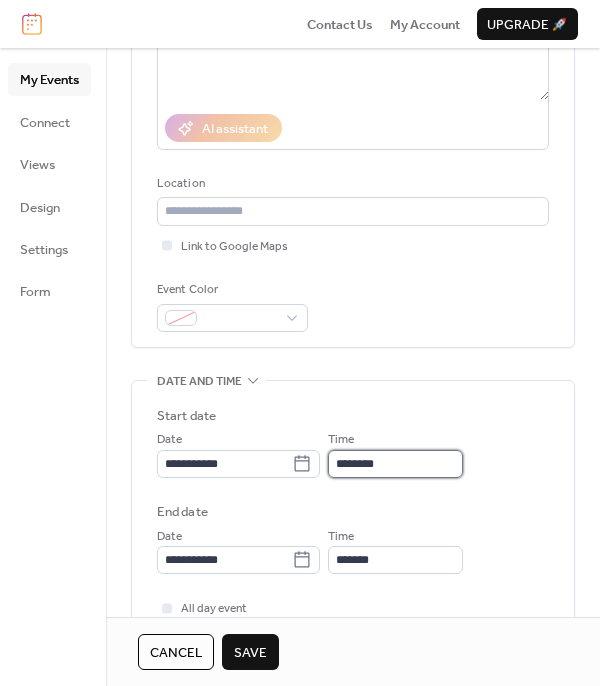 click on "********" at bounding box center [395, 464] 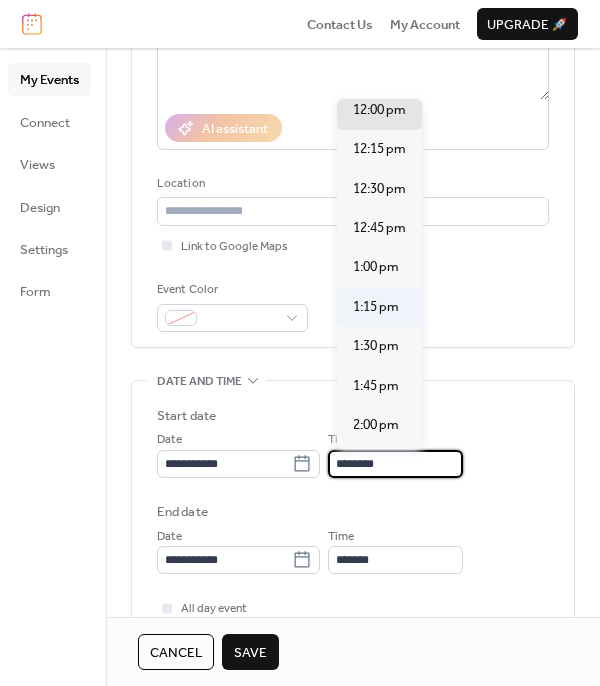 scroll, scrollTop: 2300, scrollLeft: 0, axis: vertical 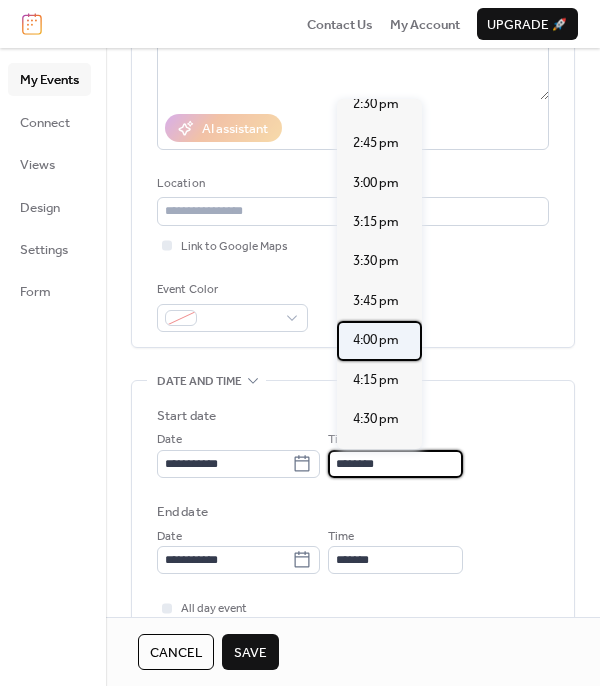 click on "4:00 pm" at bounding box center (376, 340) 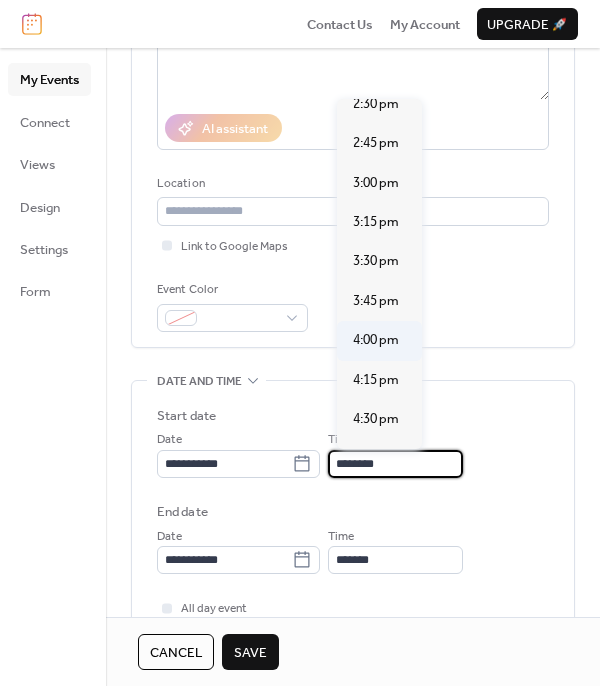 type on "*******" 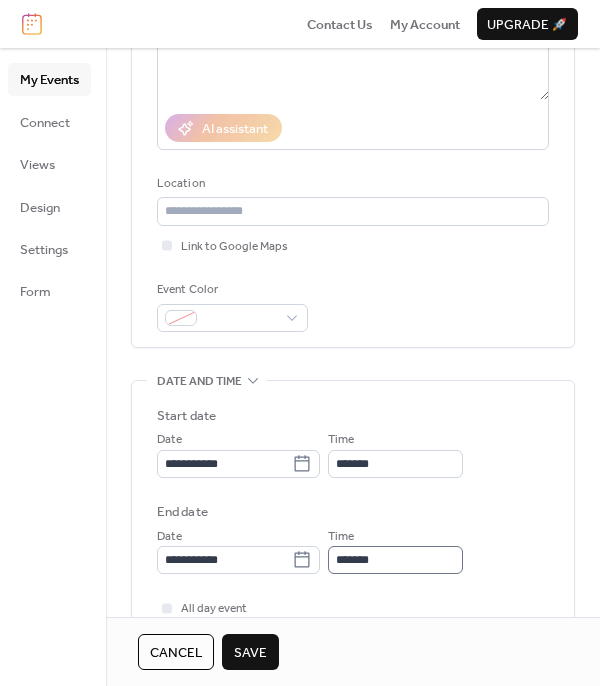 click on "Time *******" at bounding box center [395, 550] 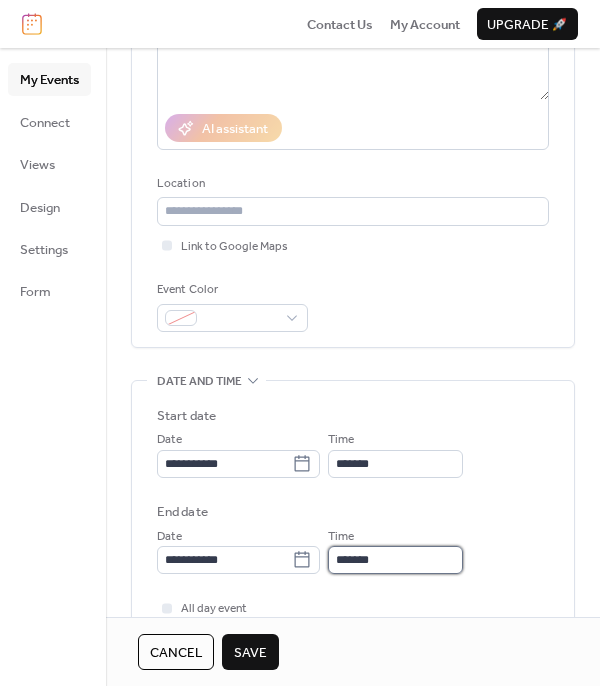 click on "*******" at bounding box center (395, 560) 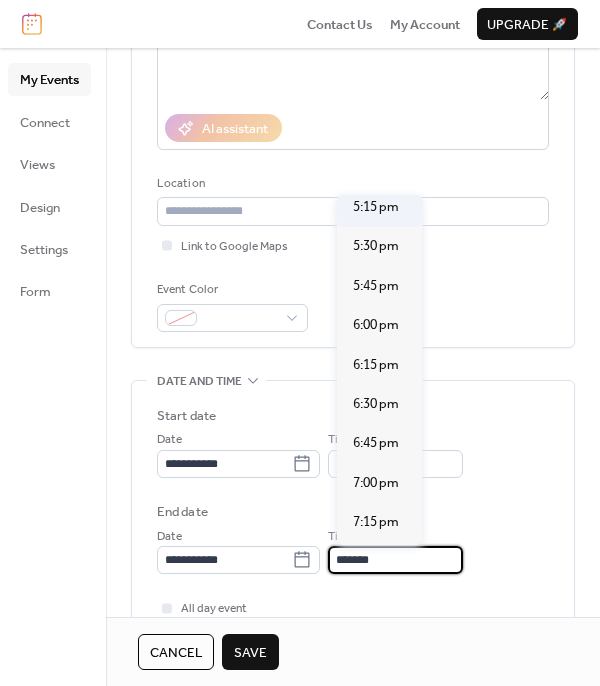 scroll, scrollTop: 500, scrollLeft: 0, axis: vertical 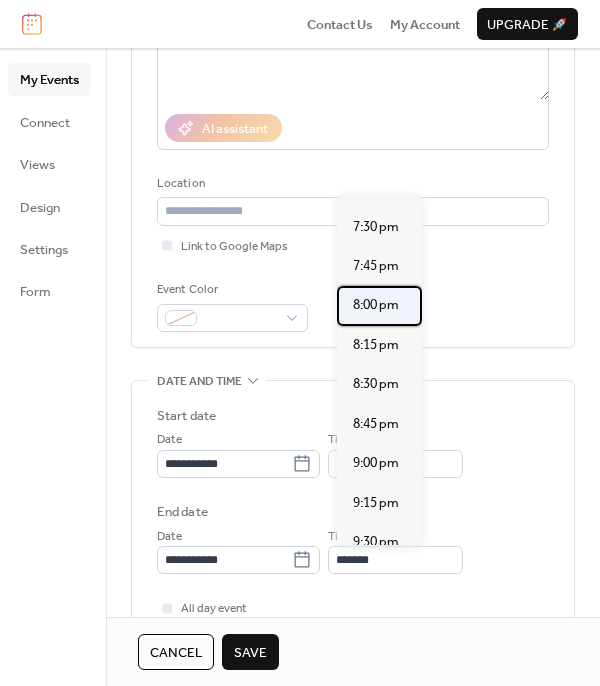 click on "8:00 pm" at bounding box center [376, 305] 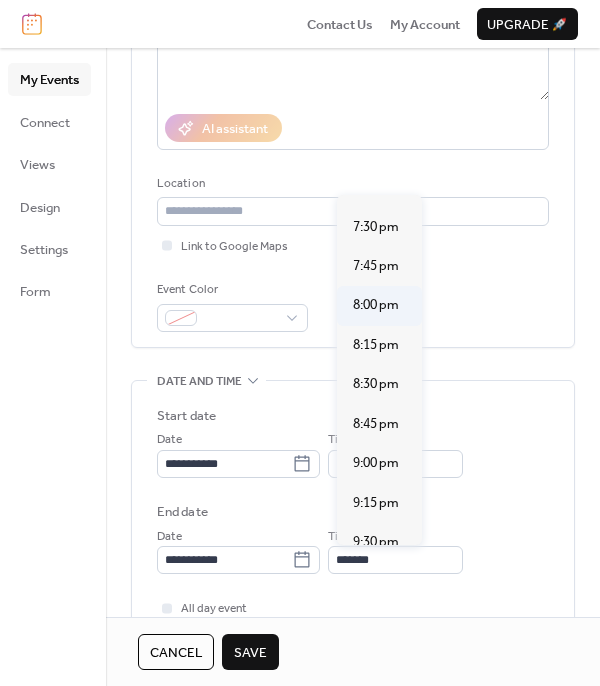 type on "*******" 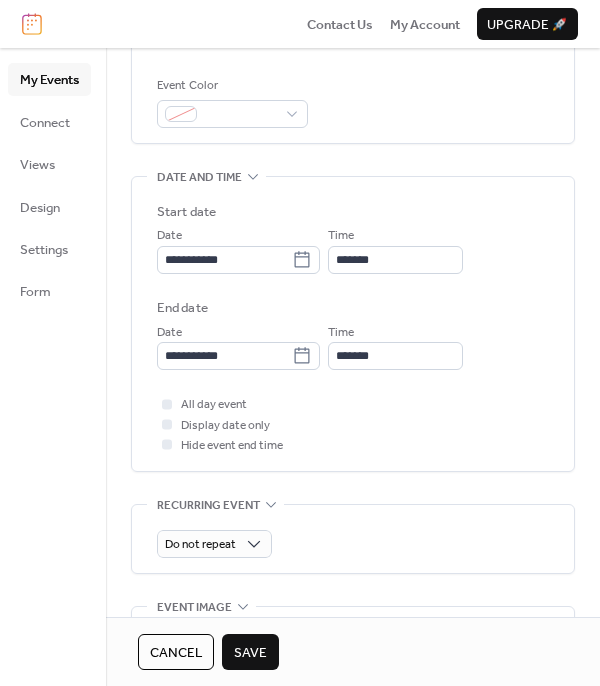 scroll, scrollTop: 331, scrollLeft: 0, axis: vertical 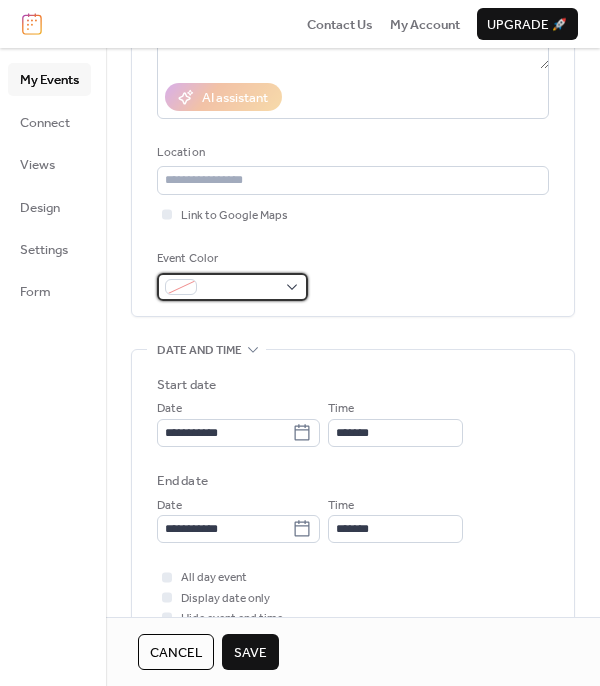 click at bounding box center (240, 288) 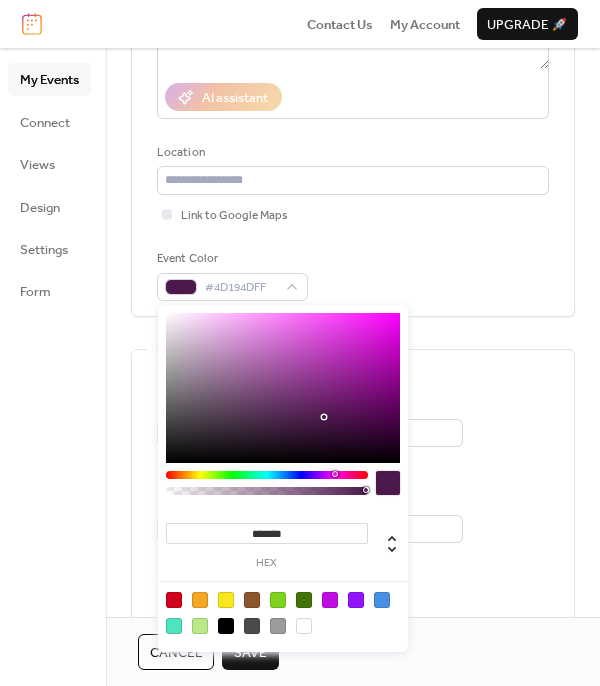 drag, startPoint x: 328, startPoint y: 472, endPoint x: 394, endPoint y: 474, distance: 66.0303 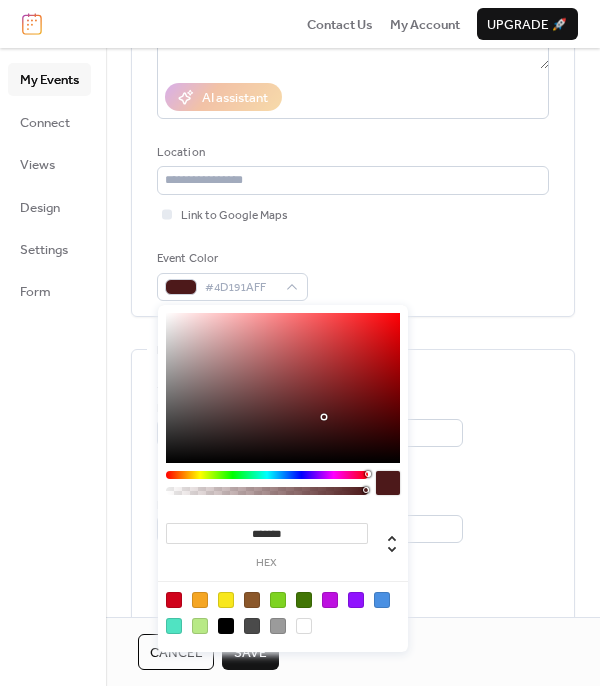 drag, startPoint x: 394, startPoint y: 474, endPoint x: 419, endPoint y: 473, distance: 25.019993 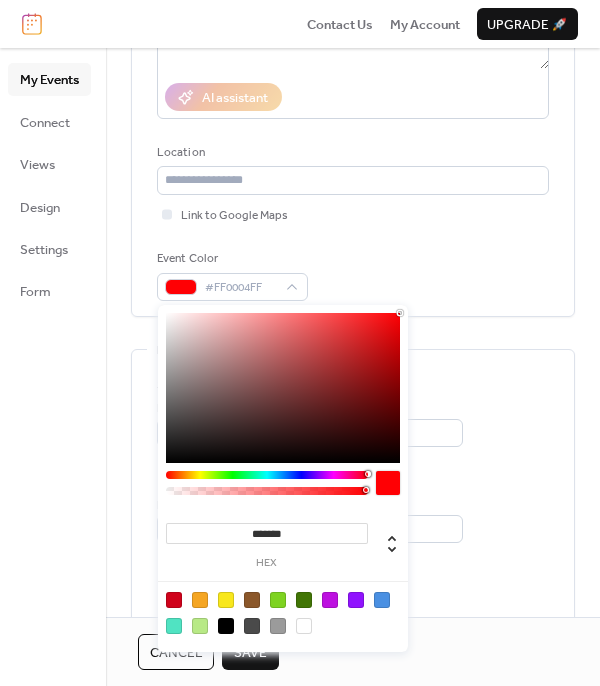 drag, startPoint x: 396, startPoint y: 337, endPoint x: 400, endPoint y: 311, distance: 26.305893 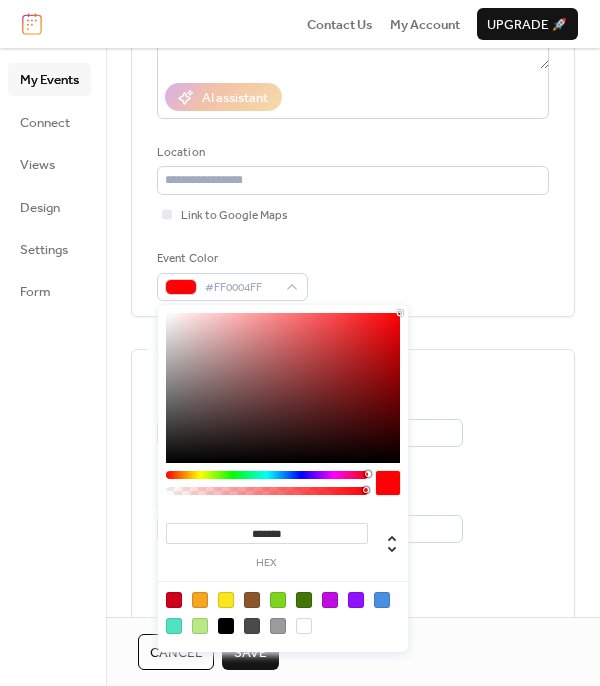 click on "Title ****** Description AI assistant Location Link to Google Maps Event Color #FF0004FF" at bounding box center [353, 72] 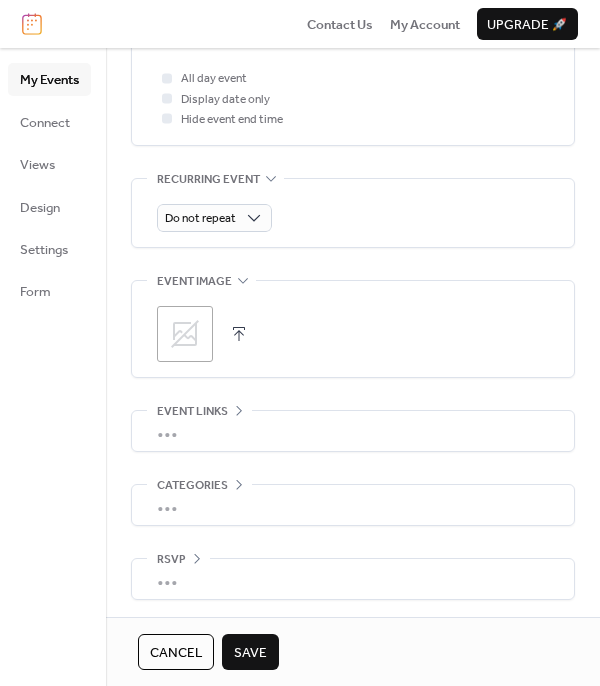 scroll, scrollTop: 831, scrollLeft: 0, axis: vertical 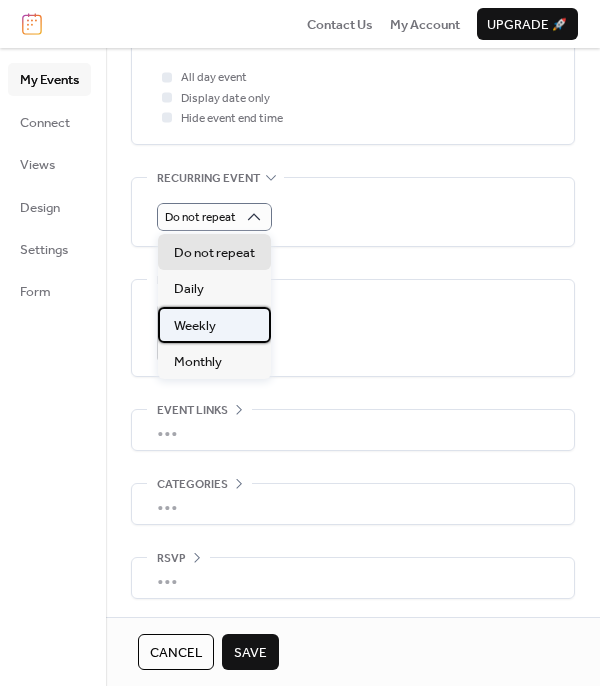 click on "Weekly" at bounding box center [214, 325] 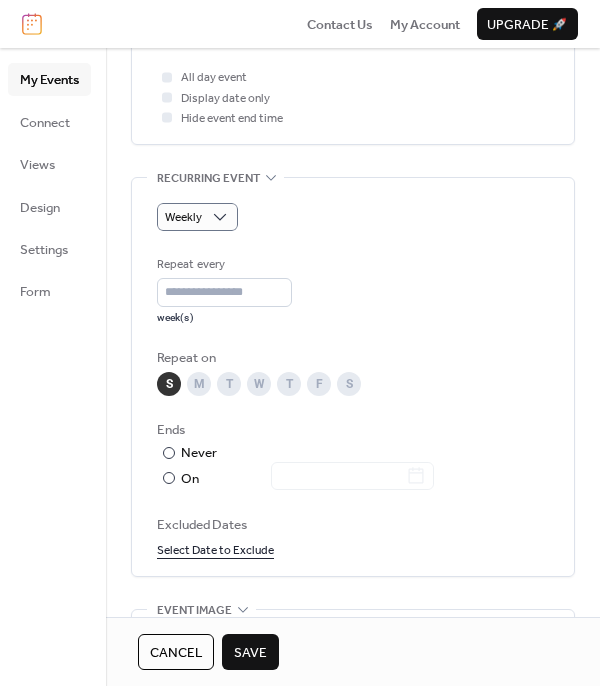 click on "T" at bounding box center (289, 384) 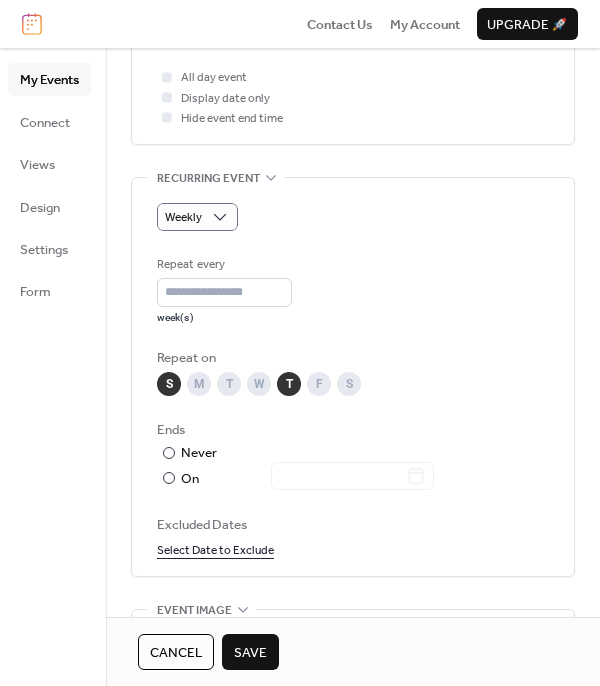 click on "S" at bounding box center [169, 384] 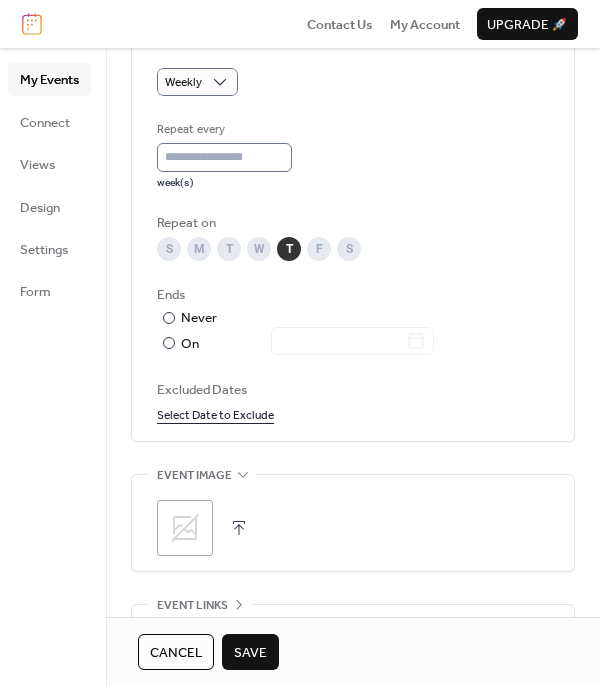 scroll, scrollTop: 1131, scrollLeft: 0, axis: vertical 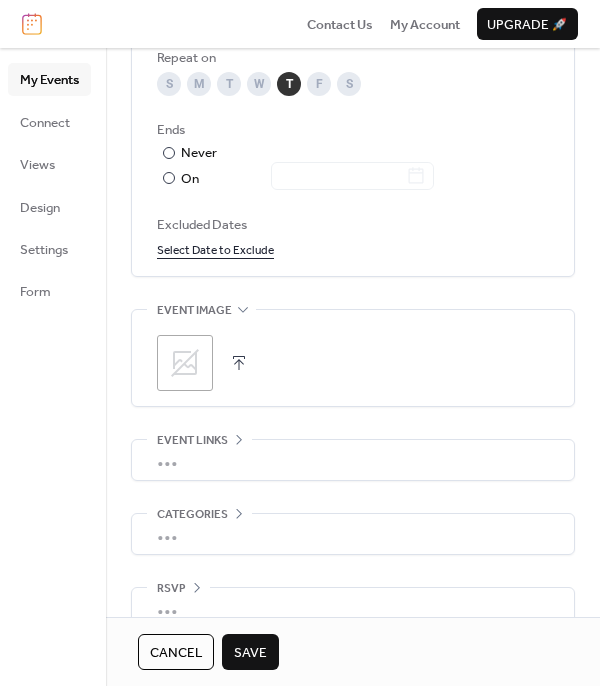 click on "Save" at bounding box center (250, 652) 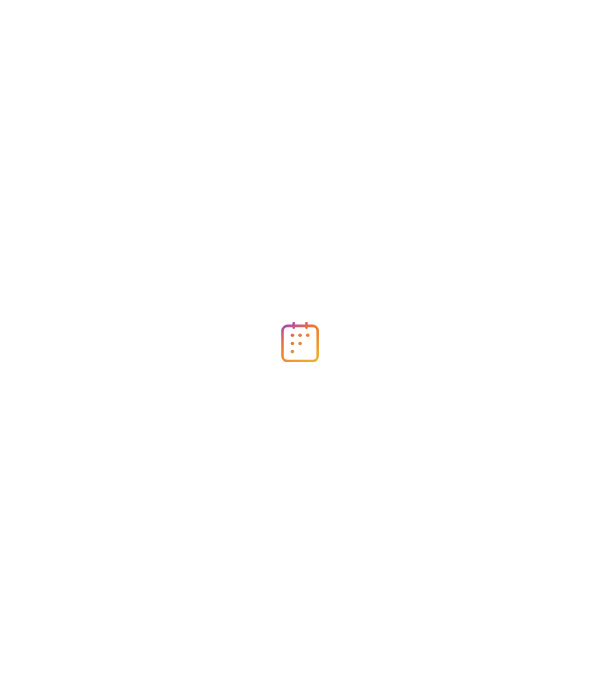 scroll, scrollTop: 0, scrollLeft: 0, axis: both 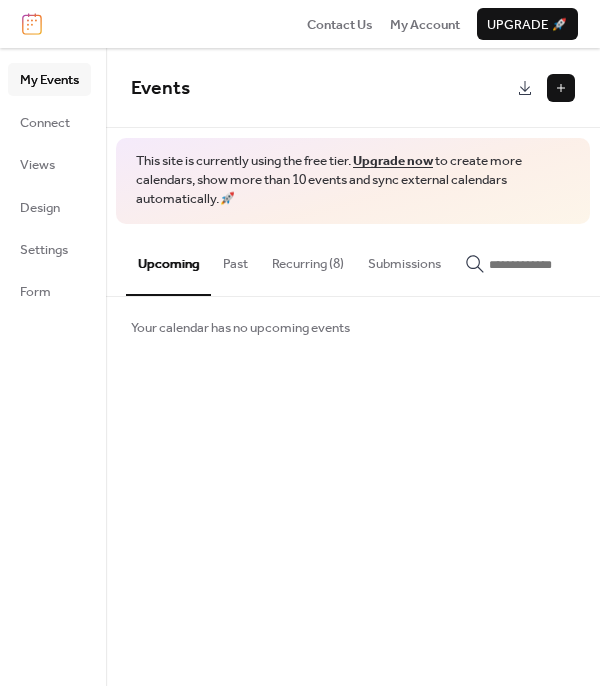 click on "Recurring  (8)" at bounding box center [308, 259] 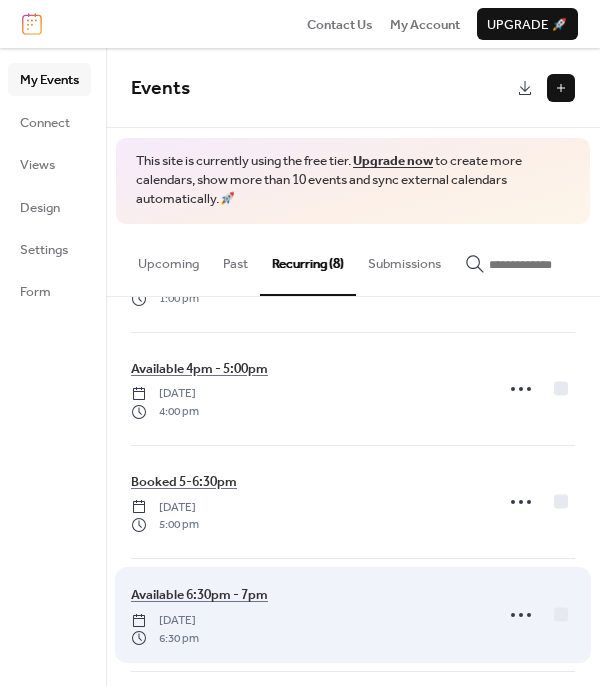 scroll, scrollTop: 0, scrollLeft: 0, axis: both 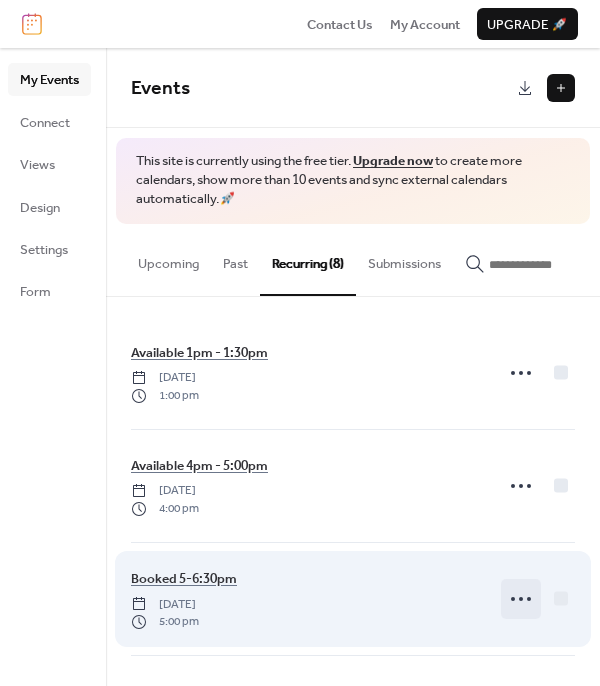 click 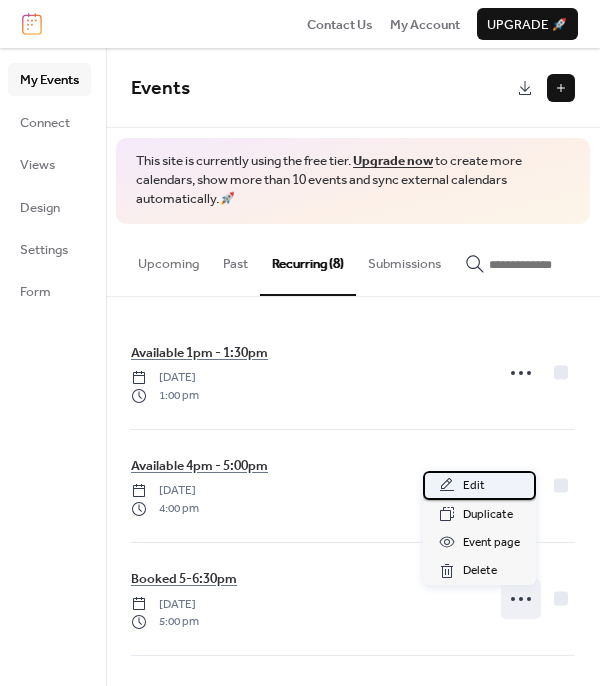 click on "Edit" at bounding box center [479, 485] 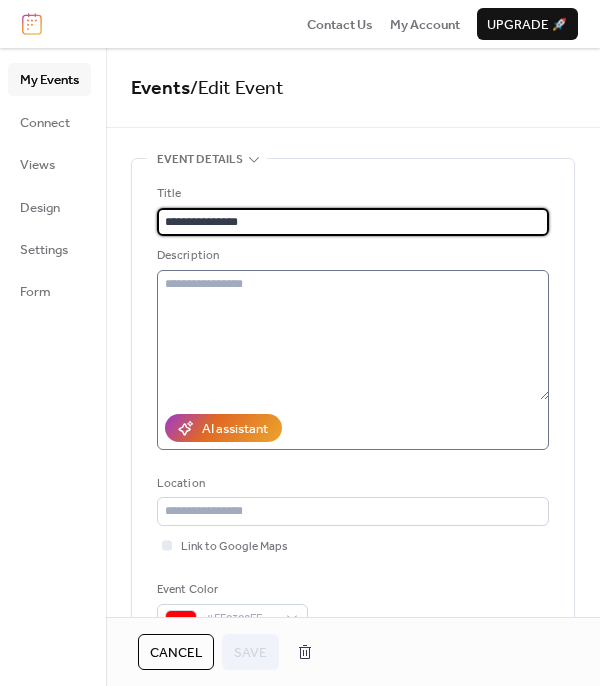 scroll, scrollTop: 100, scrollLeft: 0, axis: vertical 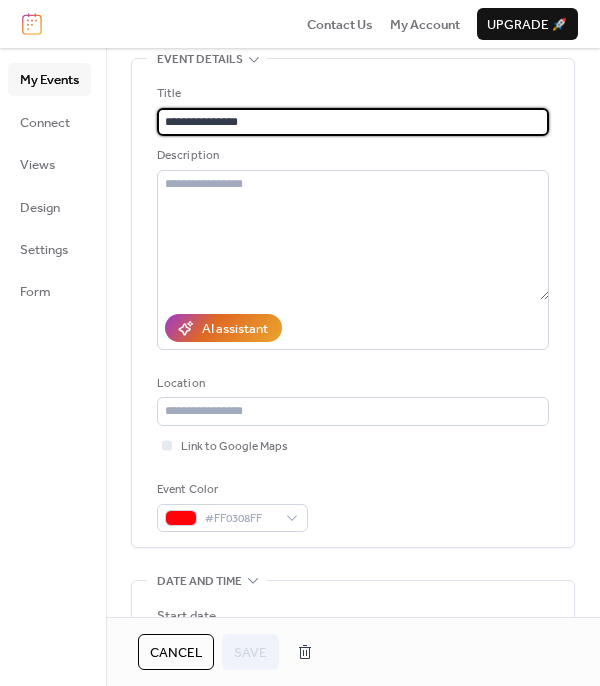 click on "**********" at bounding box center [353, 122] 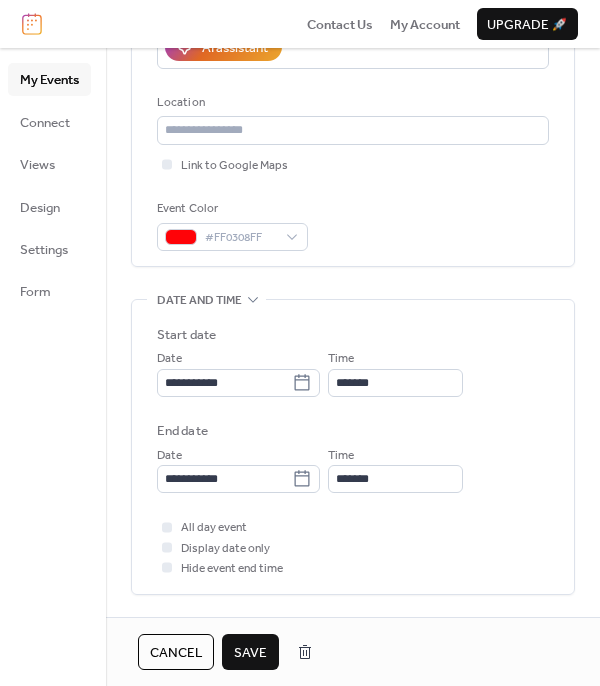 scroll, scrollTop: 900, scrollLeft: 0, axis: vertical 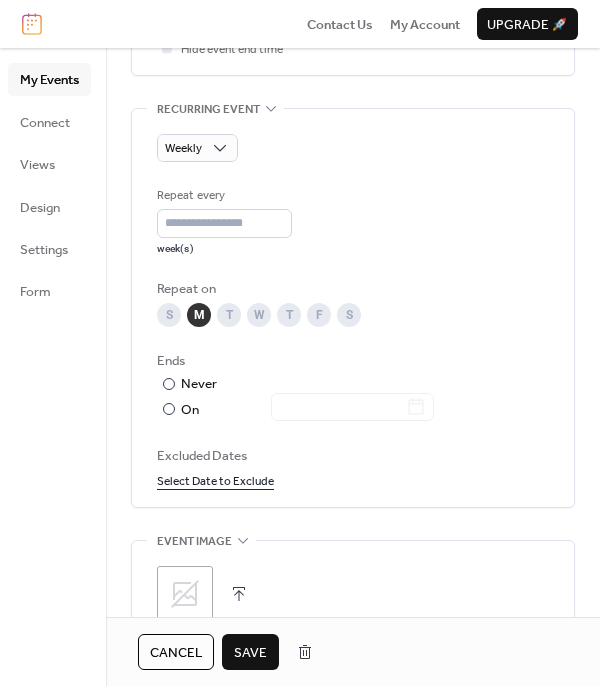 type on "**********" 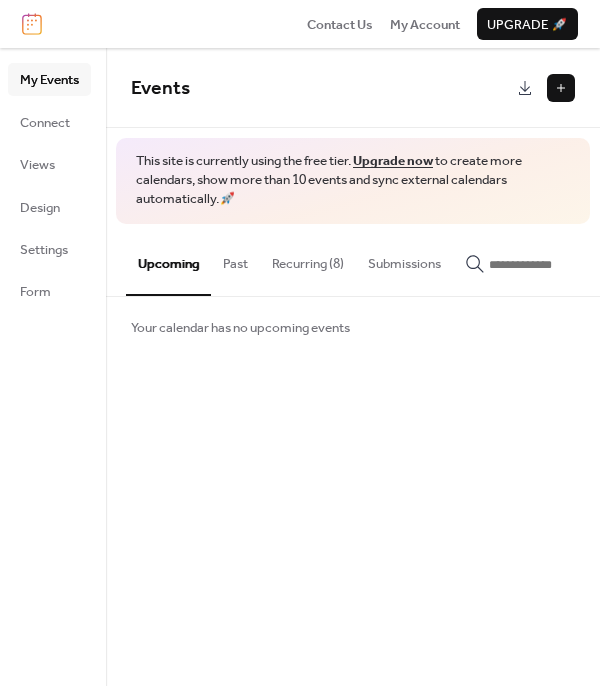 click on "Recurring  (8)" at bounding box center [308, 259] 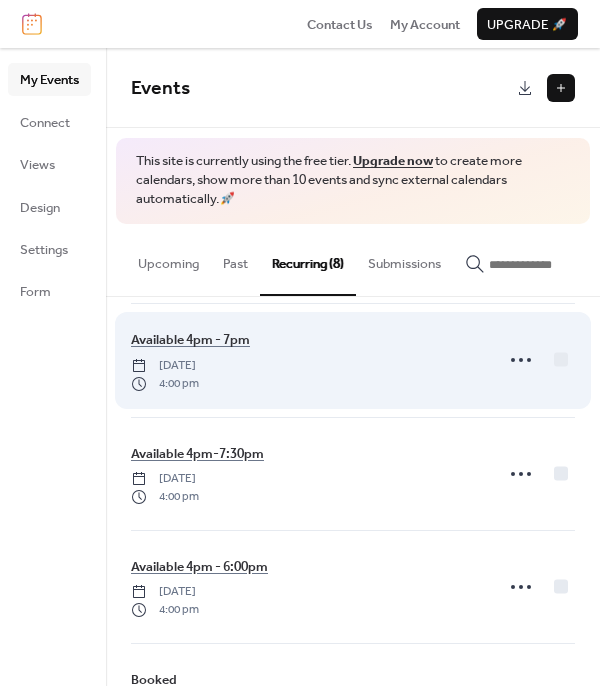 scroll, scrollTop: 500, scrollLeft: 0, axis: vertical 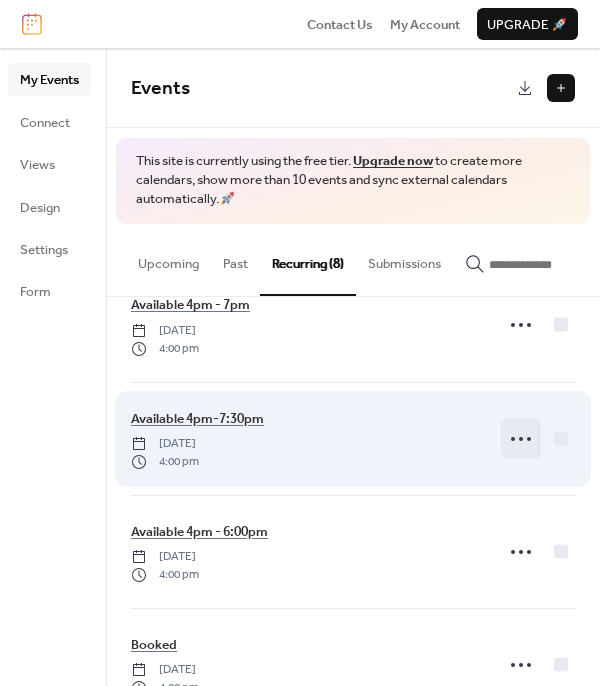 click 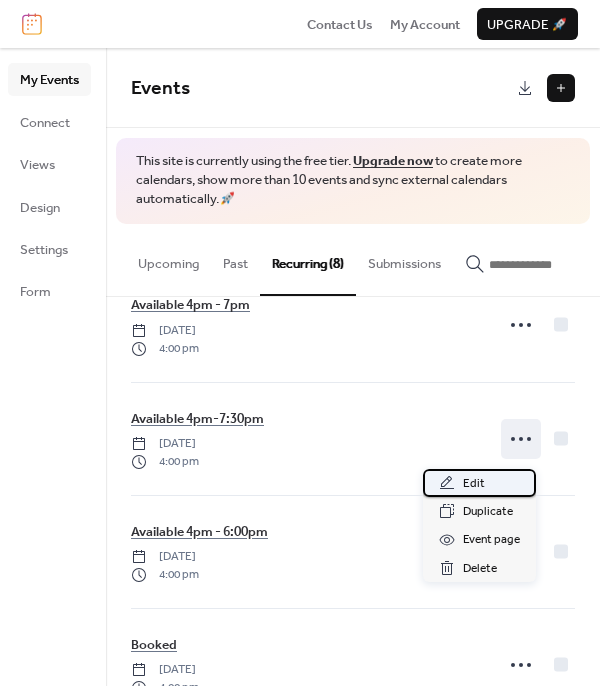 click on "Edit" at bounding box center [479, 483] 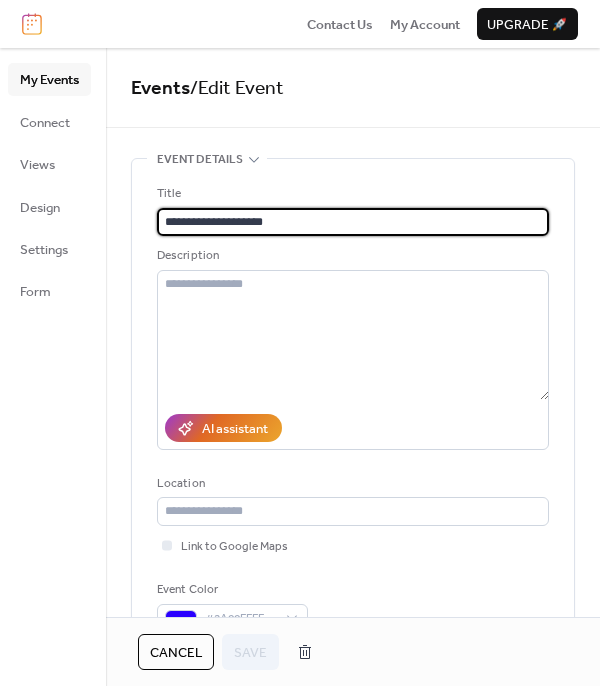 click on "**********" at bounding box center (353, 222) 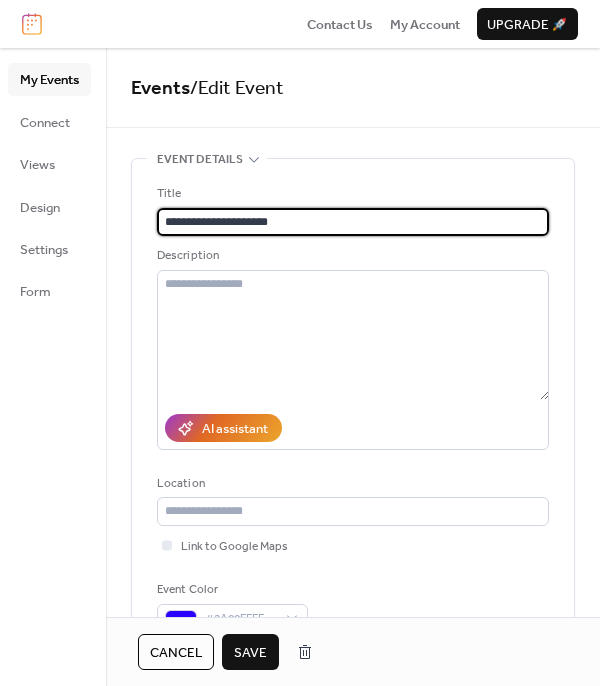 click on "**********" at bounding box center [353, 222] 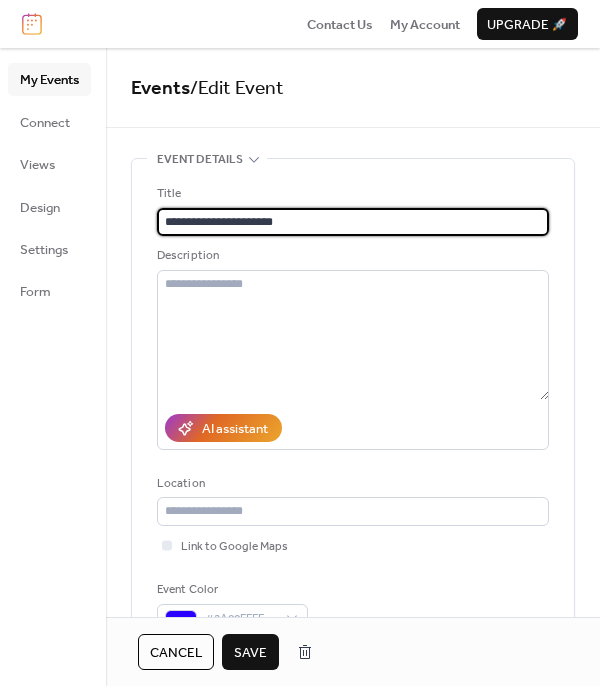 type on "**********" 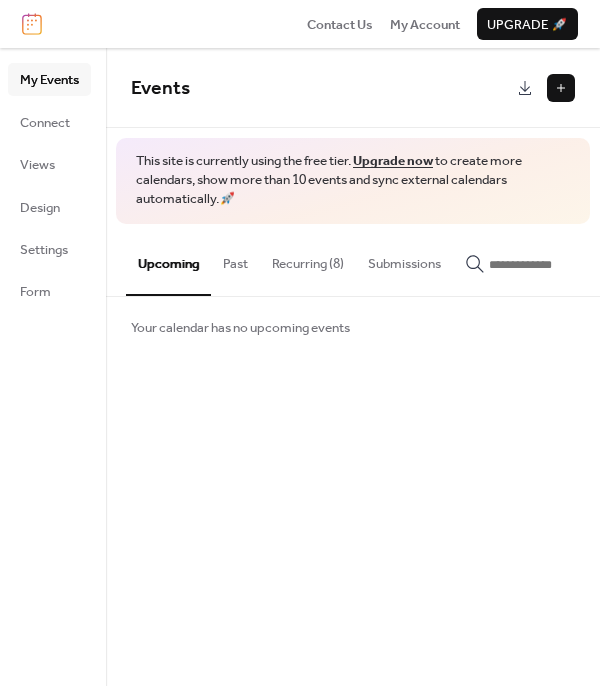 click on "Recurring  (8)" at bounding box center [308, 259] 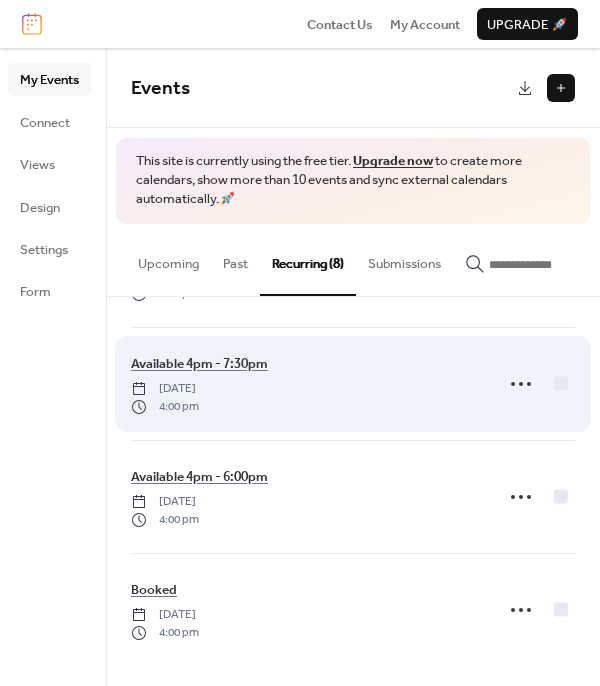 scroll, scrollTop: 561, scrollLeft: 0, axis: vertical 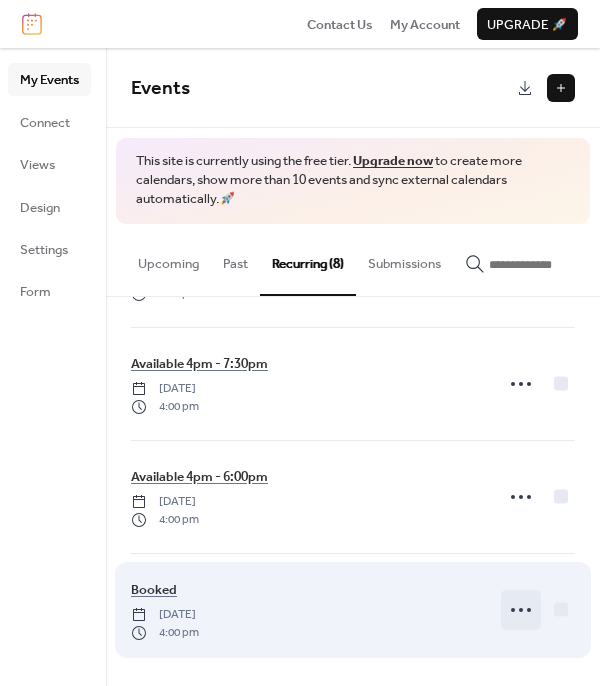 click 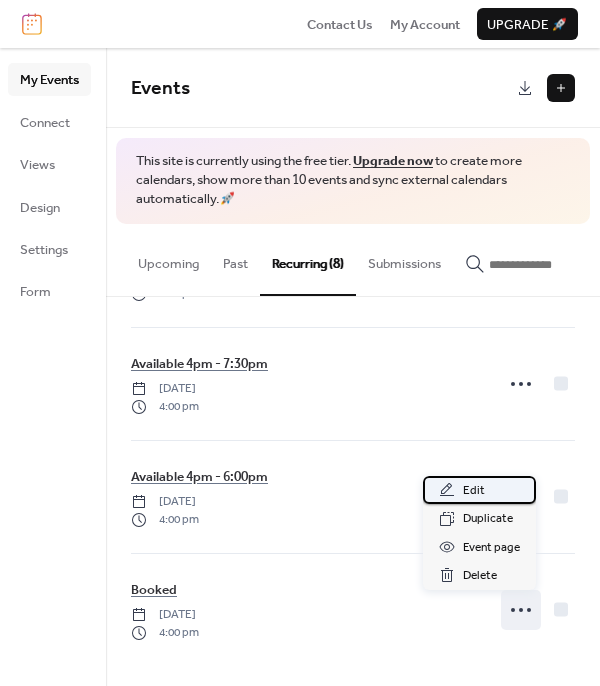 click on "Edit" at bounding box center [479, 490] 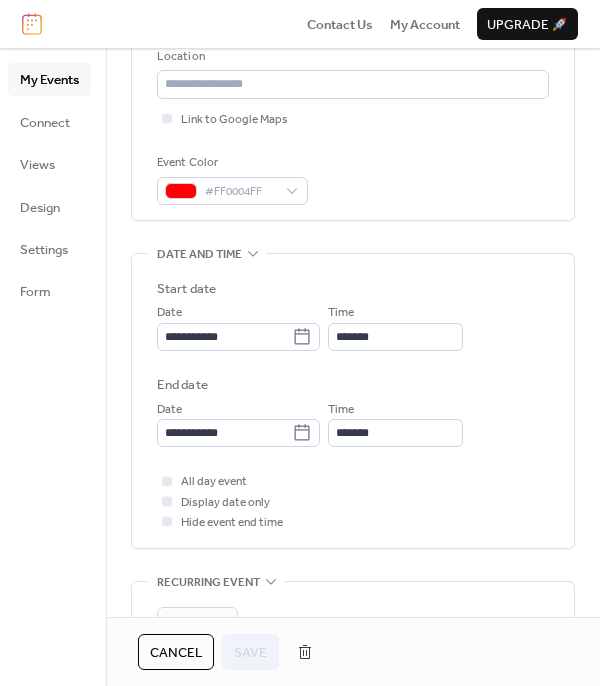 scroll, scrollTop: 500, scrollLeft: 0, axis: vertical 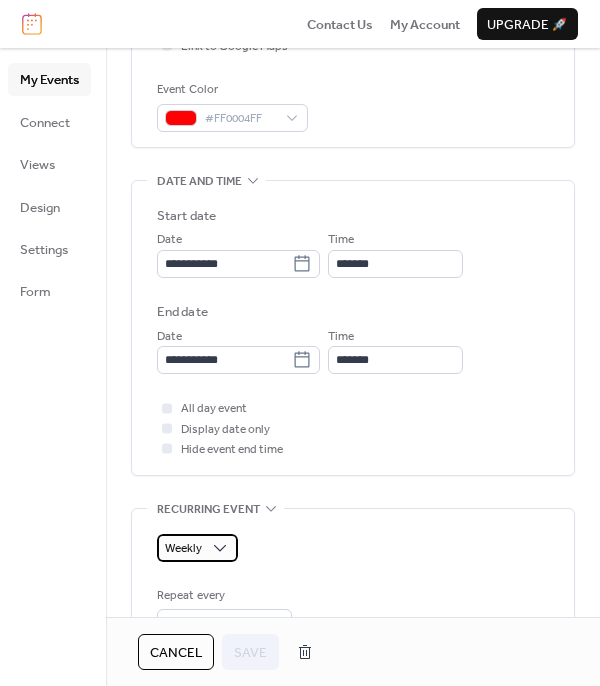 click on "Weekly" at bounding box center (197, 548) 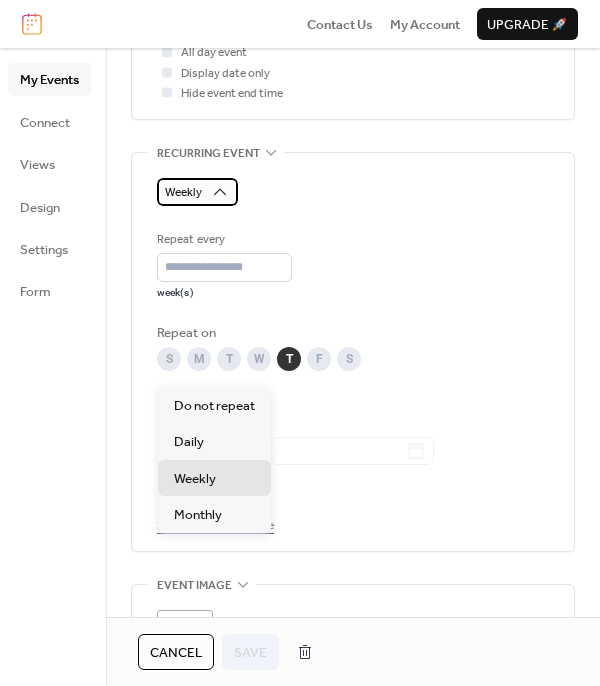 scroll, scrollTop: 900, scrollLeft: 0, axis: vertical 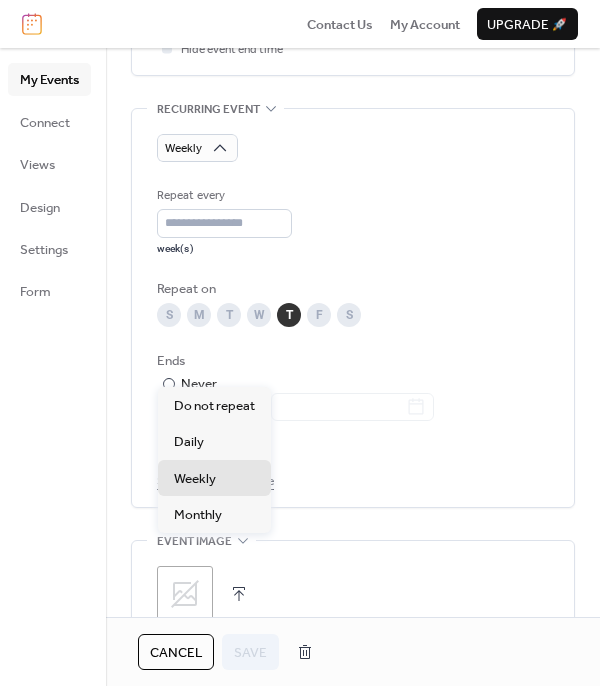 click on "Repeat every * week(s) Repeat on S M T W T F S Ends ​ Never ​ On Excluded Dates Select Date to Exclude" at bounding box center [353, 339] 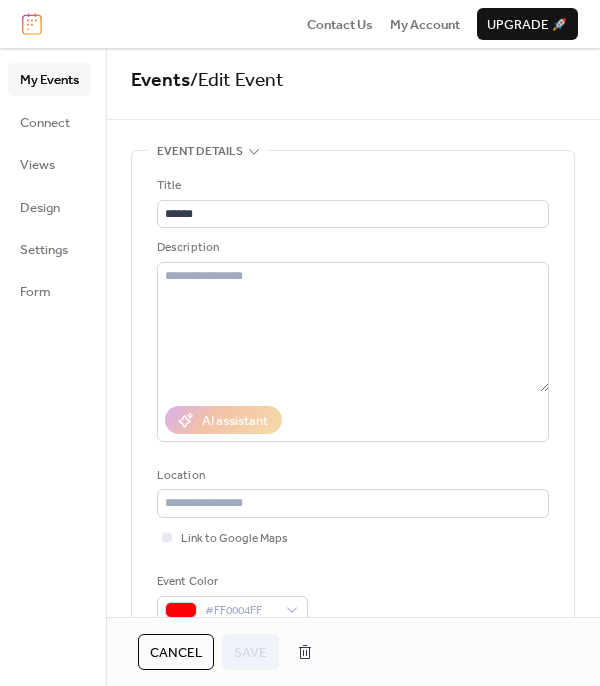 scroll, scrollTop: 0, scrollLeft: 0, axis: both 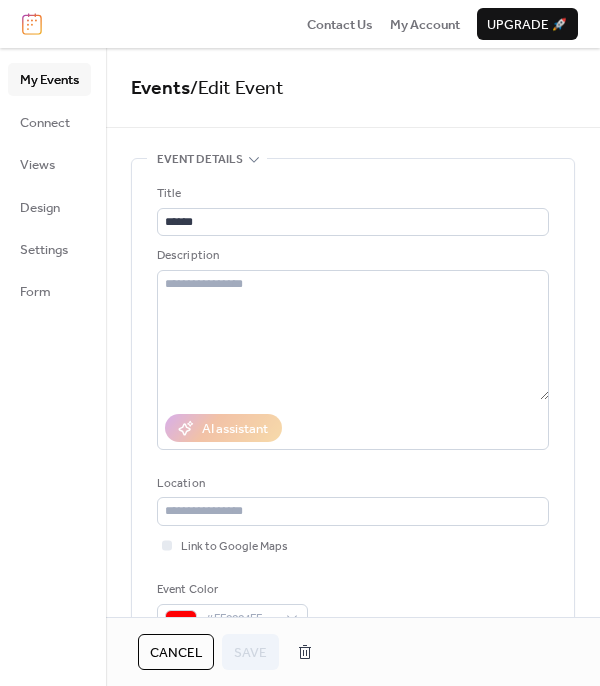 click on "Title ****** Description AI assistant Location Link to Google Maps Event Color #FF0004FF" at bounding box center (353, 408) 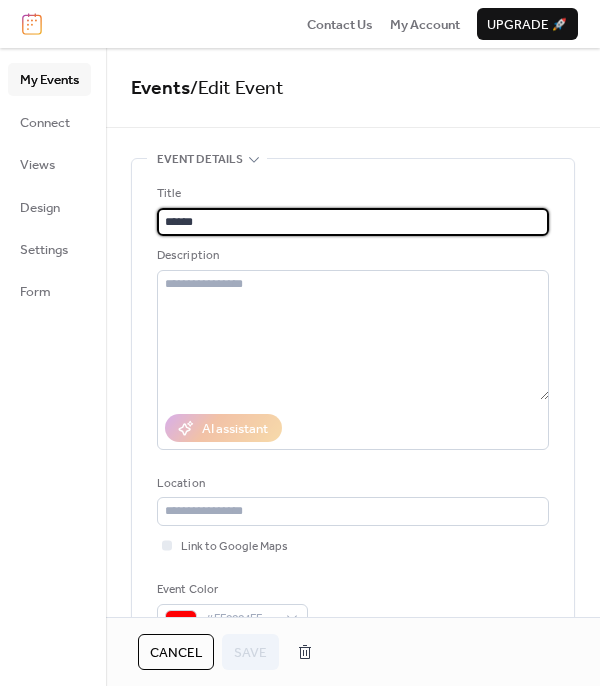 click on "******" at bounding box center (353, 222) 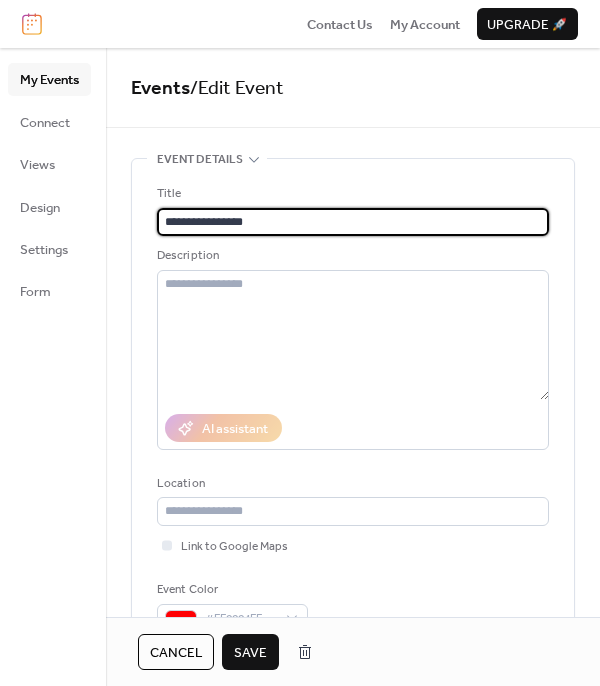type on "**********" 